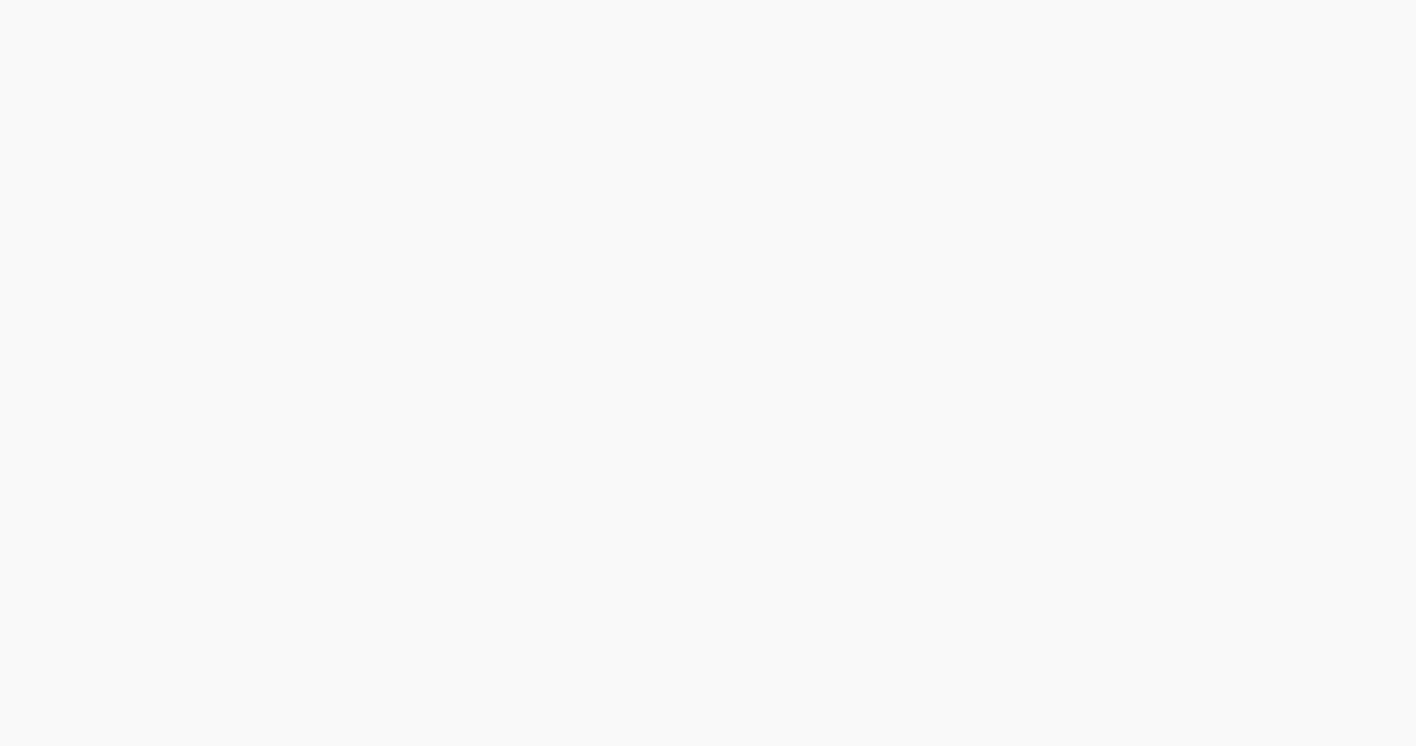 scroll, scrollTop: 0, scrollLeft: 0, axis: both 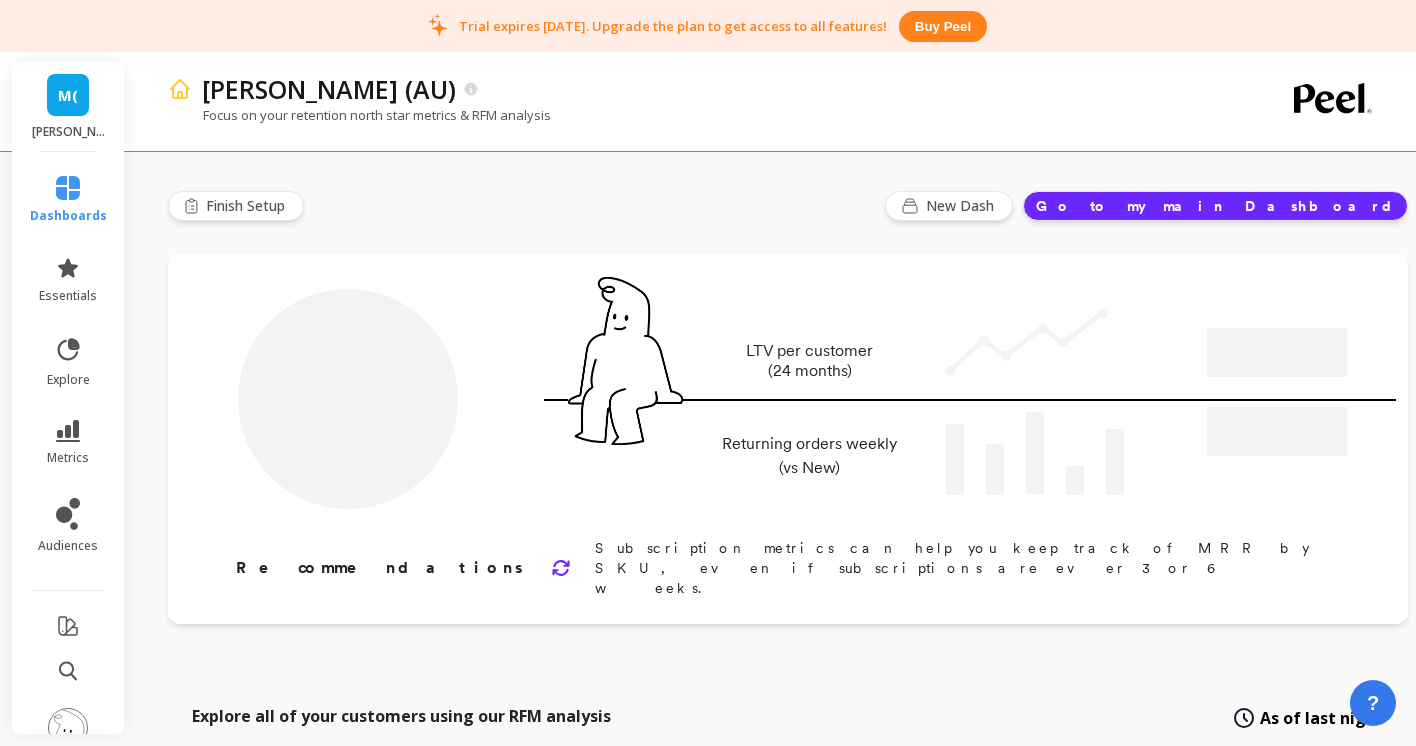 type on "Champions" 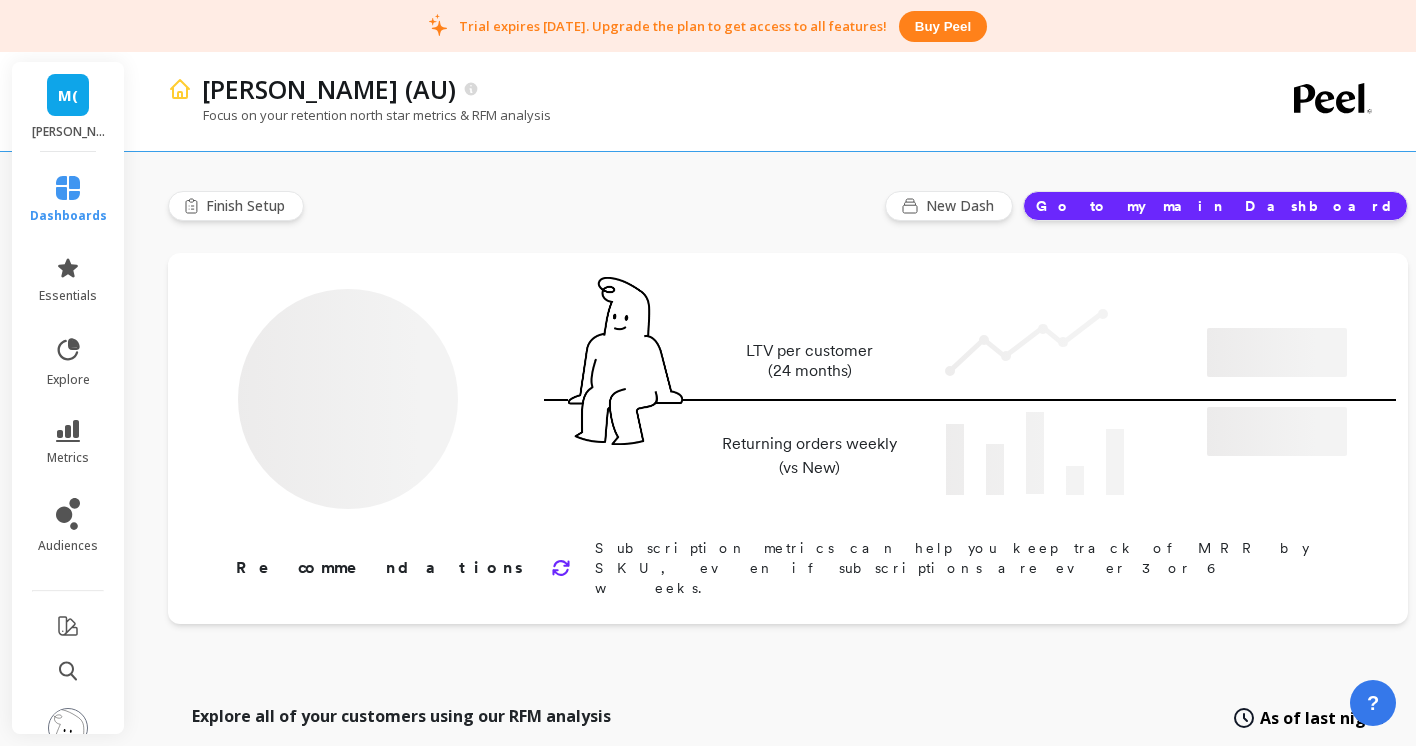 type on "1602" 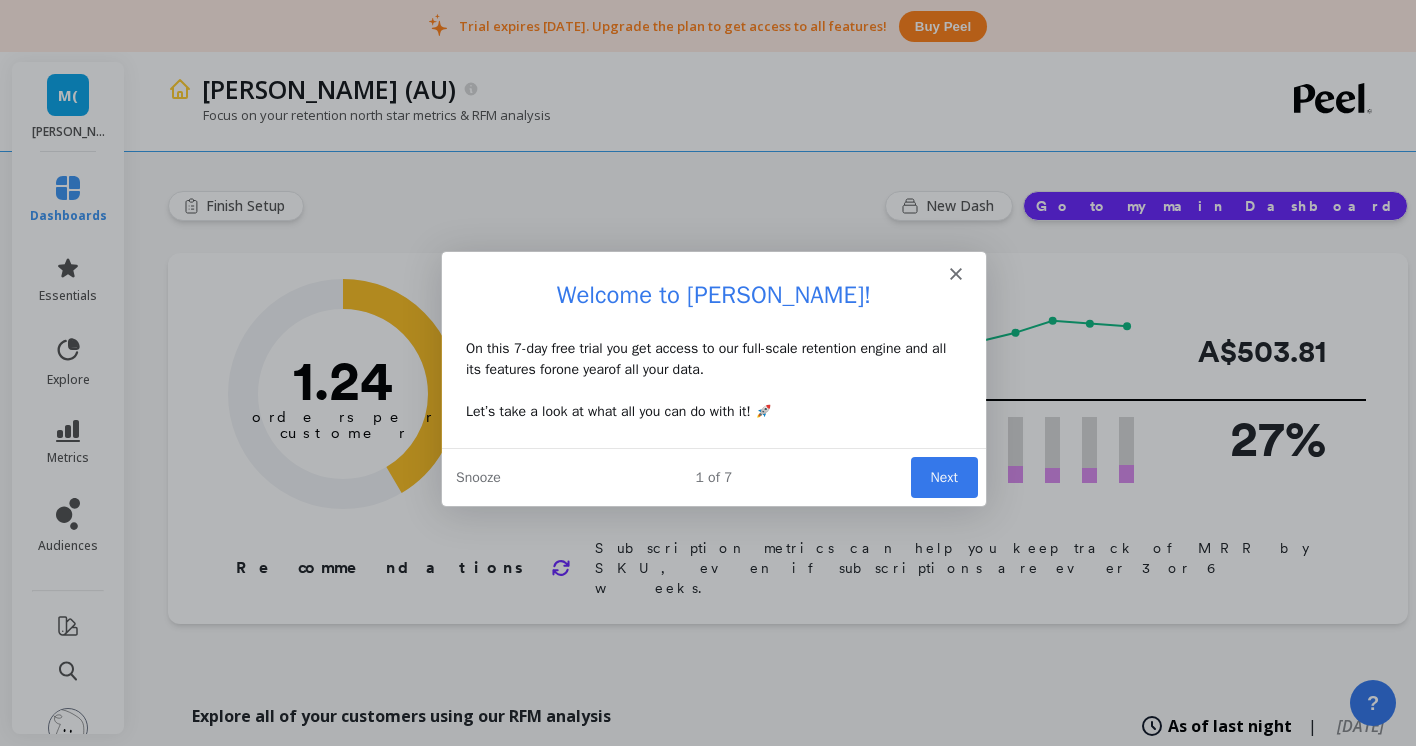 scroll, scrollTop: 0, scrollLeft: 0, axis: both 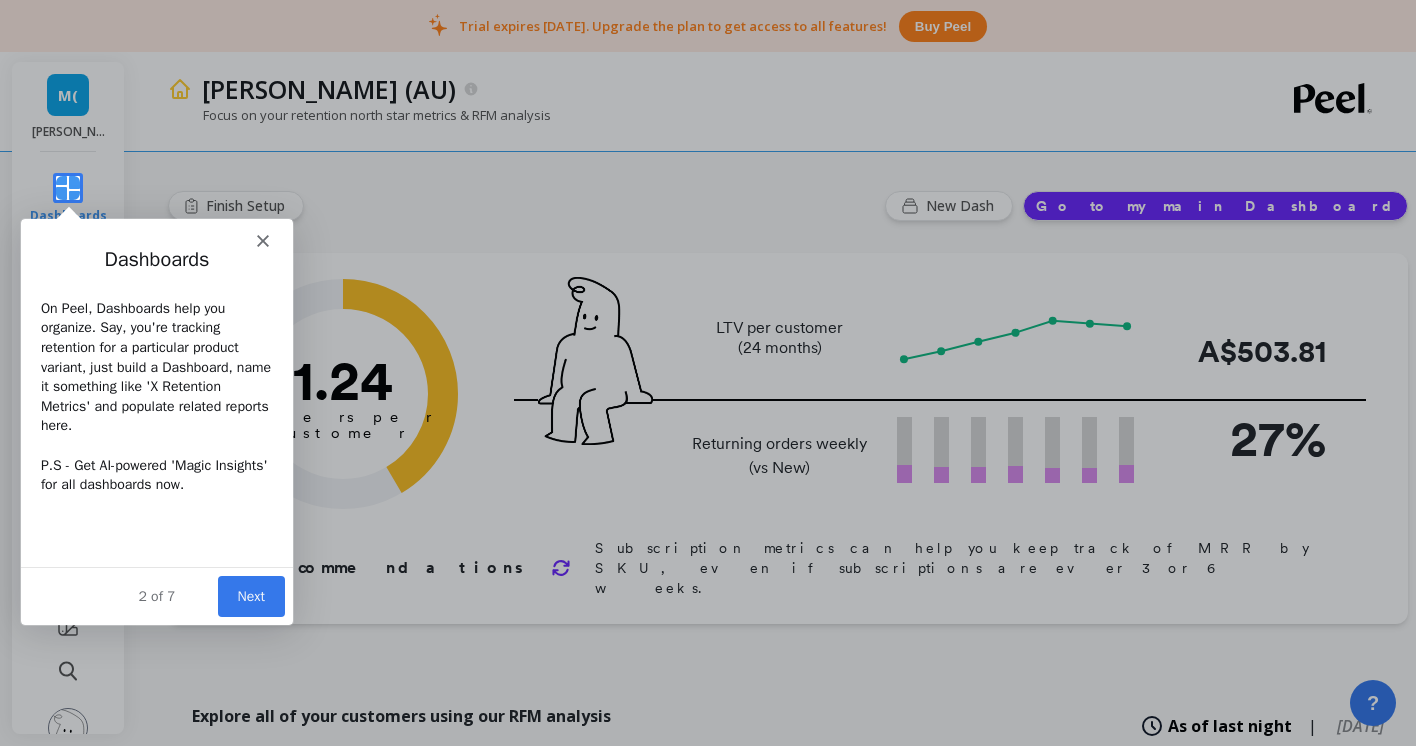 click 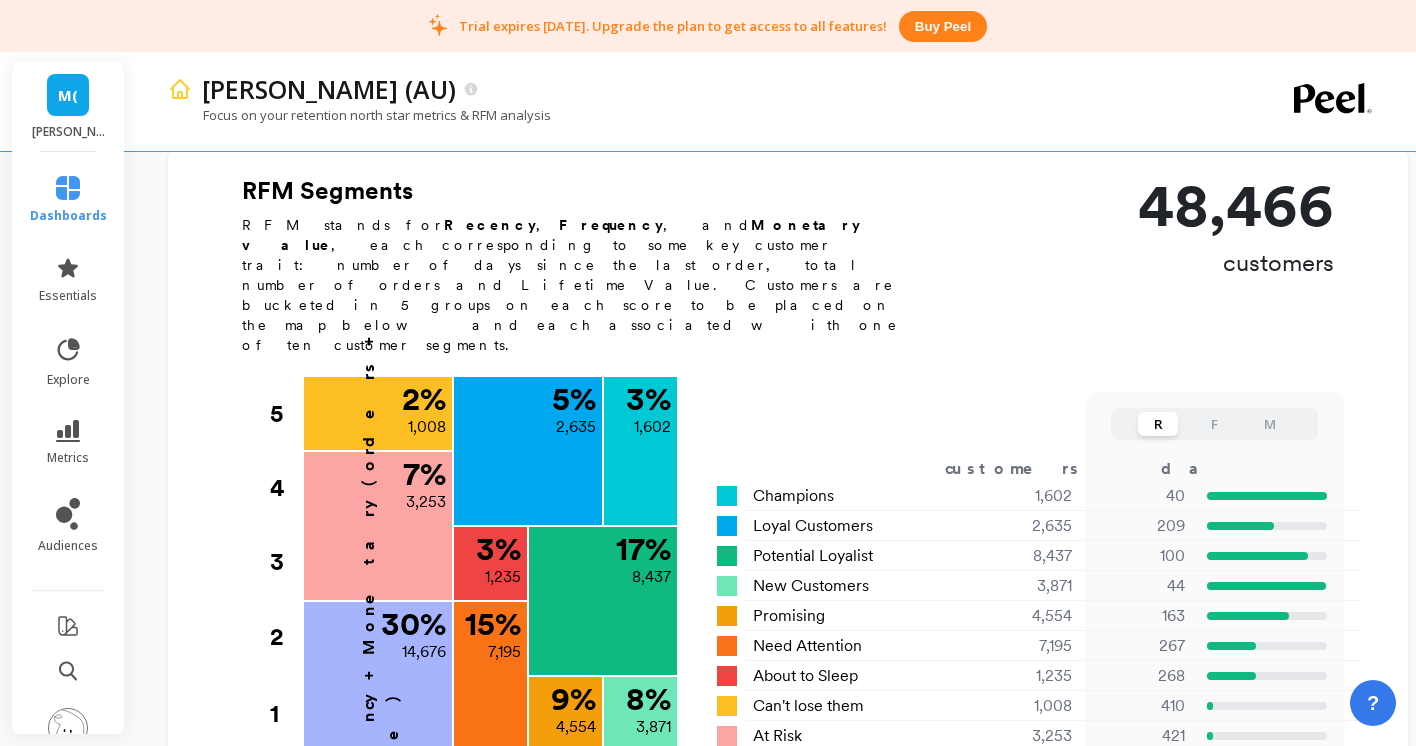 scroll, scrollTop: 607, scrollLeft: 0, axis: vertical 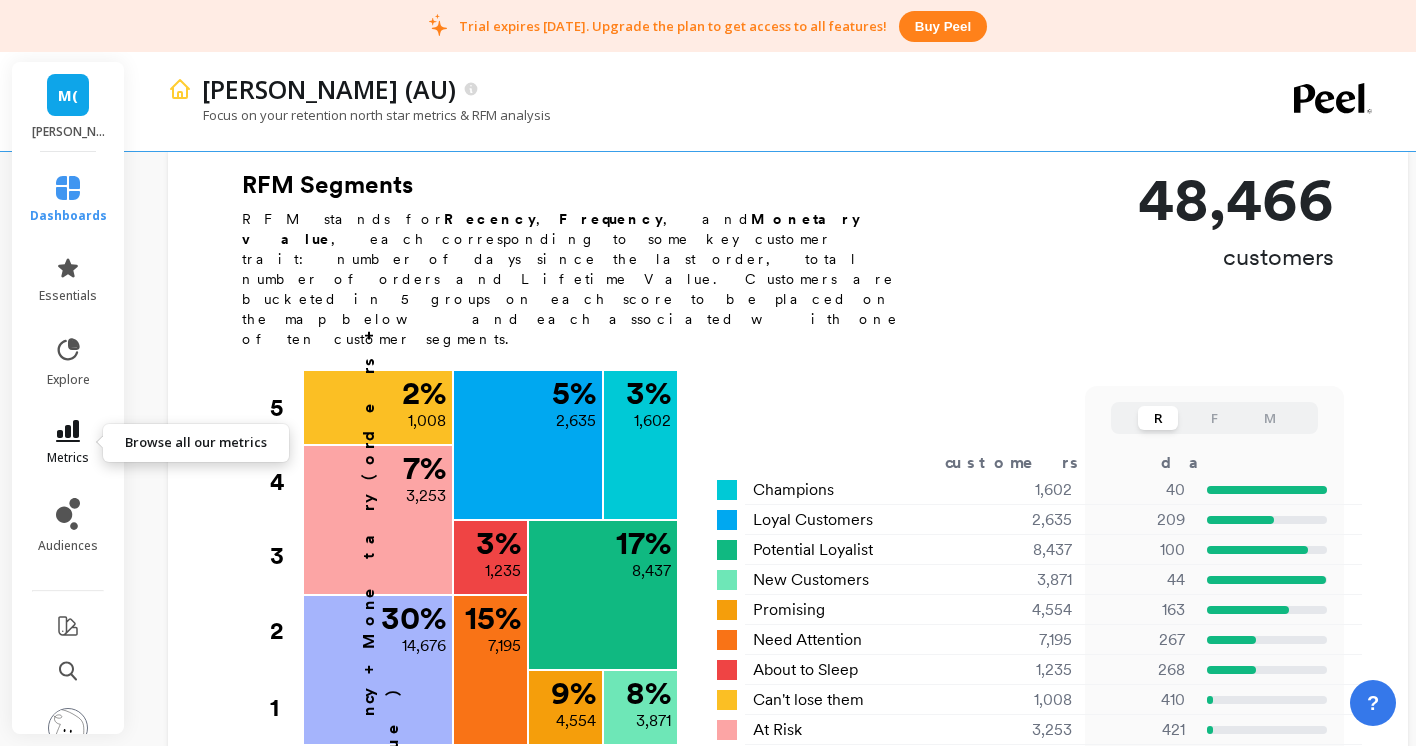 click 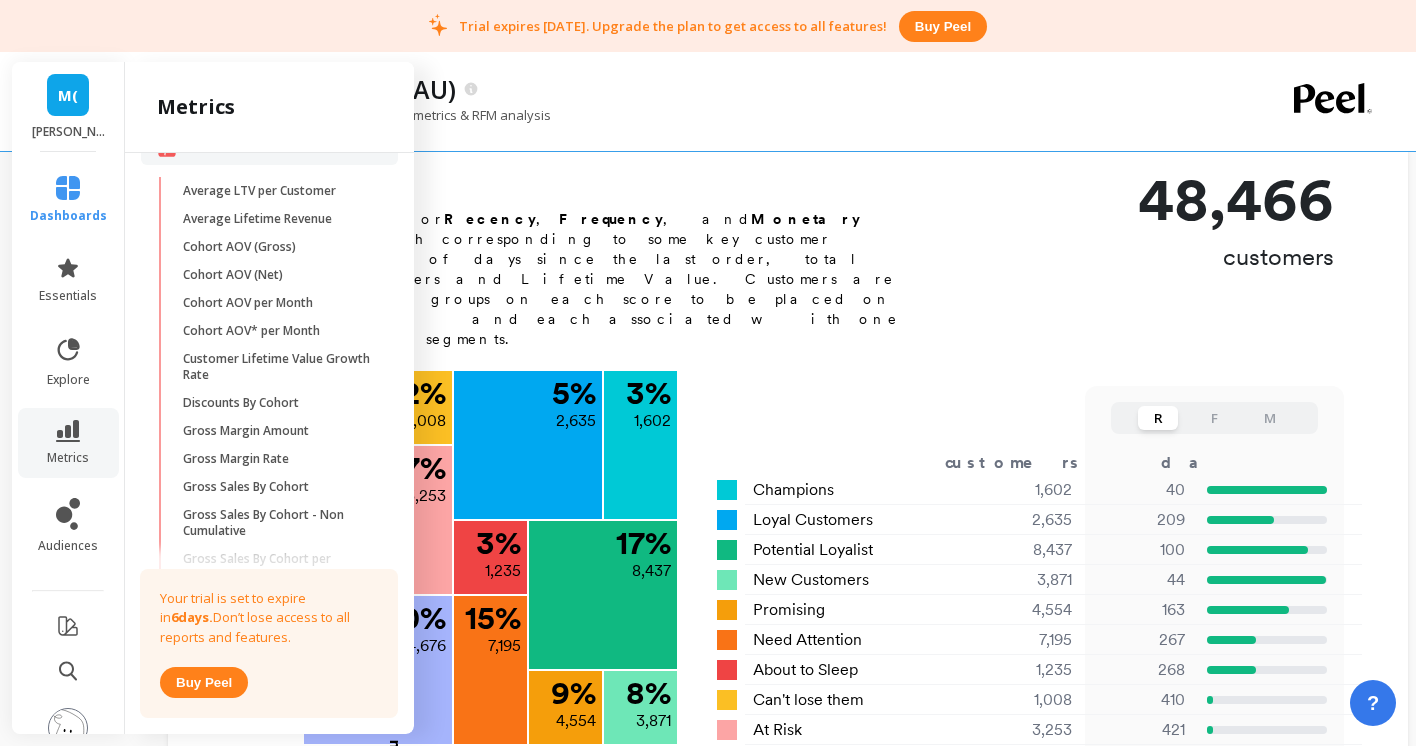 scroll, scrollTop: 92, scrollLeft: 0, axis: vertical 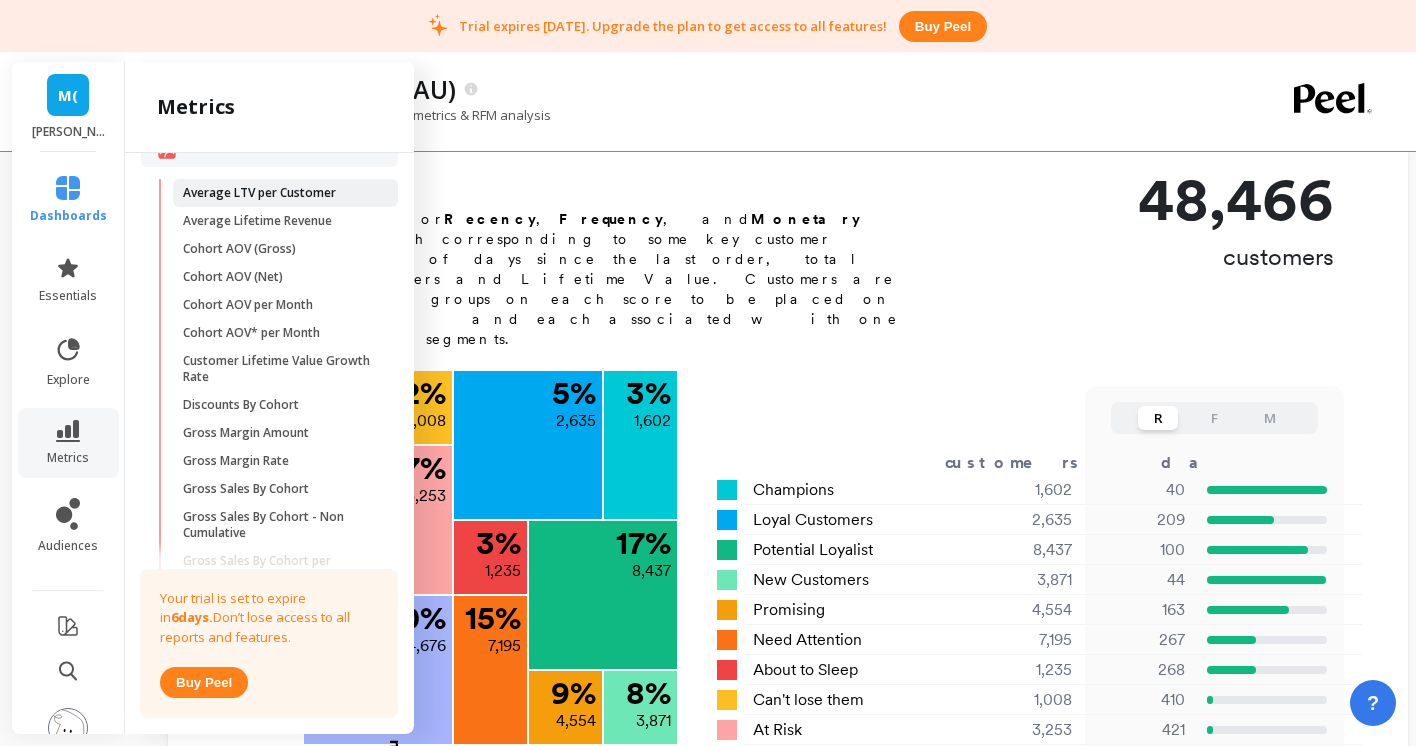 click on "Average LTV per Customer" at bounding box center (259, 193) 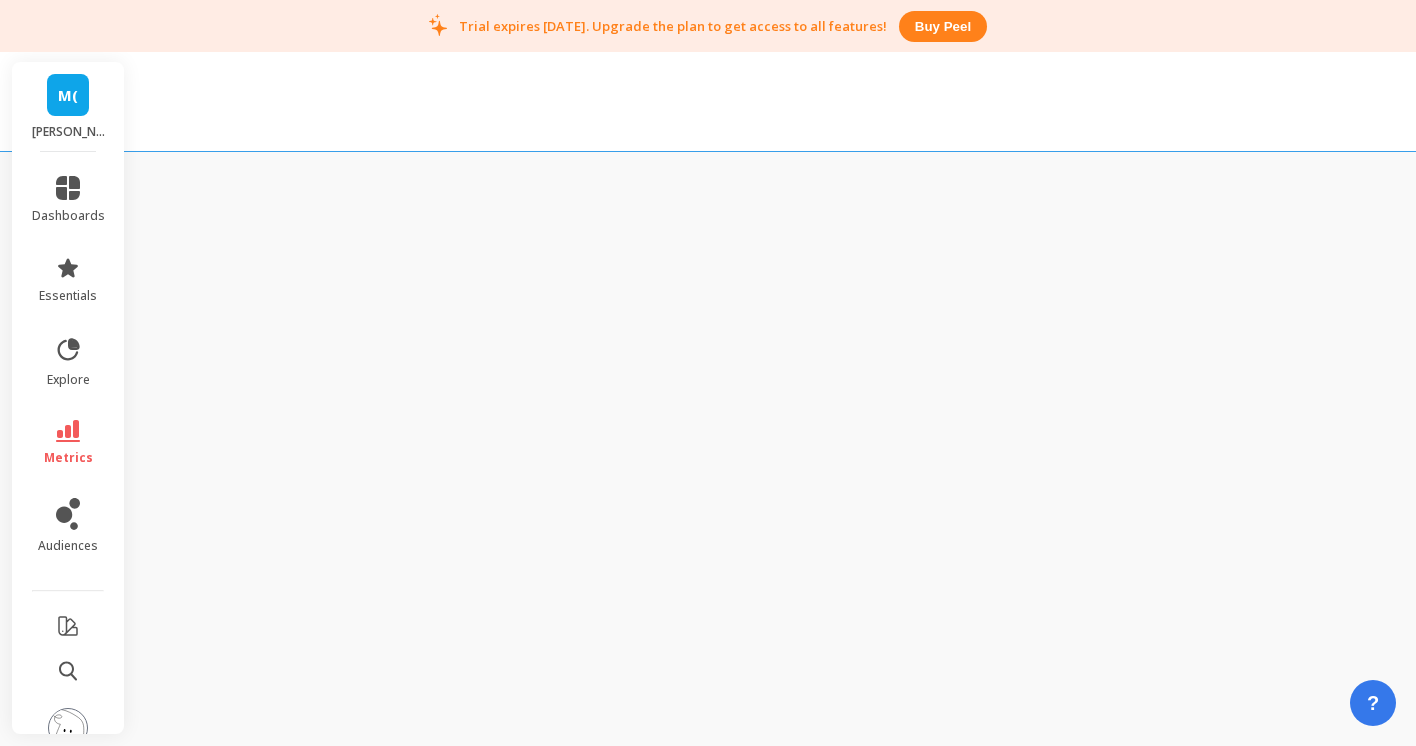 scroll, scrollTop: 0, scrollLeft: 0, axis: both 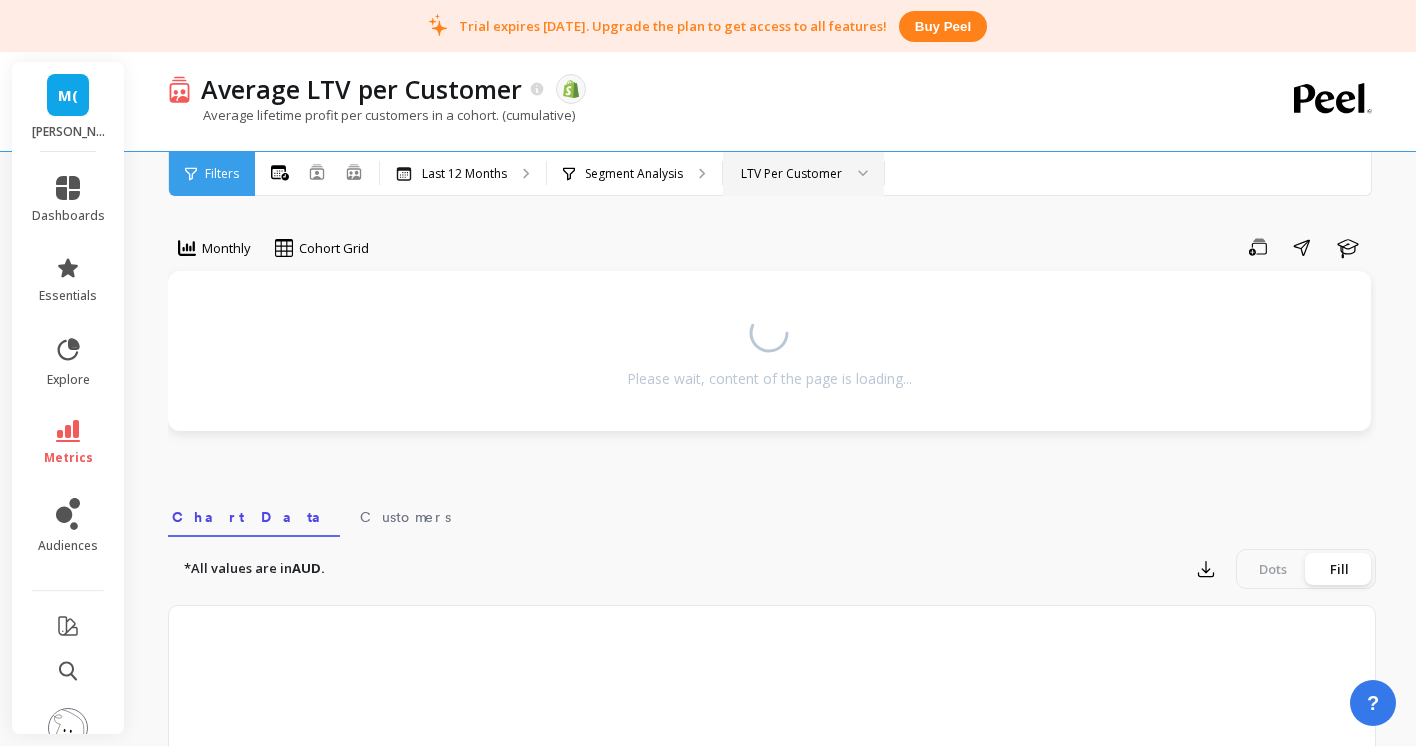 click on "LTV Per Customer" at bounding box center (803, 174) 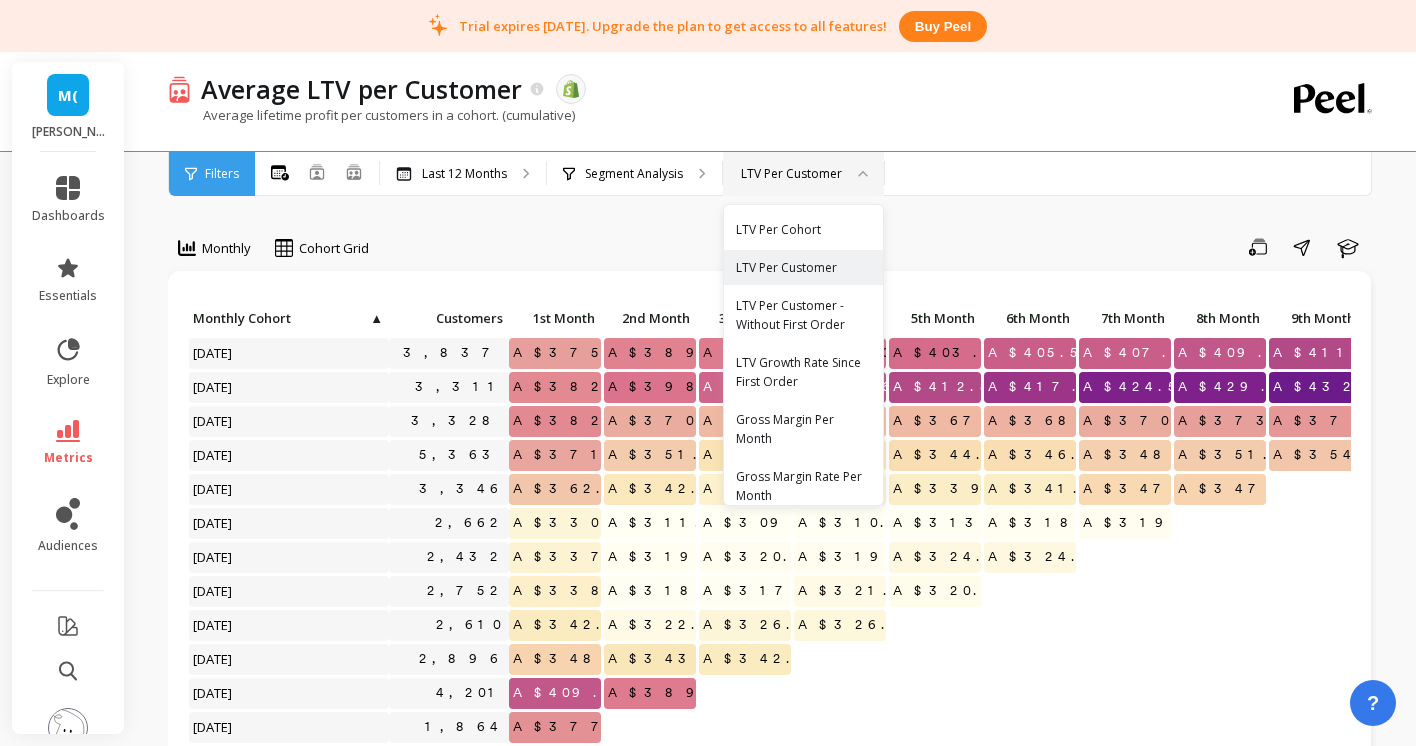 click on "LTV Per Customer" at bounding box center (803, 174) 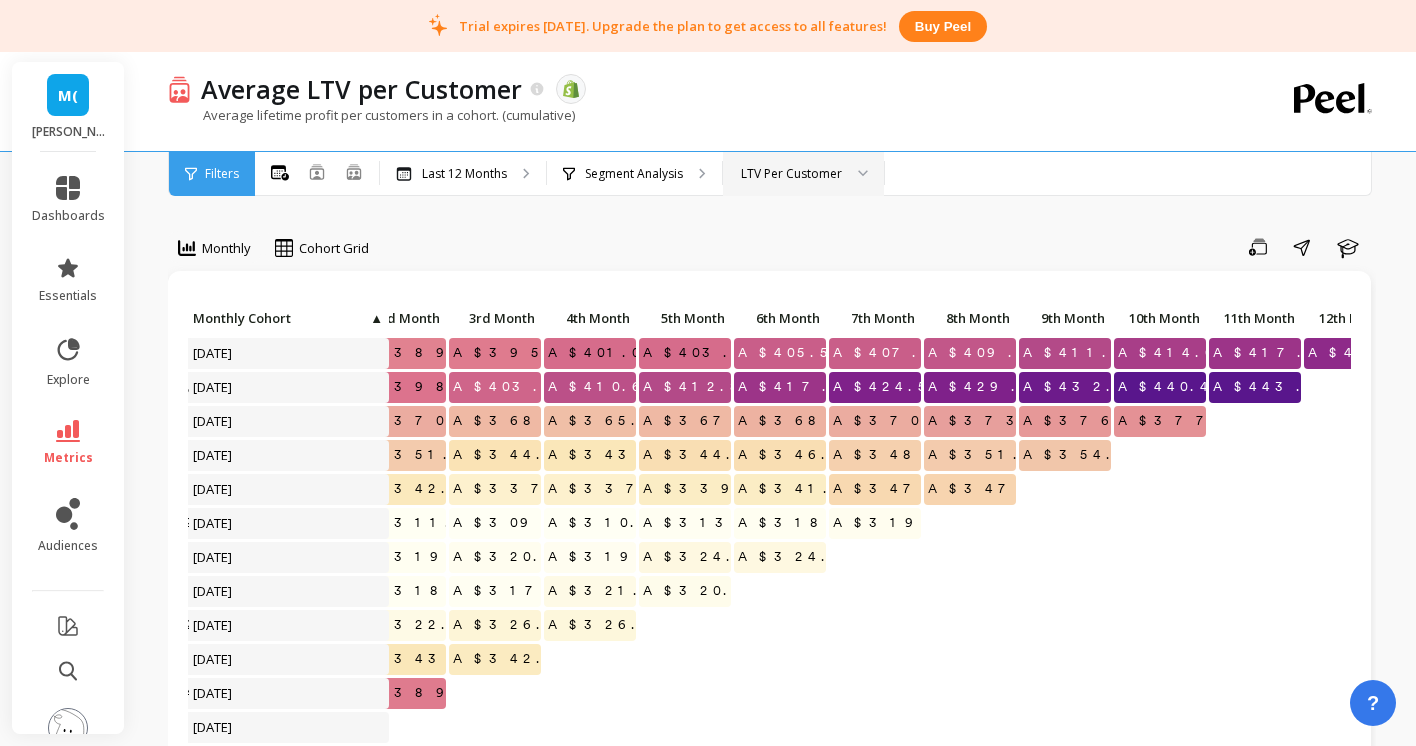 scroll, scrollTop: 0, scrollLeft: 297, axis: horizontal 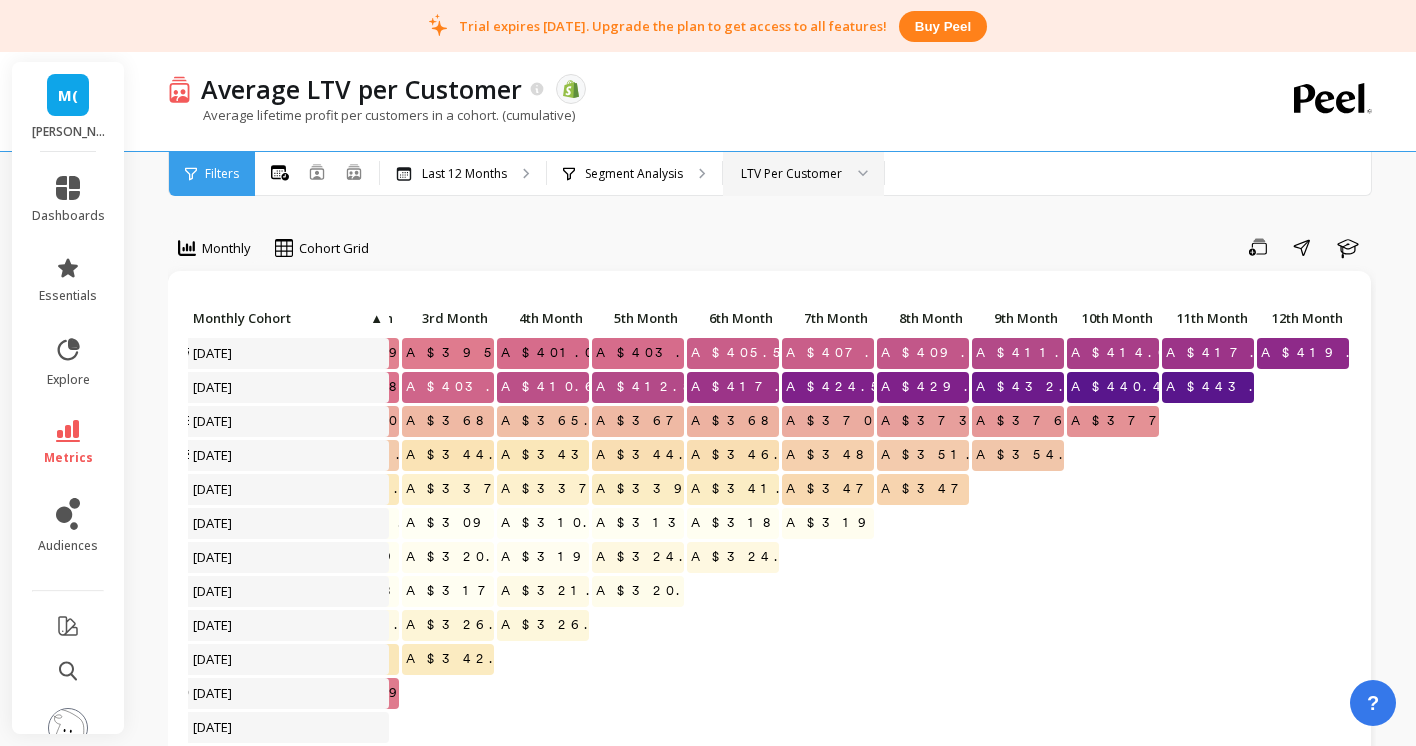 click on "LTV Per Customer" at bounding box center (791, 173) 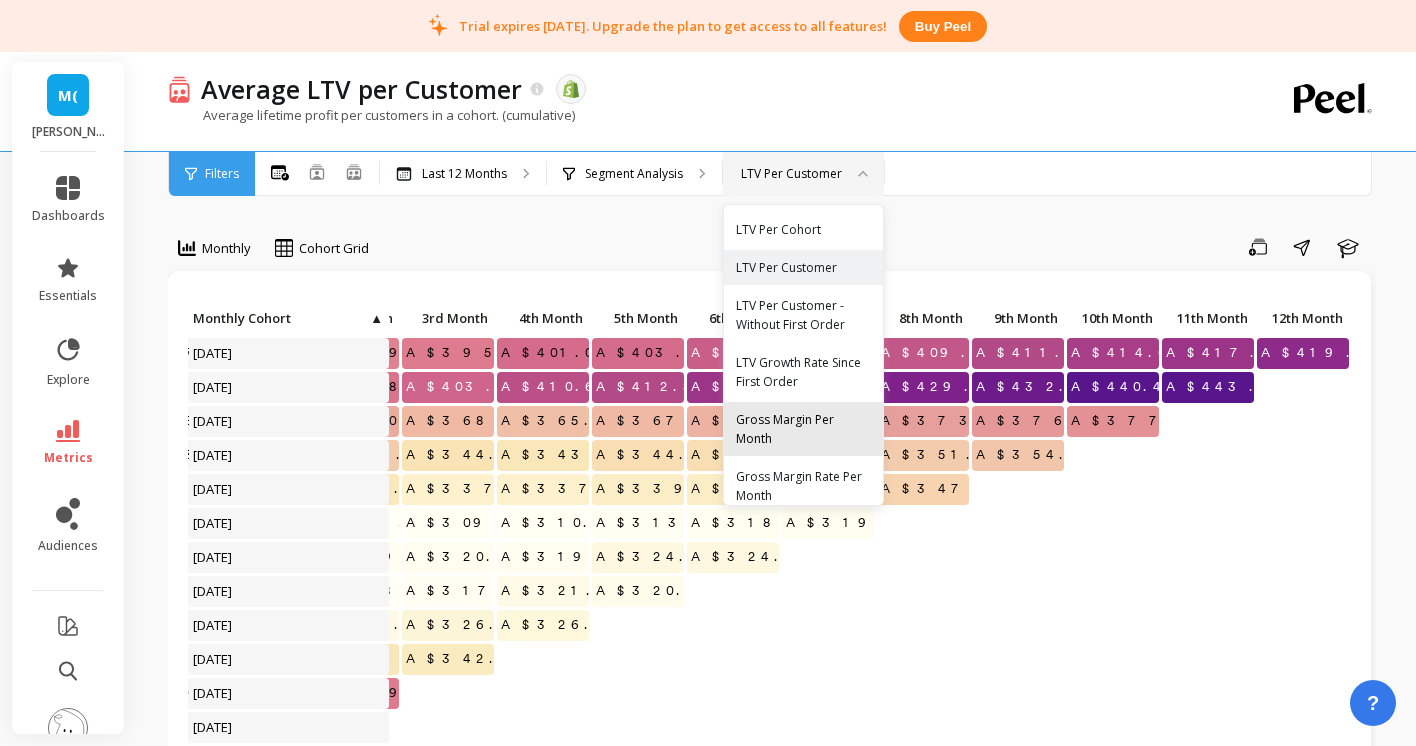 scroll, scrollTop: 15, scrollLeft: 0, axis: vertical 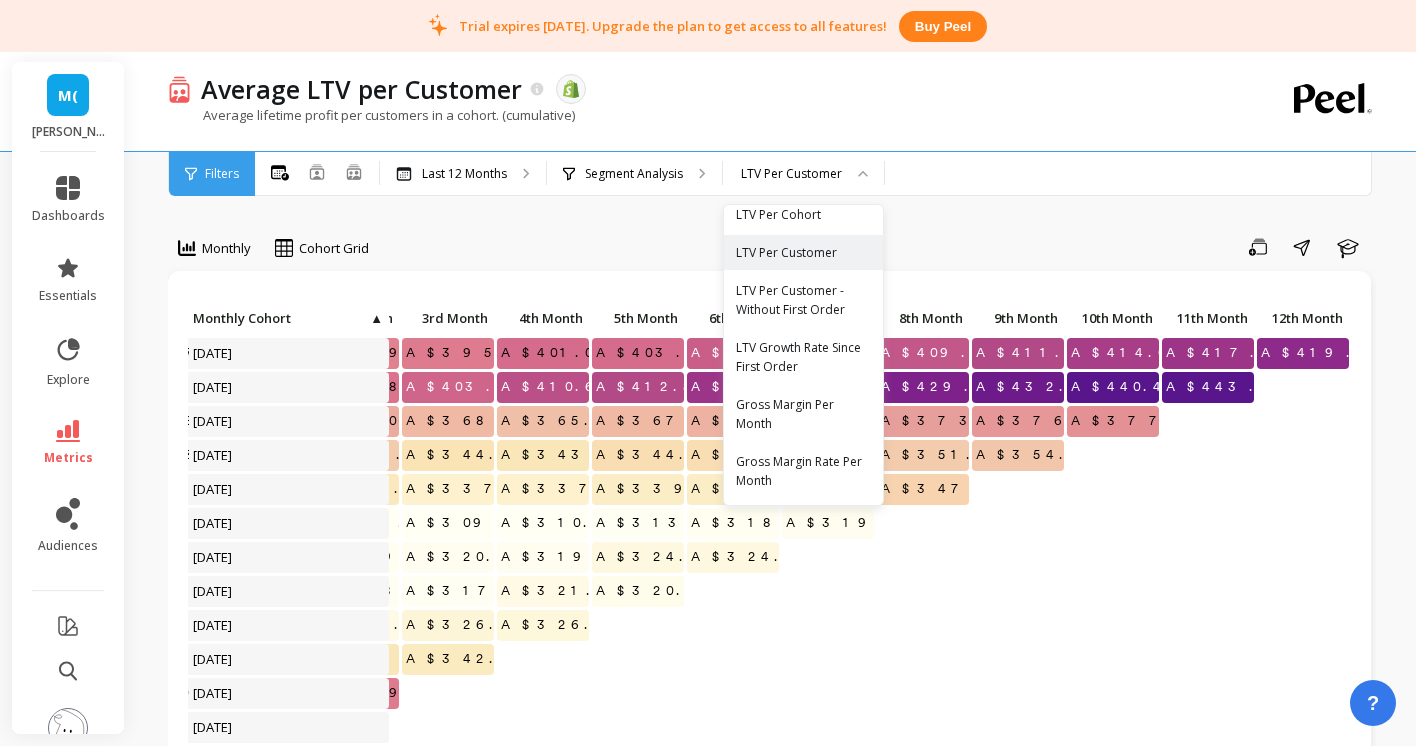 click on "Save
Share
Learn" at bounding box center (879, 247) 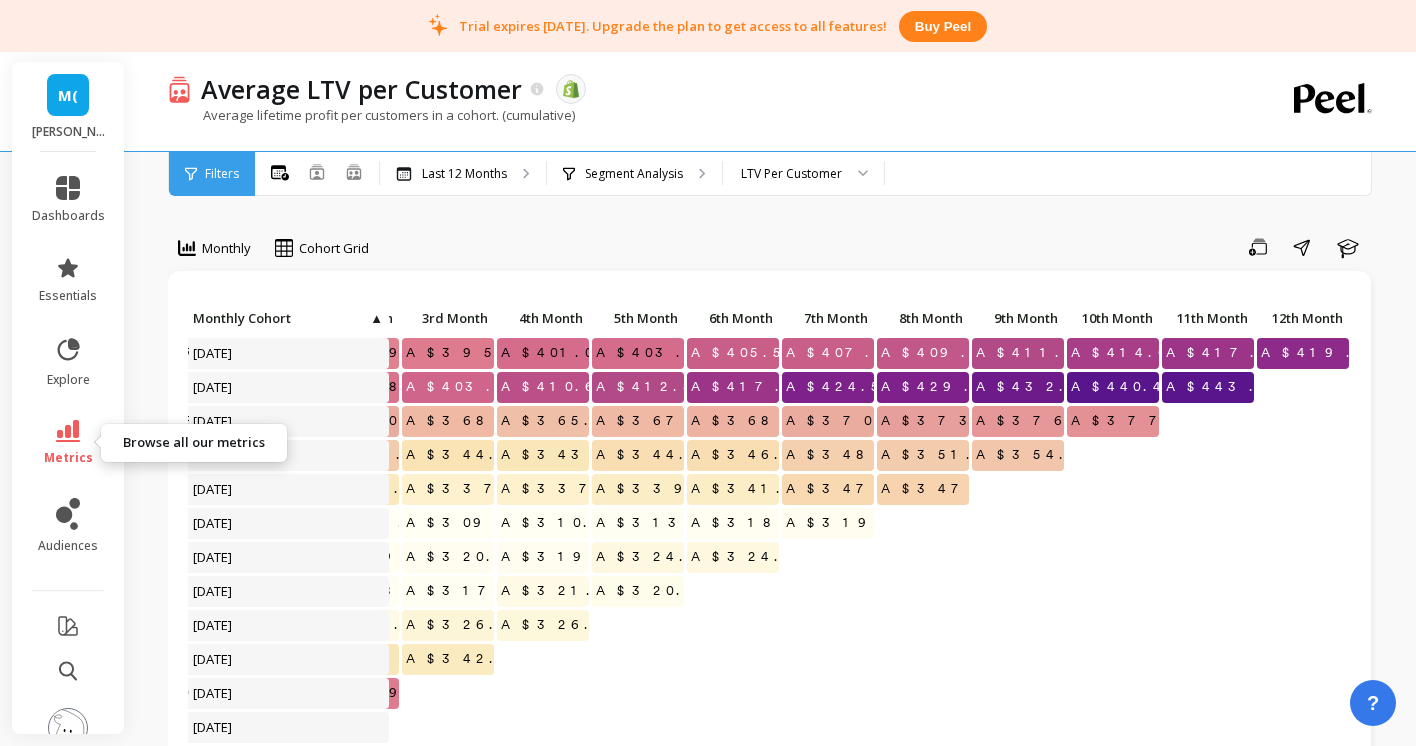 click 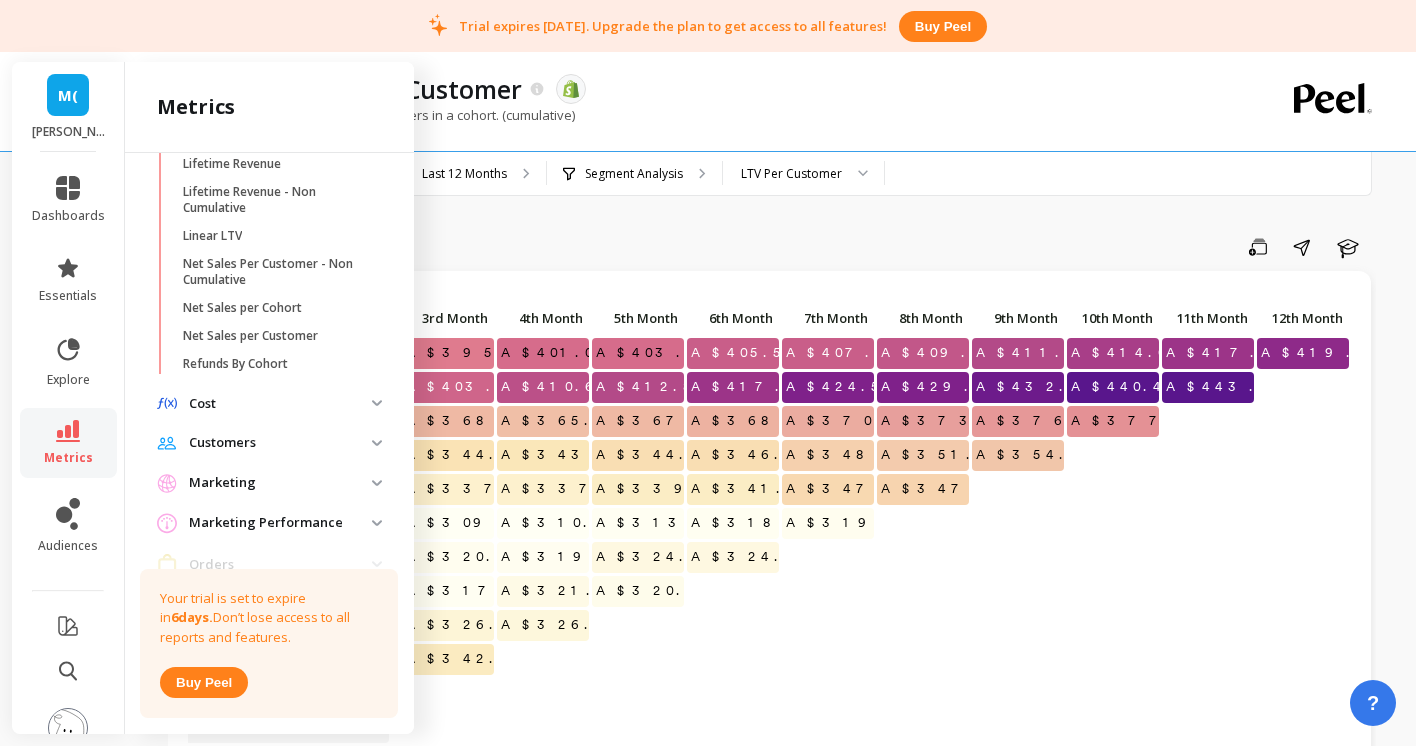scroll, scrollTop: 563, scrollLeft: 0, axis: vertical 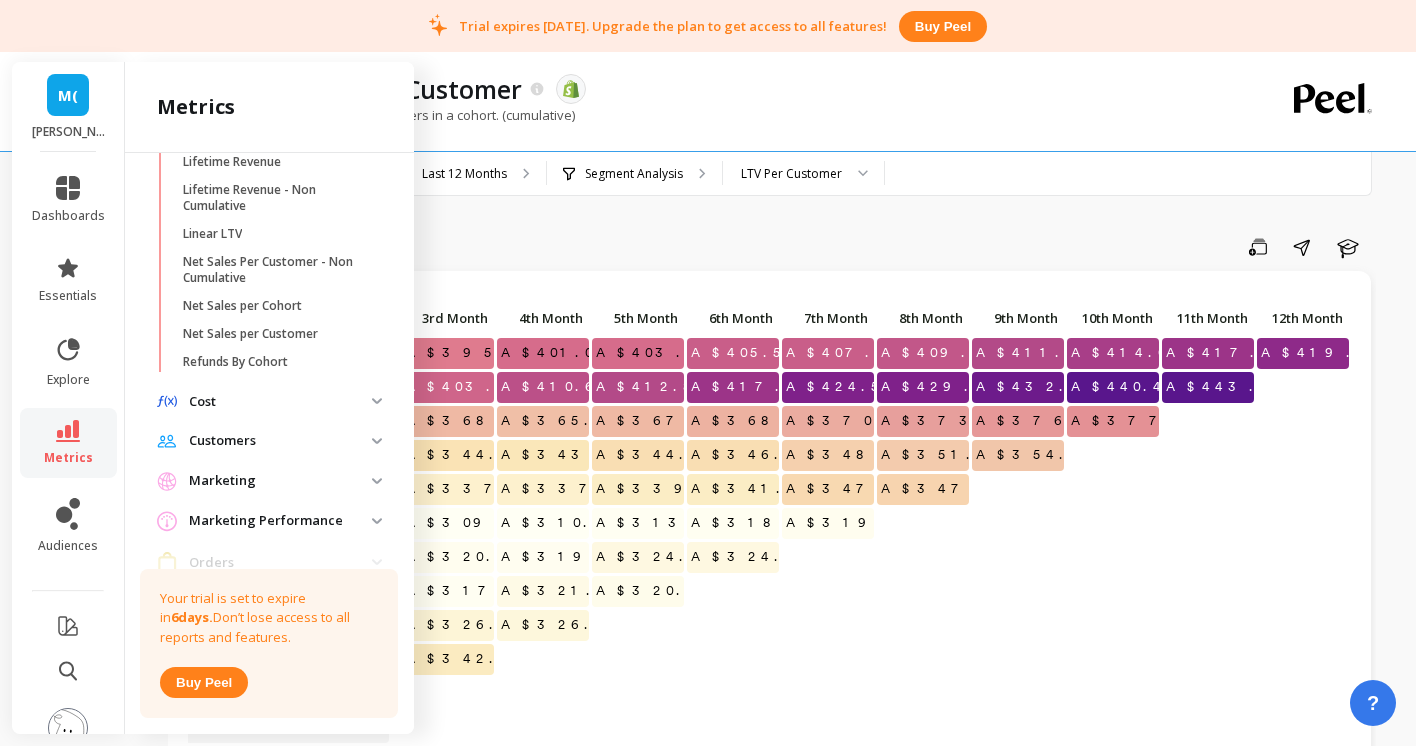 click on "Customers" at bounding box center (280, 441) 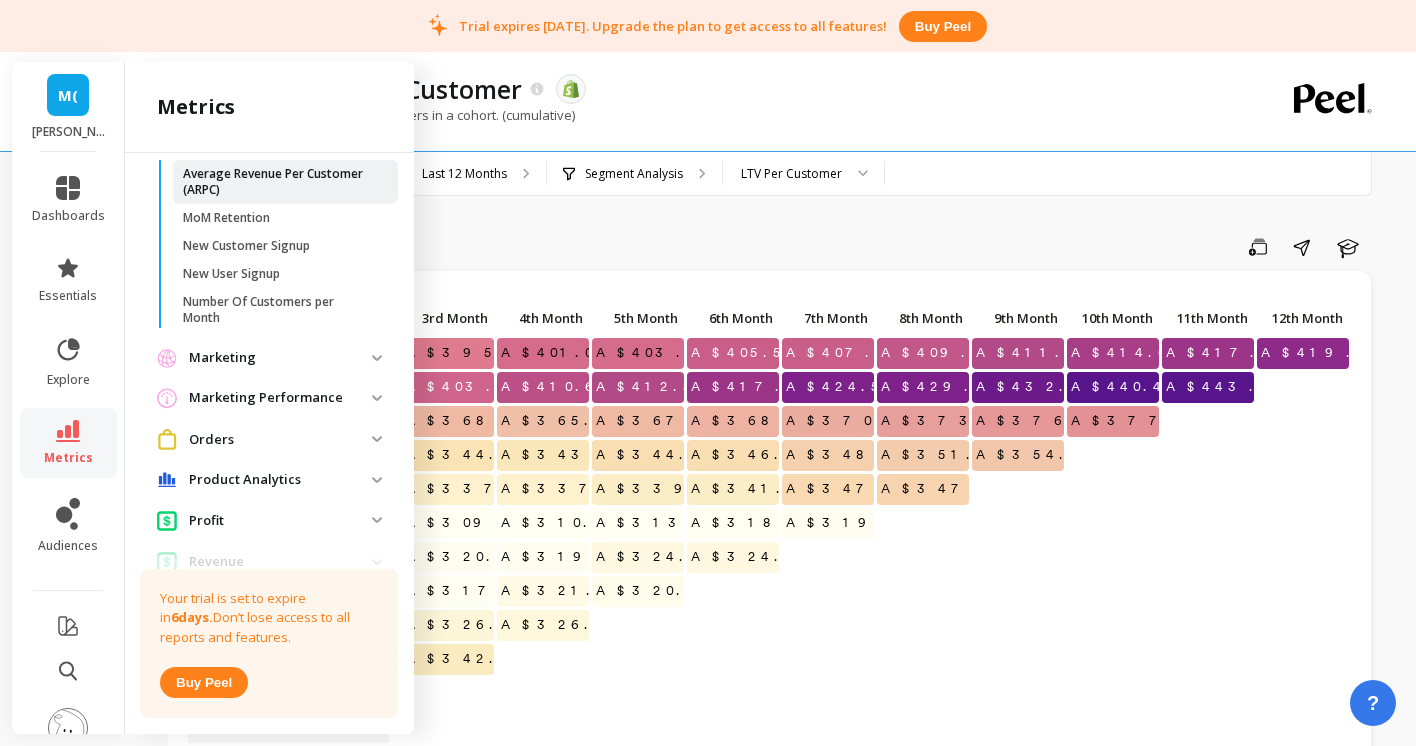 scroll, scrollTop: 933, scrollLeft: 0, axis: vertical 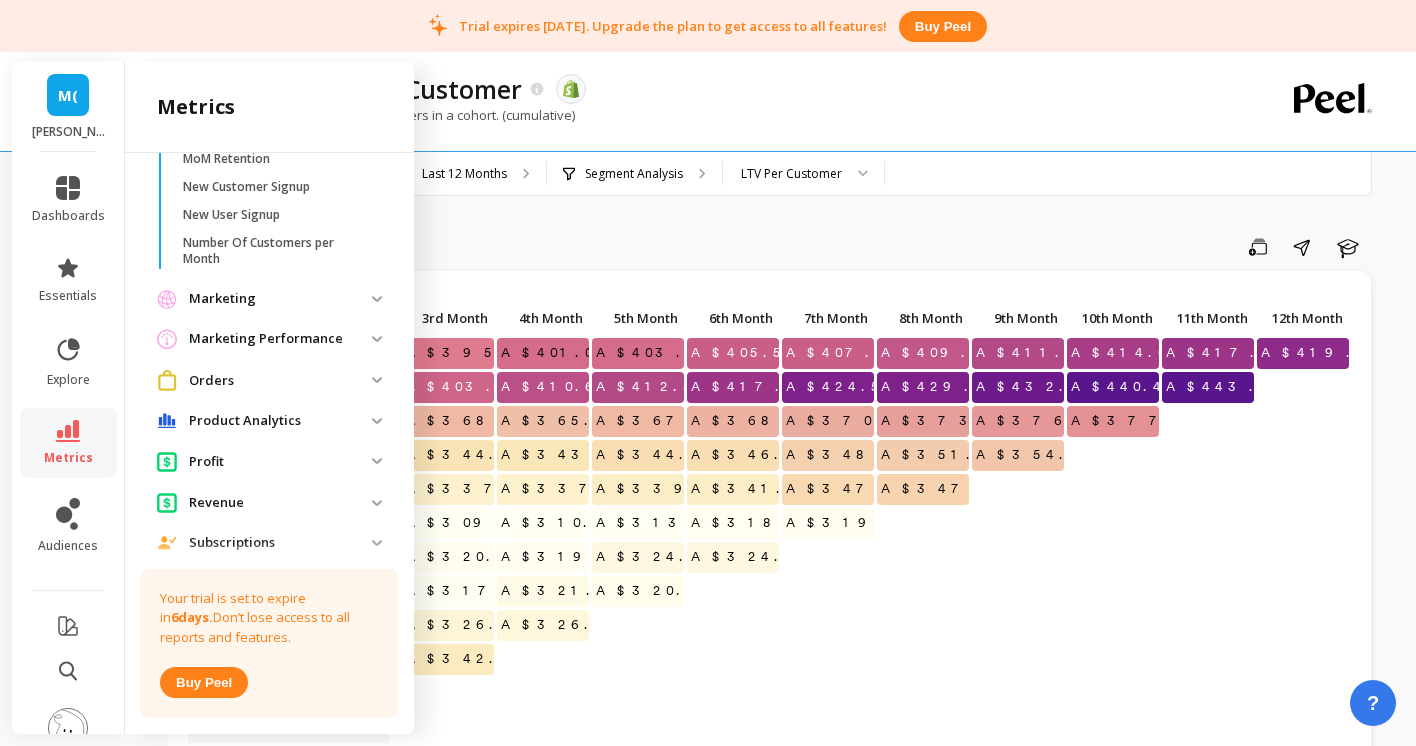 click on "Orders" at bounding box center [280, 381] 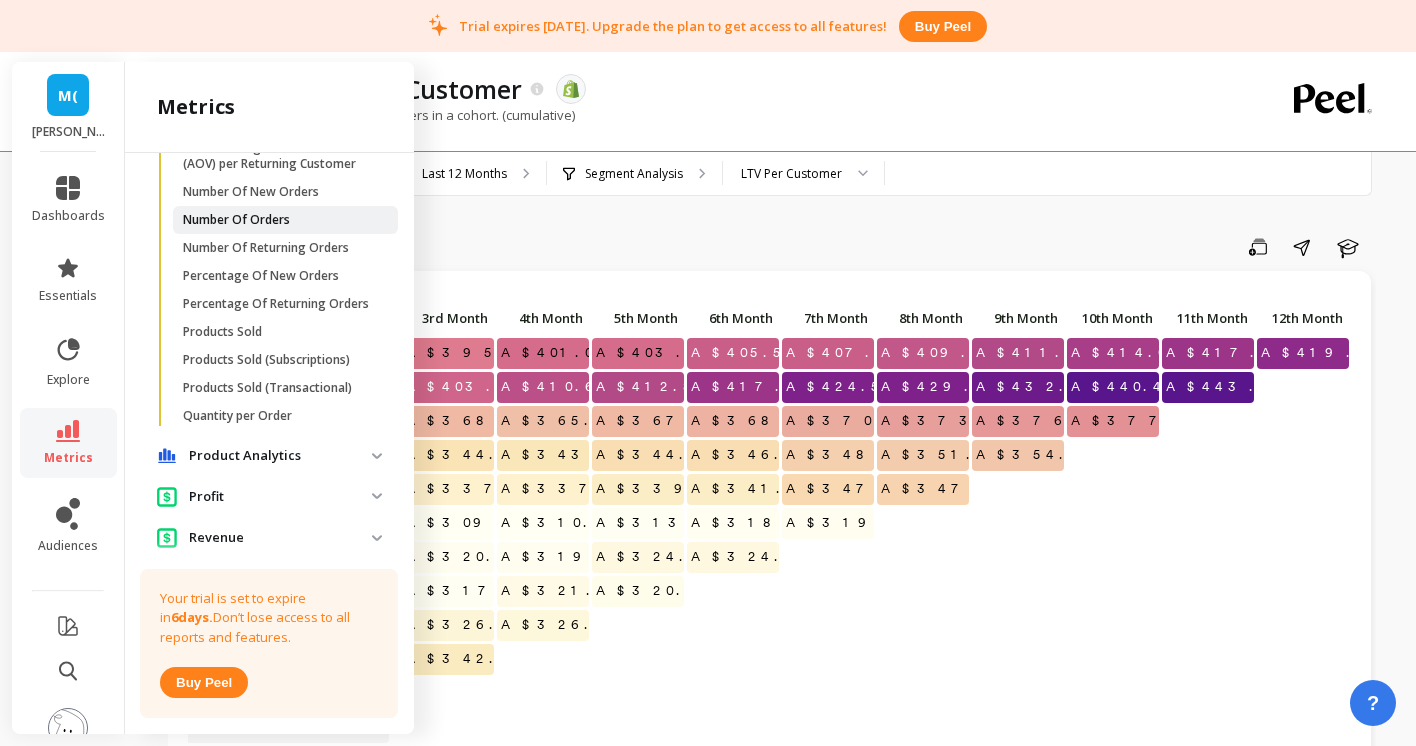scroll, scrollTop: 1591, scrollLeft: 0, axis: vertical 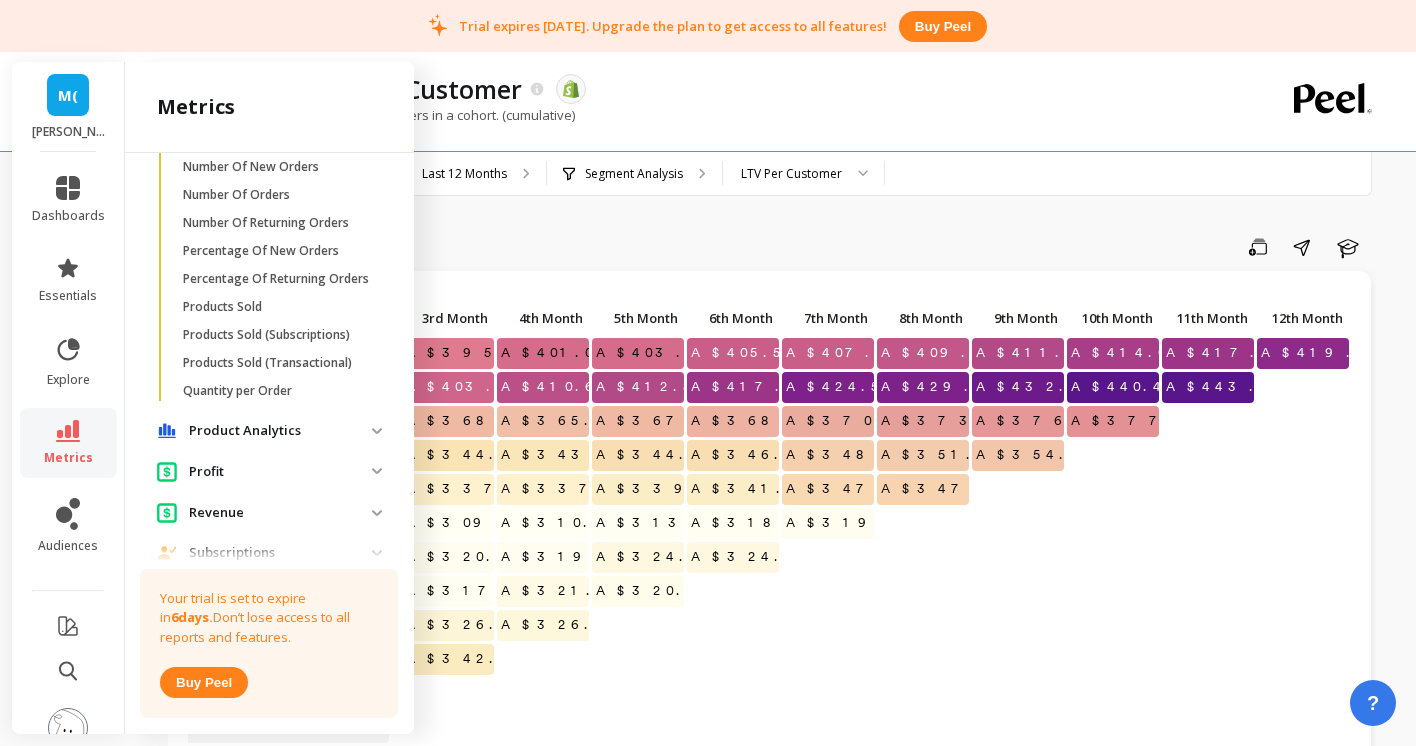 click on "Product Analytics" at bounding box center [280, 431] 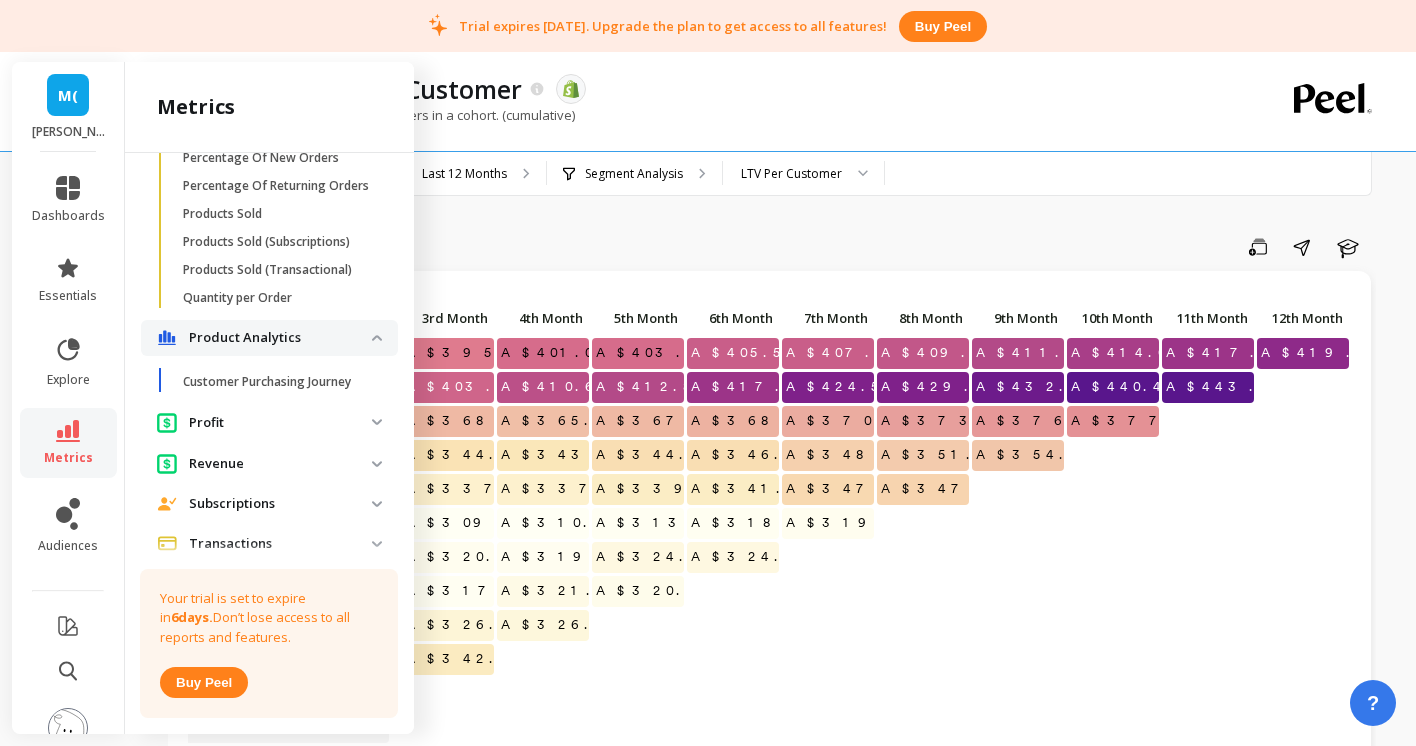 scroll, scrollTop: 1732, scrollLeft: 0, axis: vertical 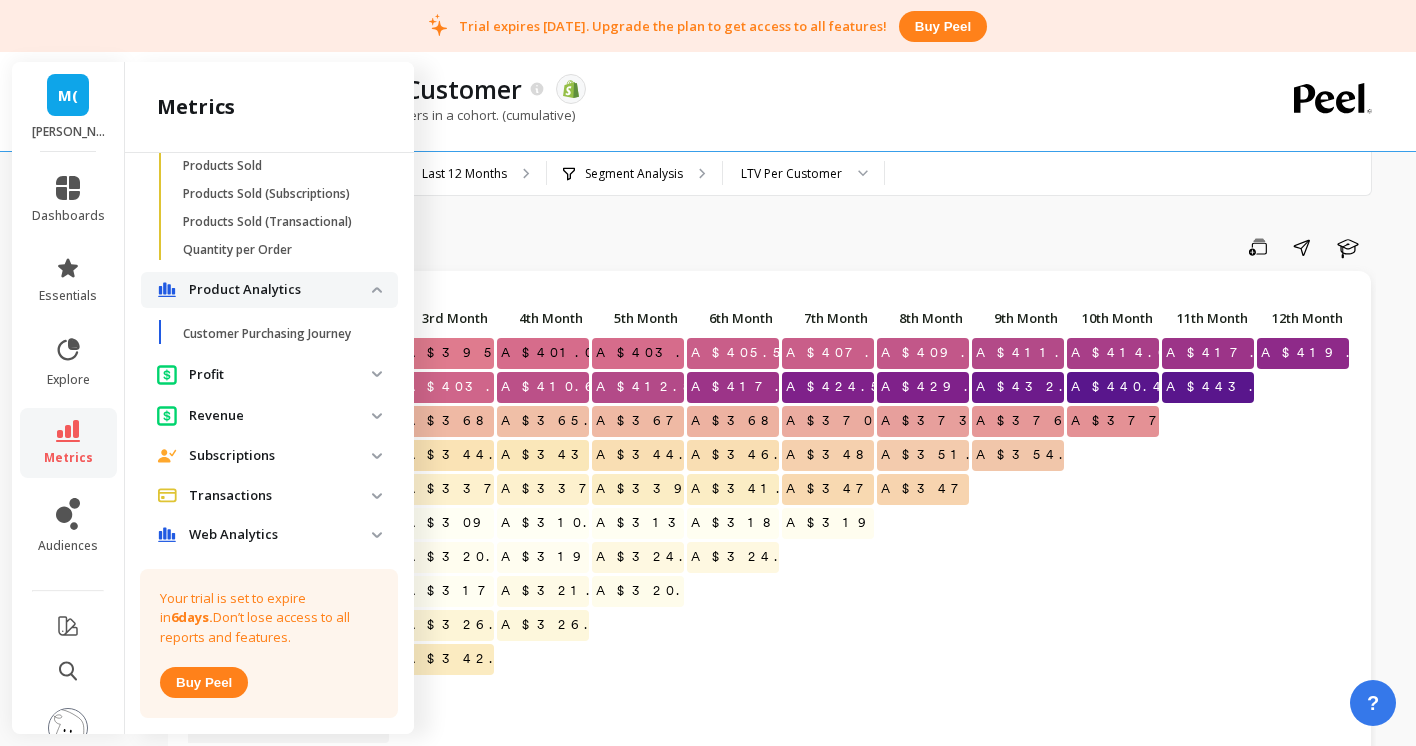click on "Profit" at bounding box center [280, 375] 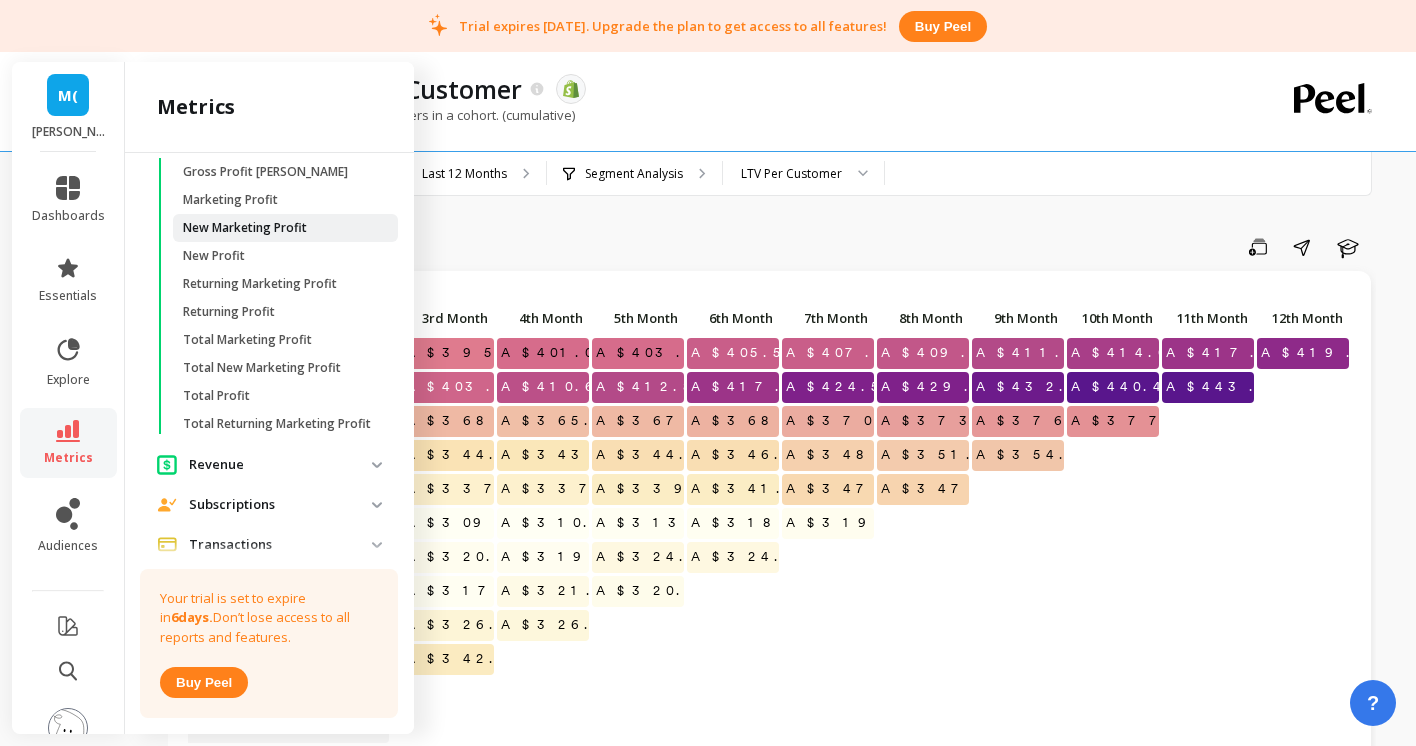 scroll, scrollTop: 2052, scrollLeft: 0, axis: vertical 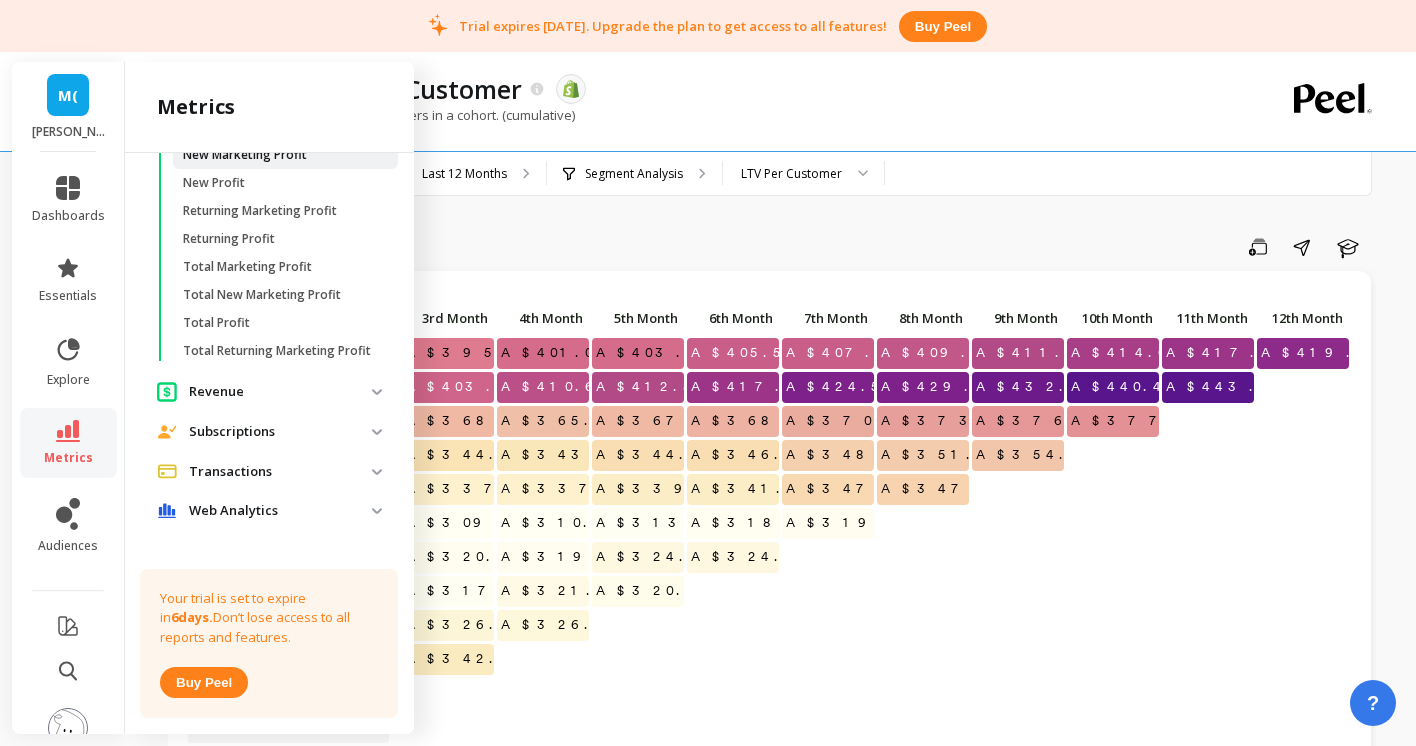 click on "Revenue" at bounding box center [280, 392] 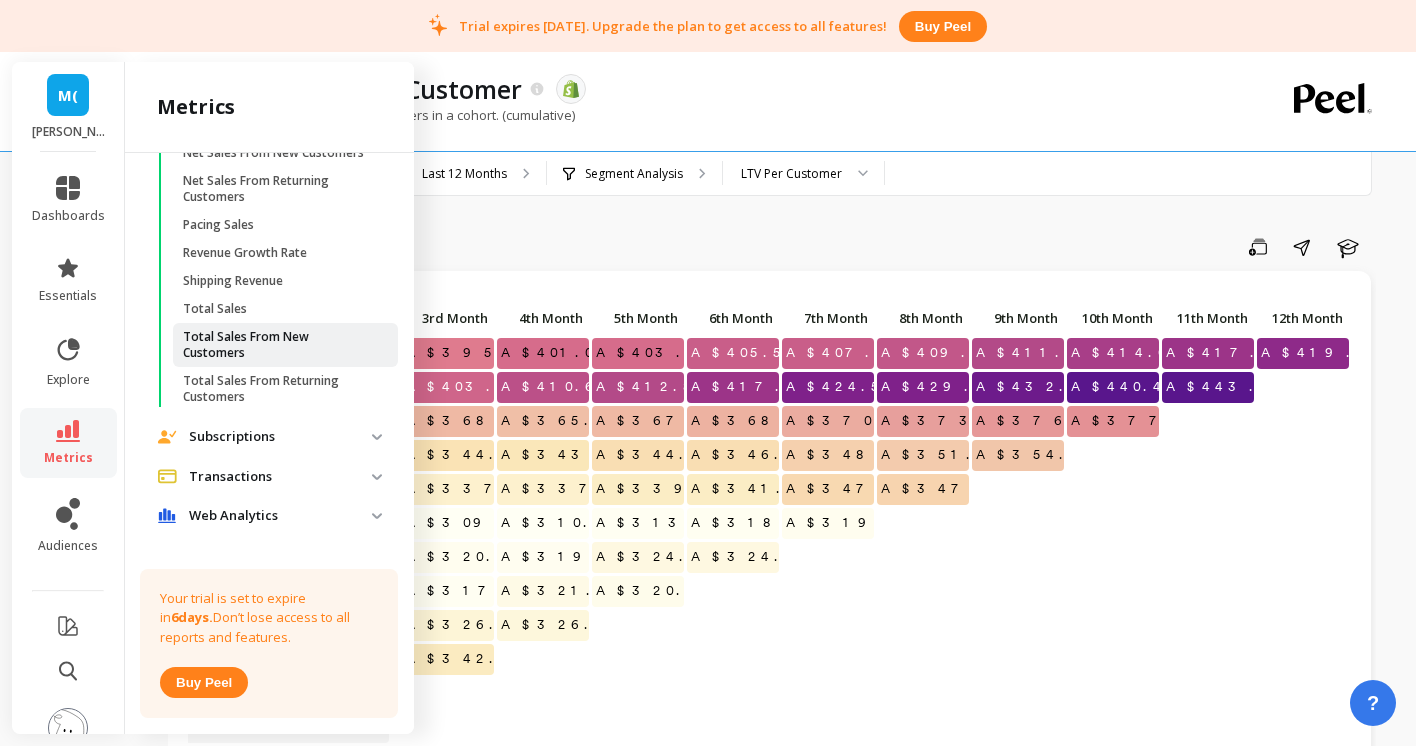 scroll, scrollTop: 2507, scrollLeft: 0, axis: vertical 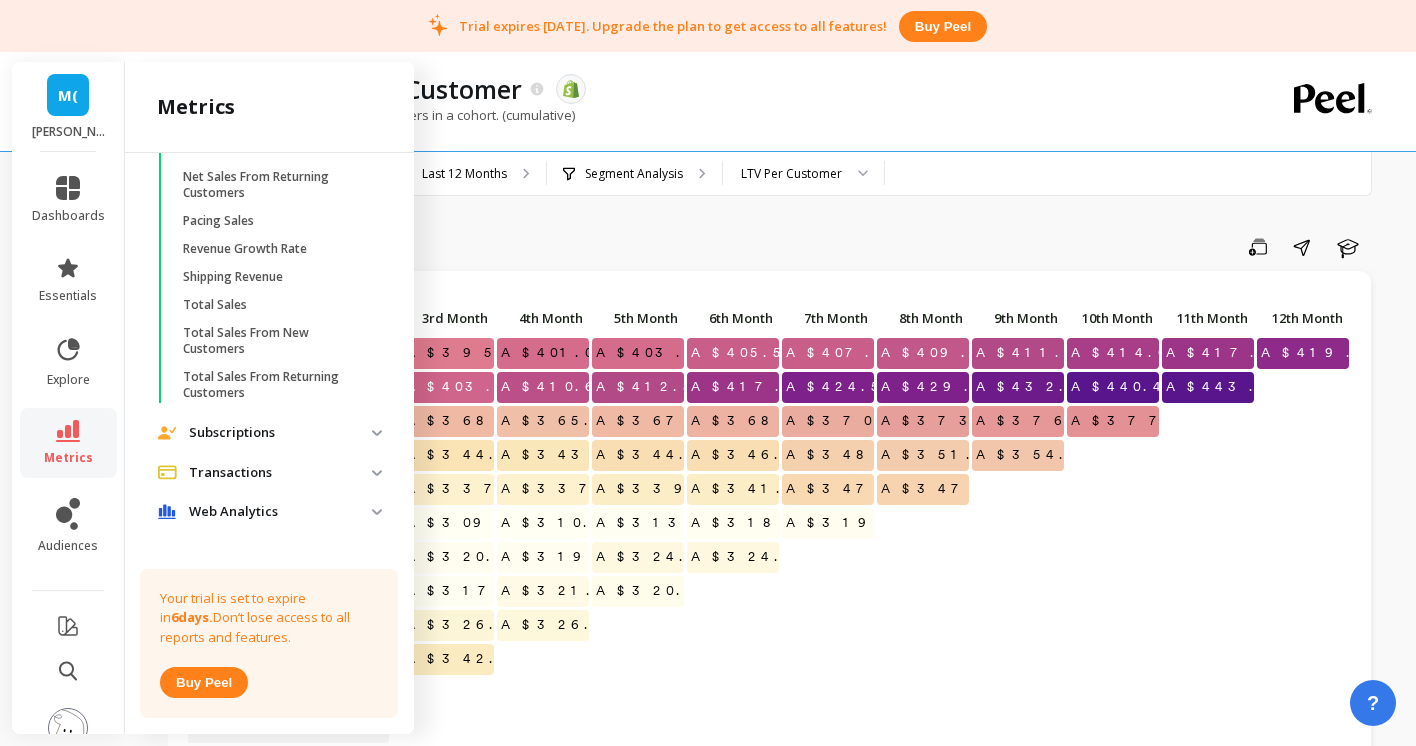 click on "Transactions" at bounding box center [280, 473] 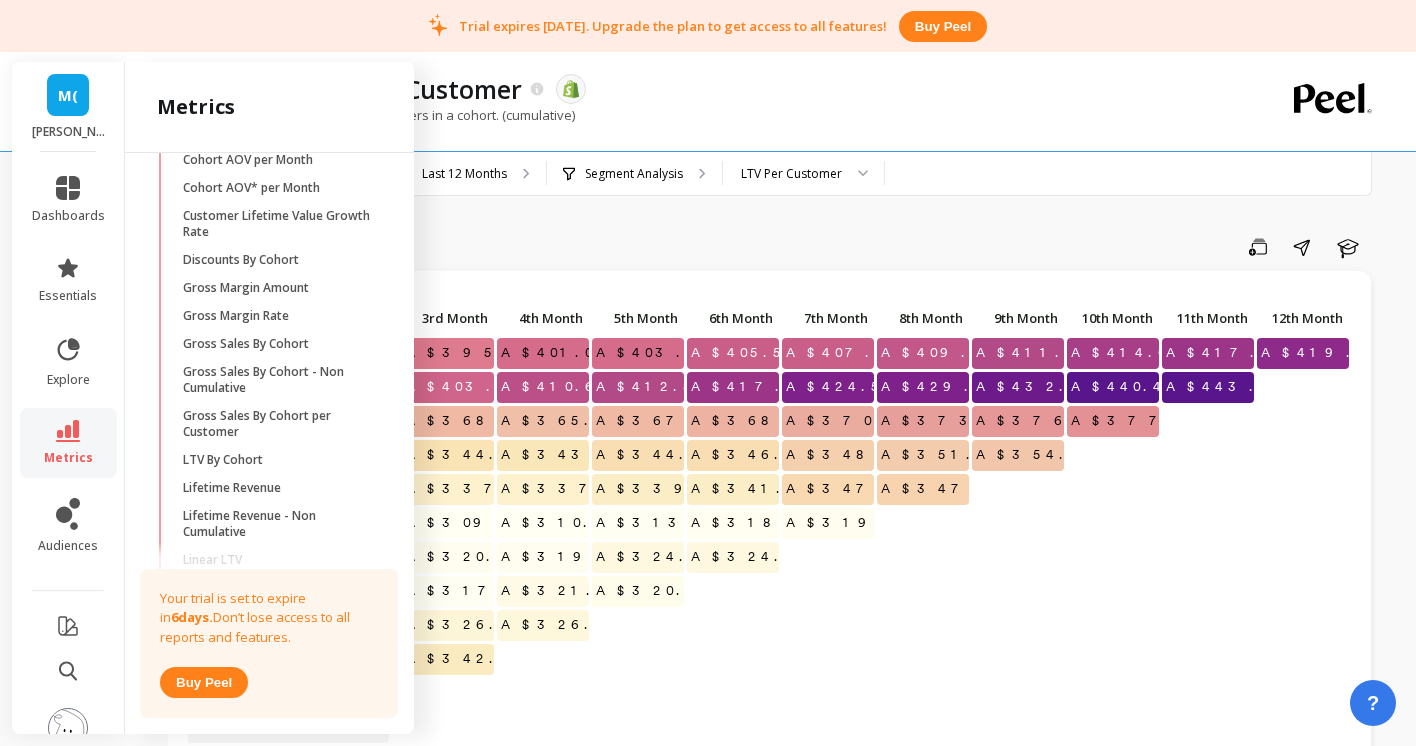 scroll, scrollTop: 0, scrollLeft: 0, axis: both 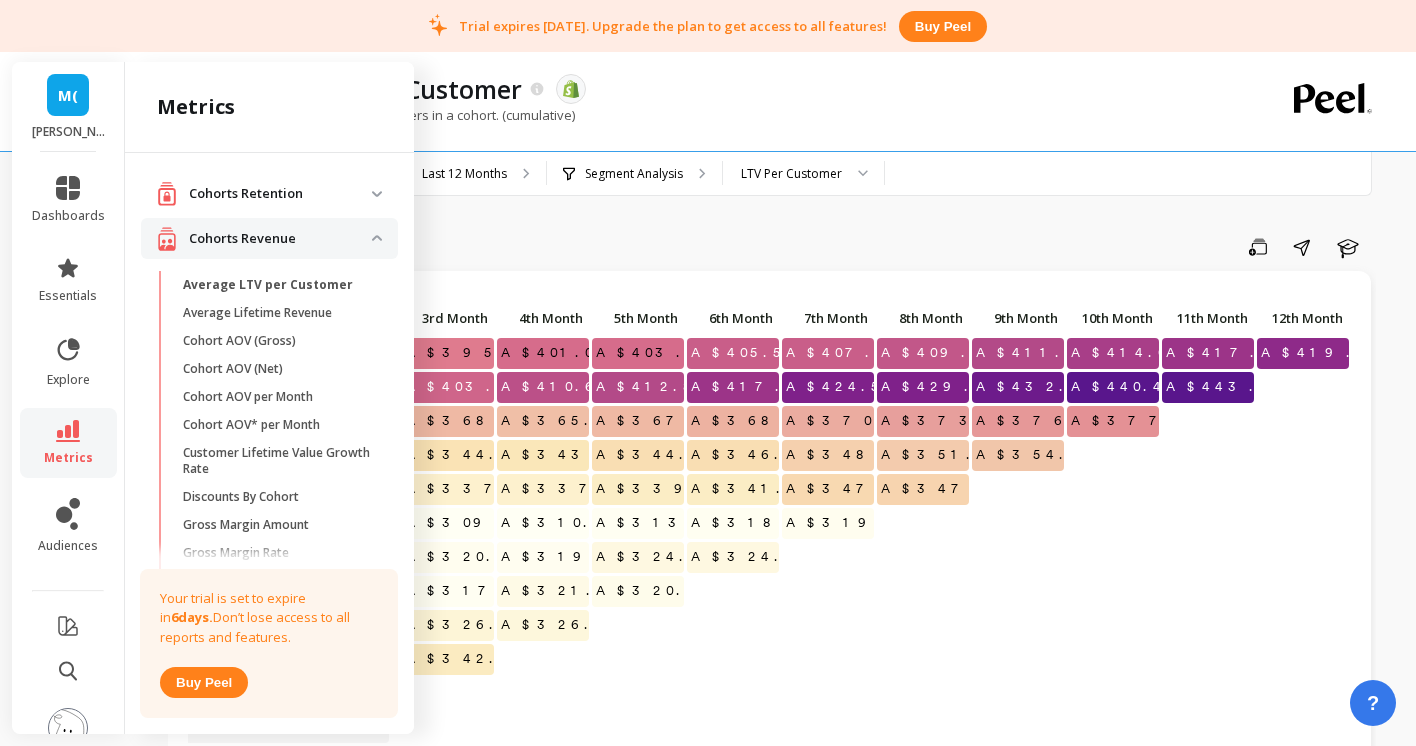 click on "Cohorts Retention" at bounding box center (280, 194) 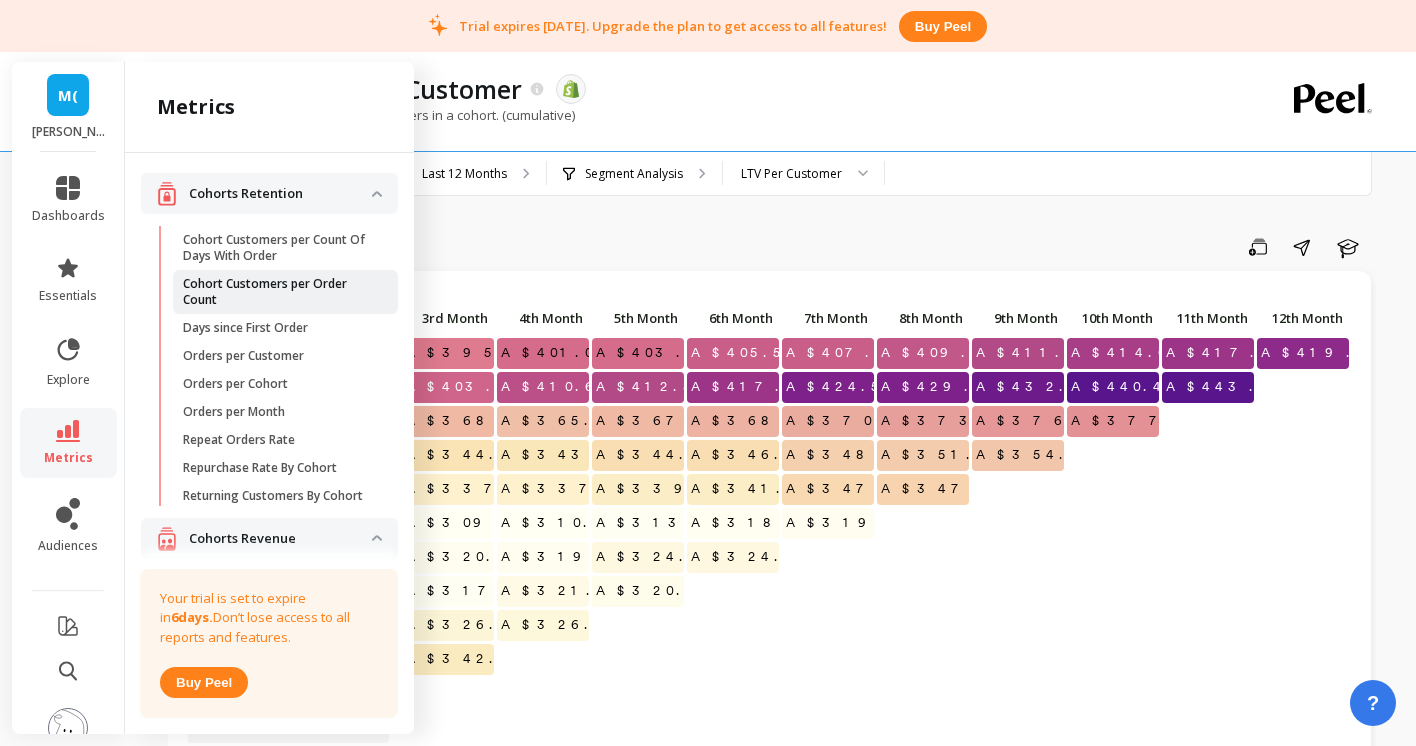 click on "Cohort Customers per Order Count" at bounding box center [278, 292] 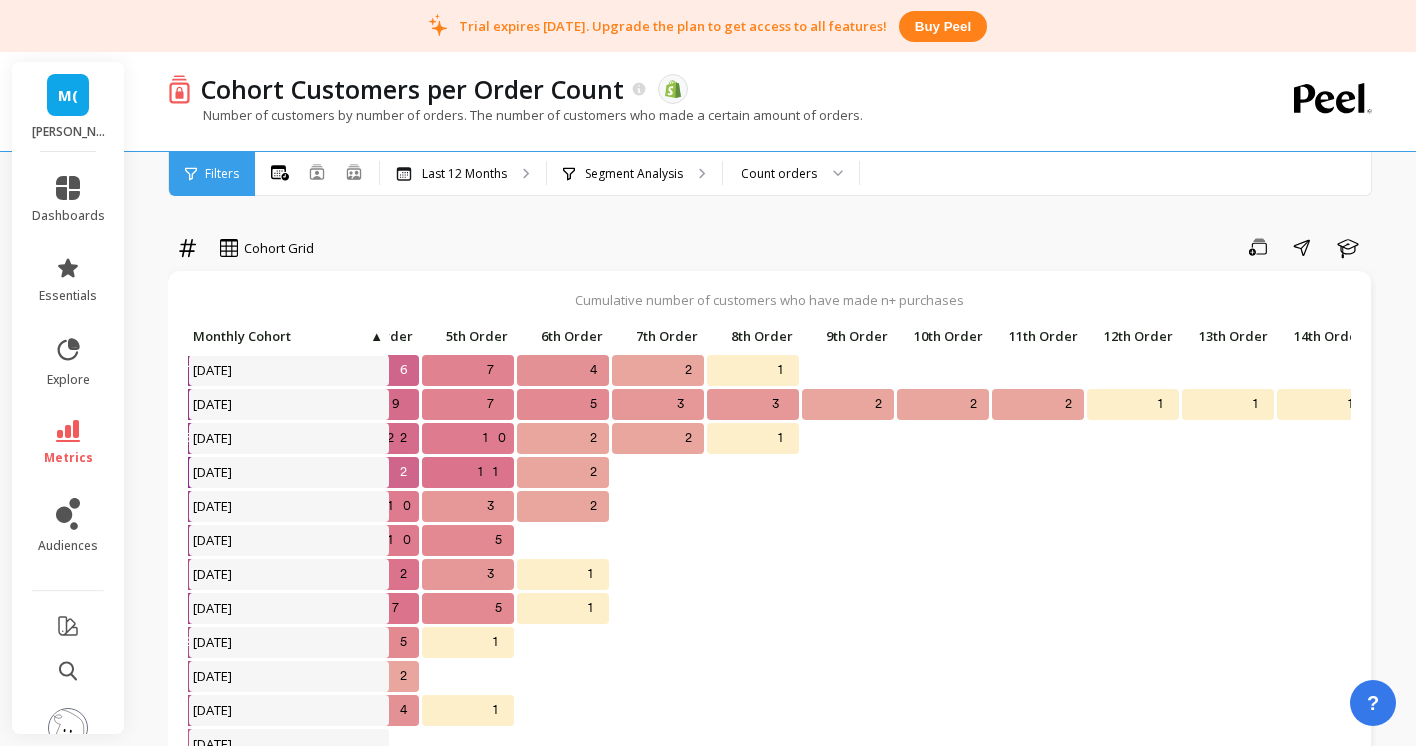 scroll, scrollTop: 1, scrollLeft: 0, axis: vertical 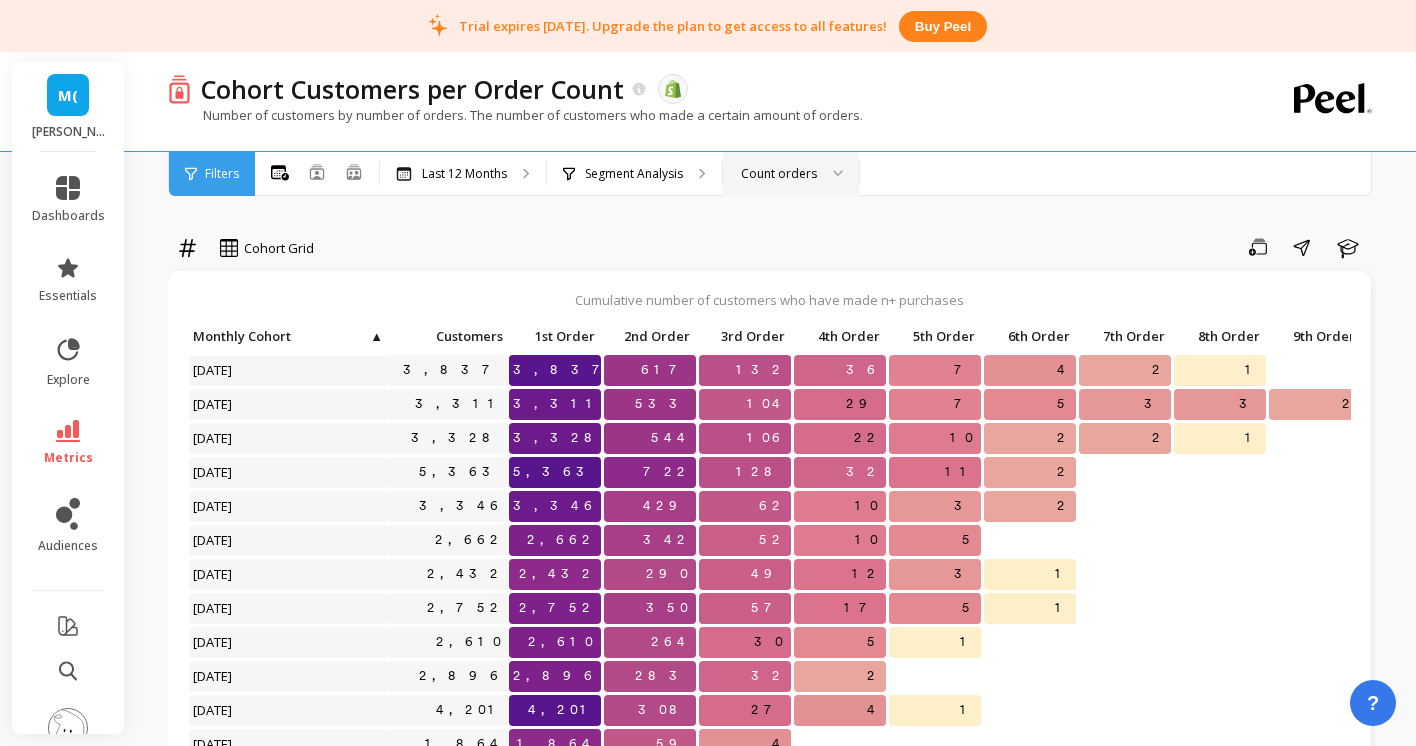 click on "Count orders" at bounding box center (779, 173) 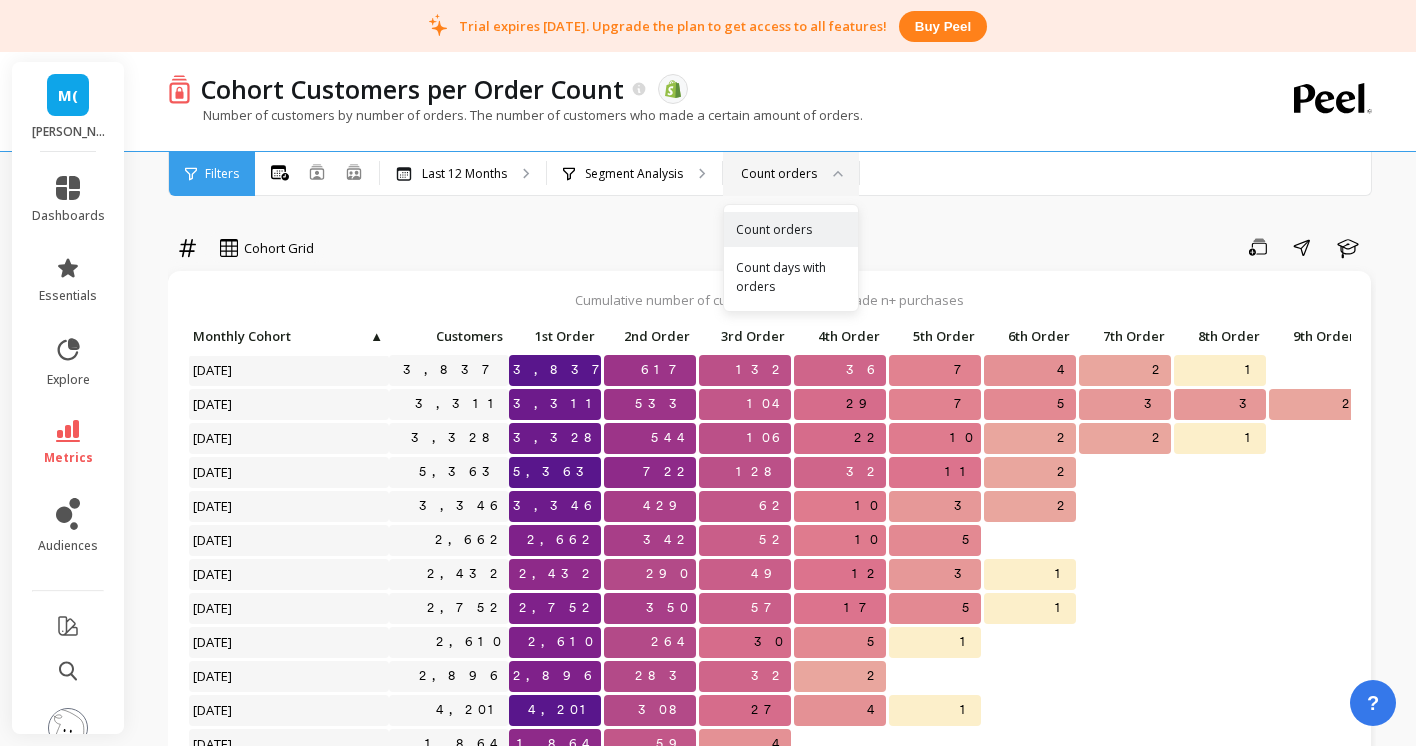 click on "Count orders" at bounding box center (779, 173) 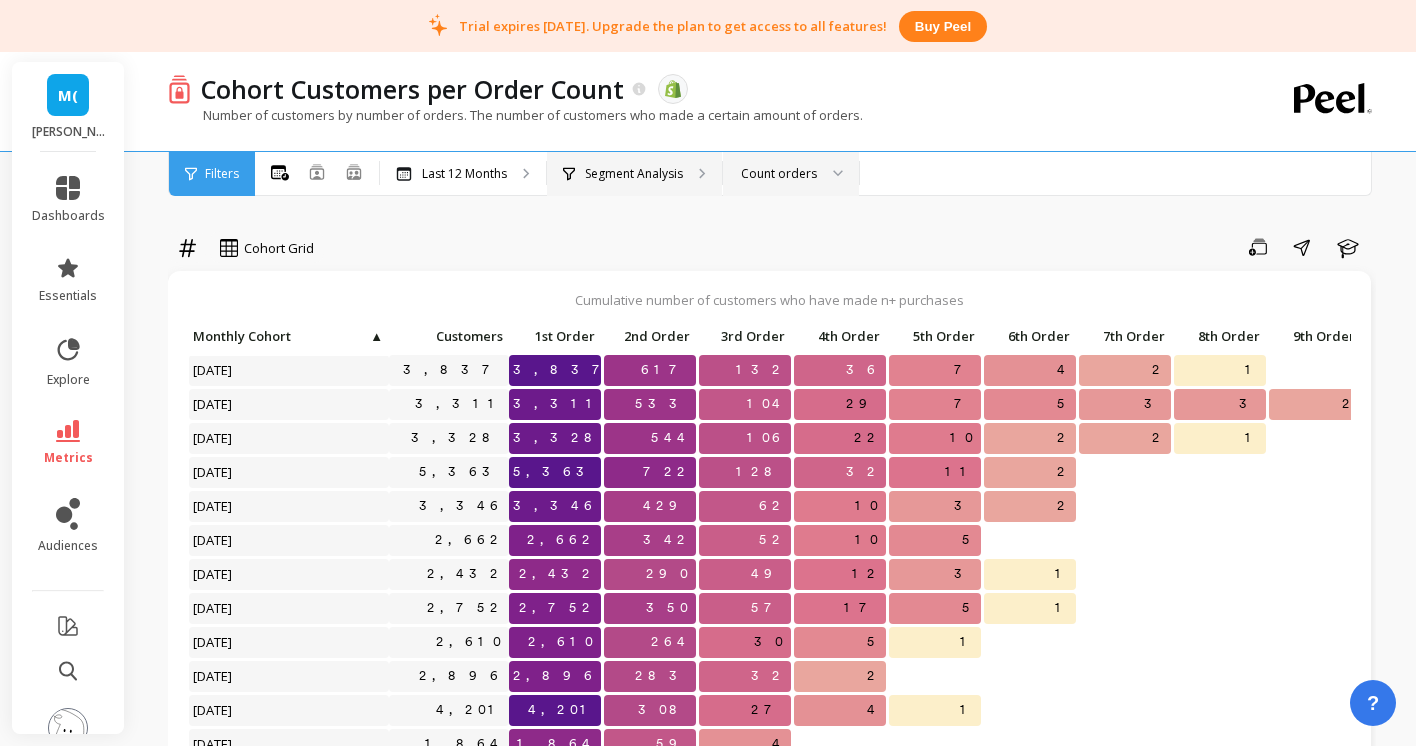 click on "Segment Analysis" at bounding box center (634, 174) 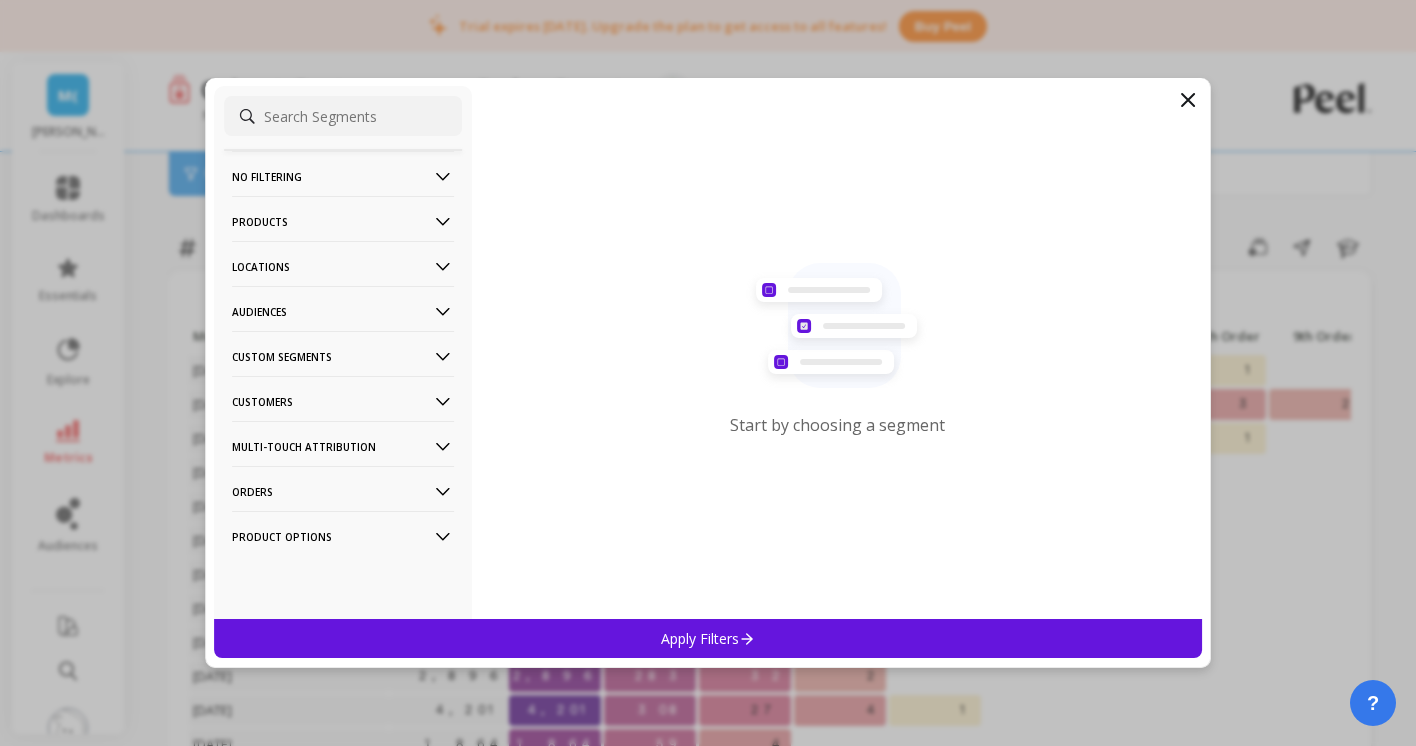 click on "No filtering" at bounding box center [343, 176] 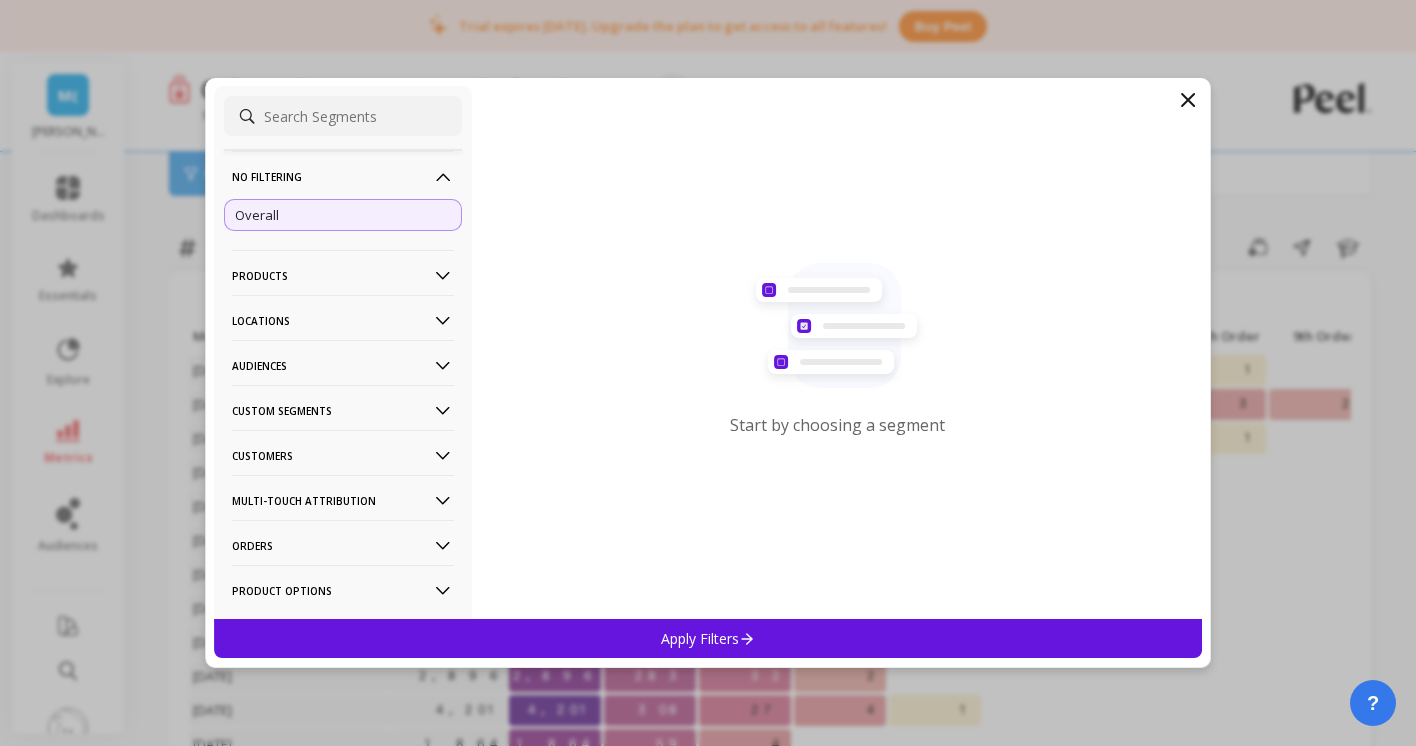 click on "No filtering" at bounding box center [343, 176] 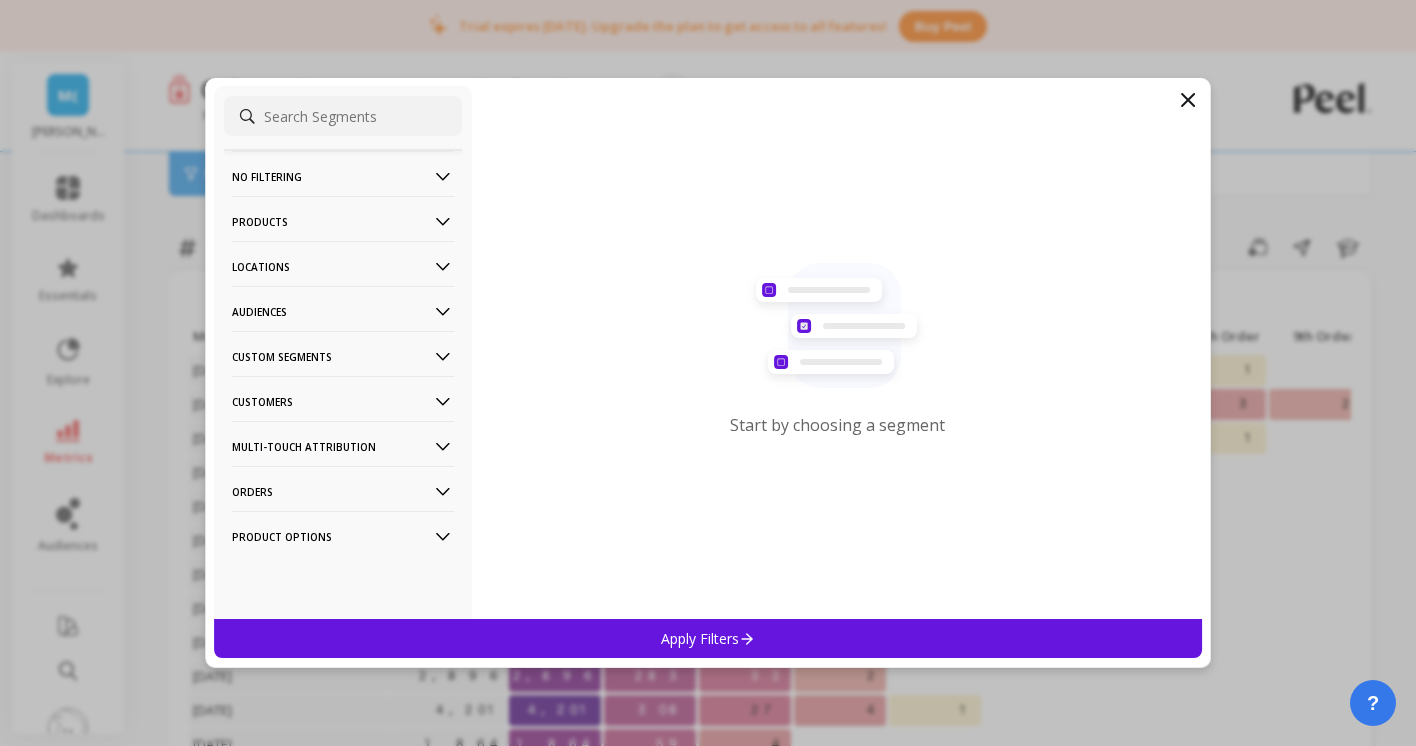 click on "Orders" at bounding box center (343, 491) 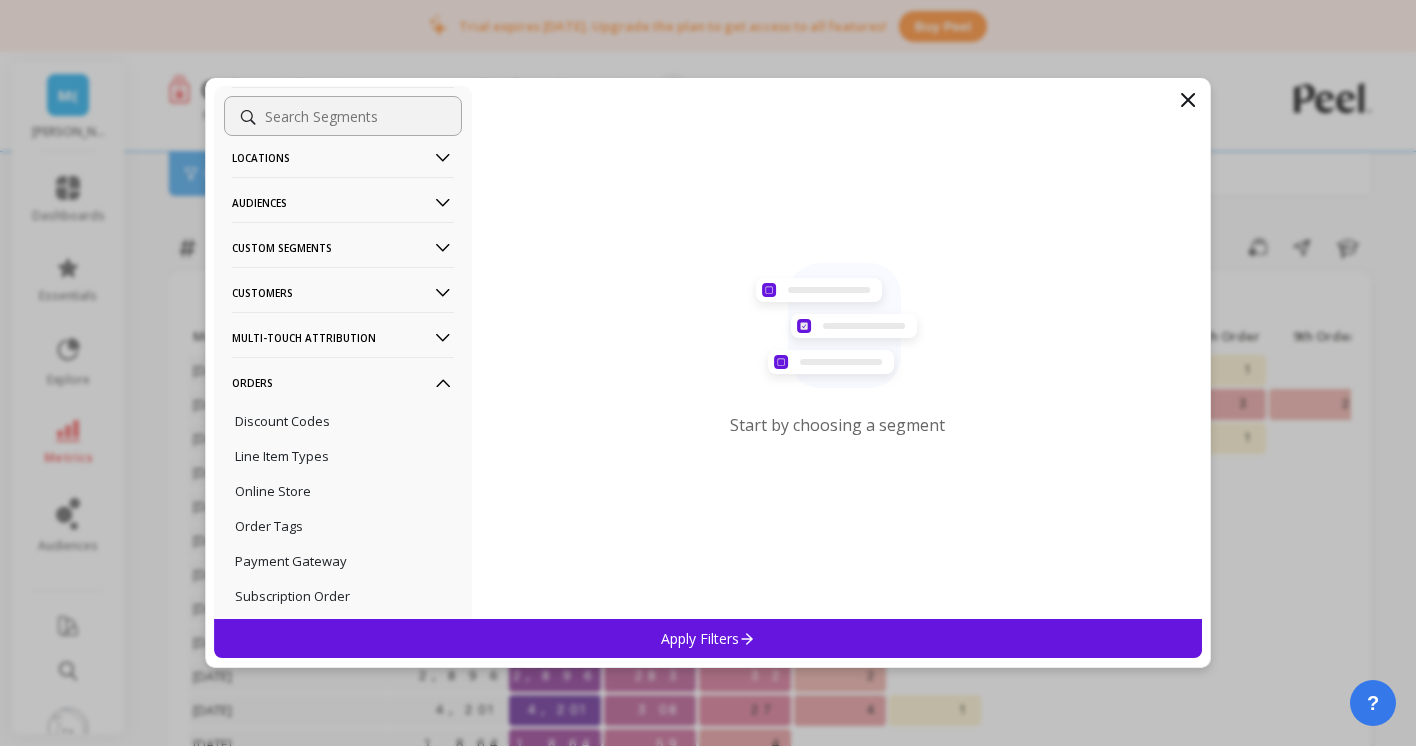 scroll, scrollTop: 113, scrollLeft: 0, axis: vertical 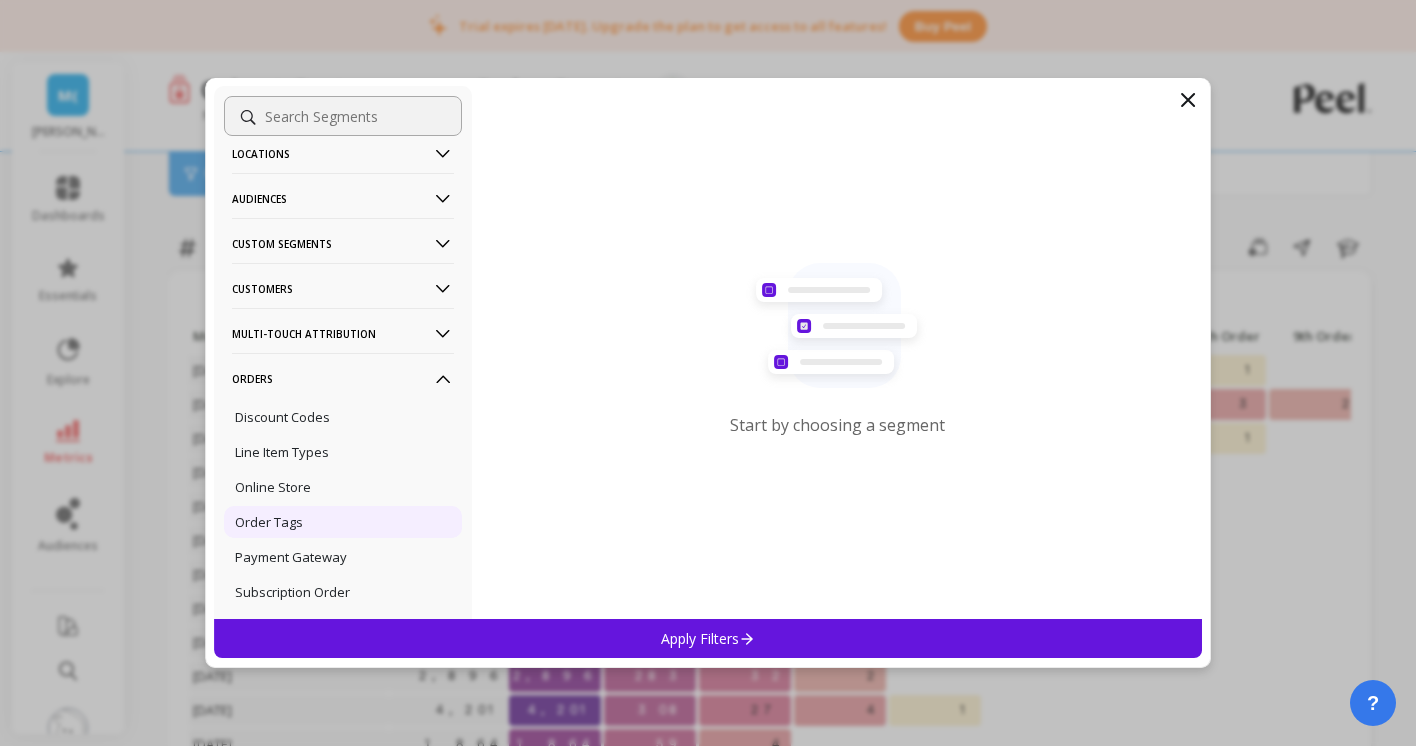 click on "Order Tags" at bounding box center [343, 522] 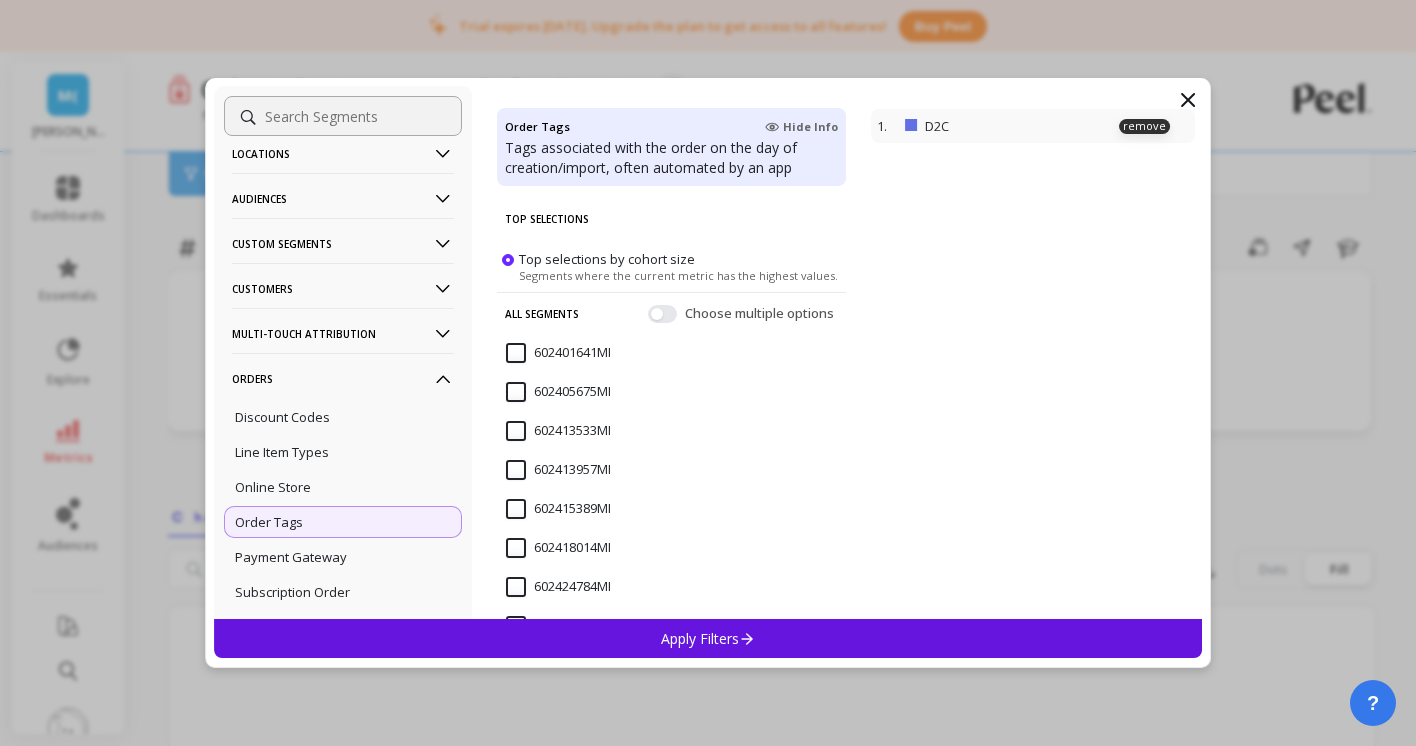 click on "D2C" at bounding box center [997, 126] 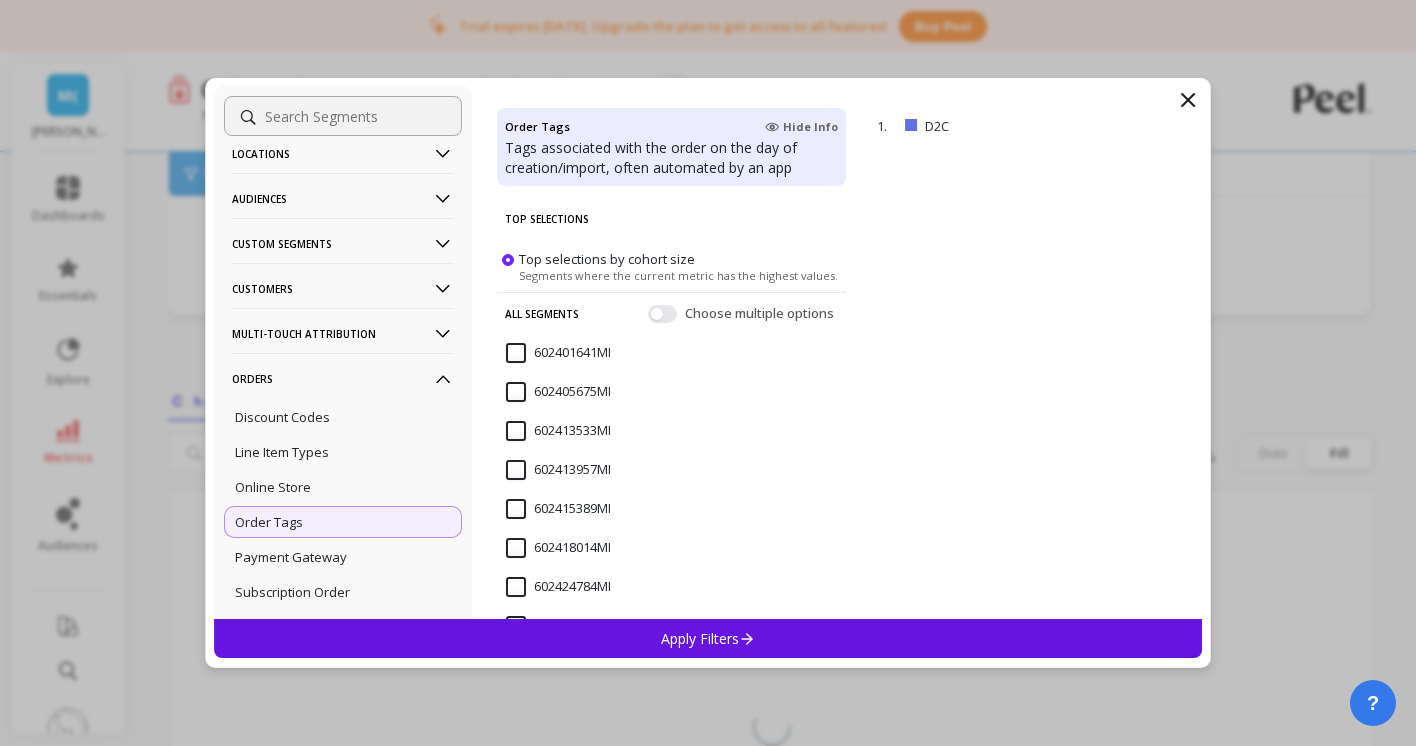 scroll, scrollTop: 114, scrollLeft: 0, axis: vertical 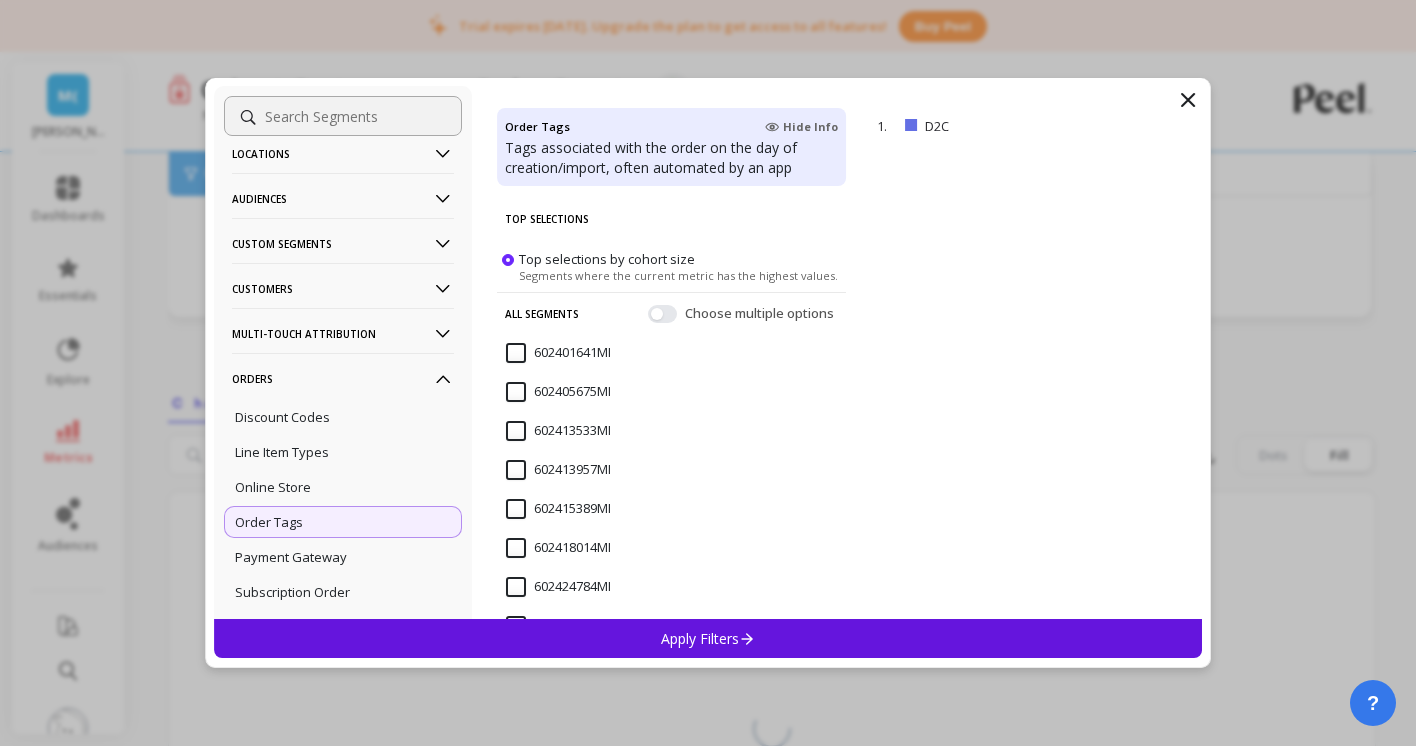click on "Apply Filters" at bounding box center (708, 638) 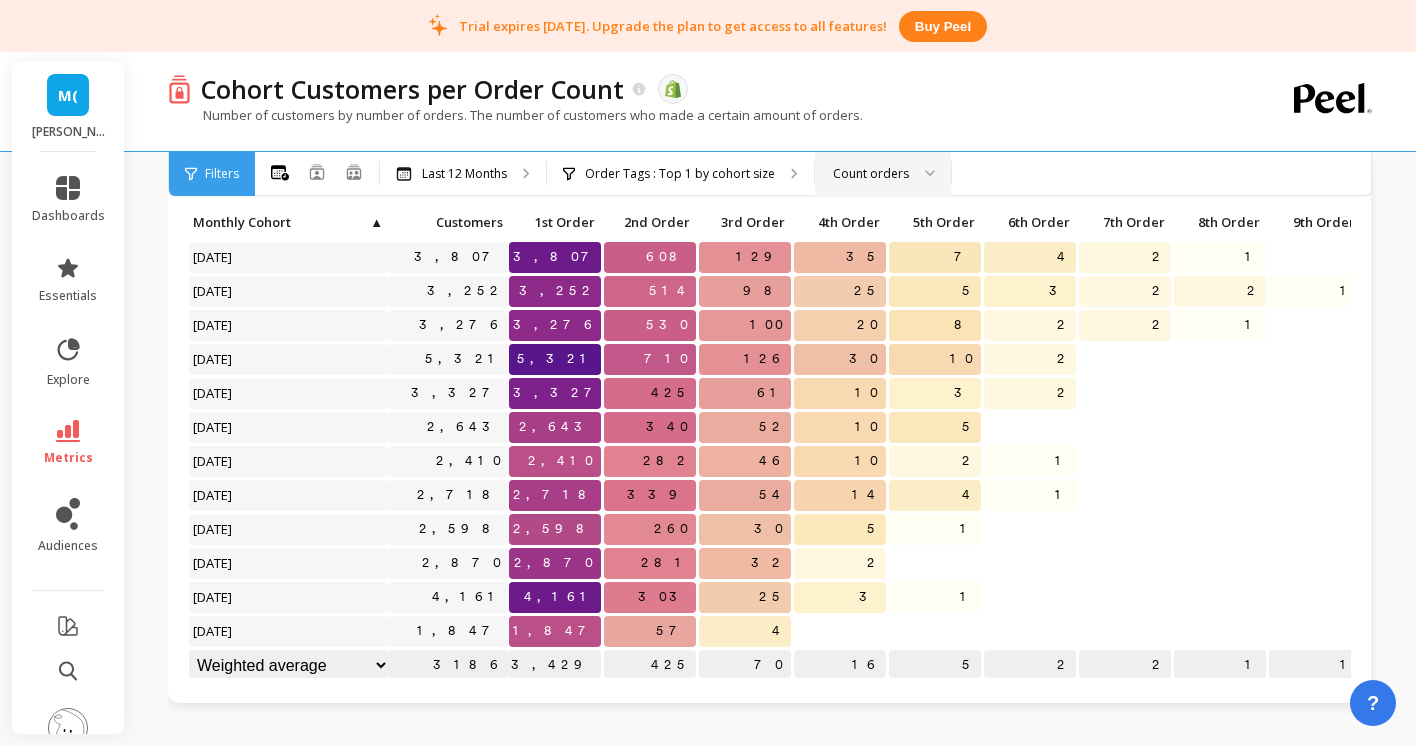 scroll, scrollTop: 0, scrollLeft: 32, axis: horizontal 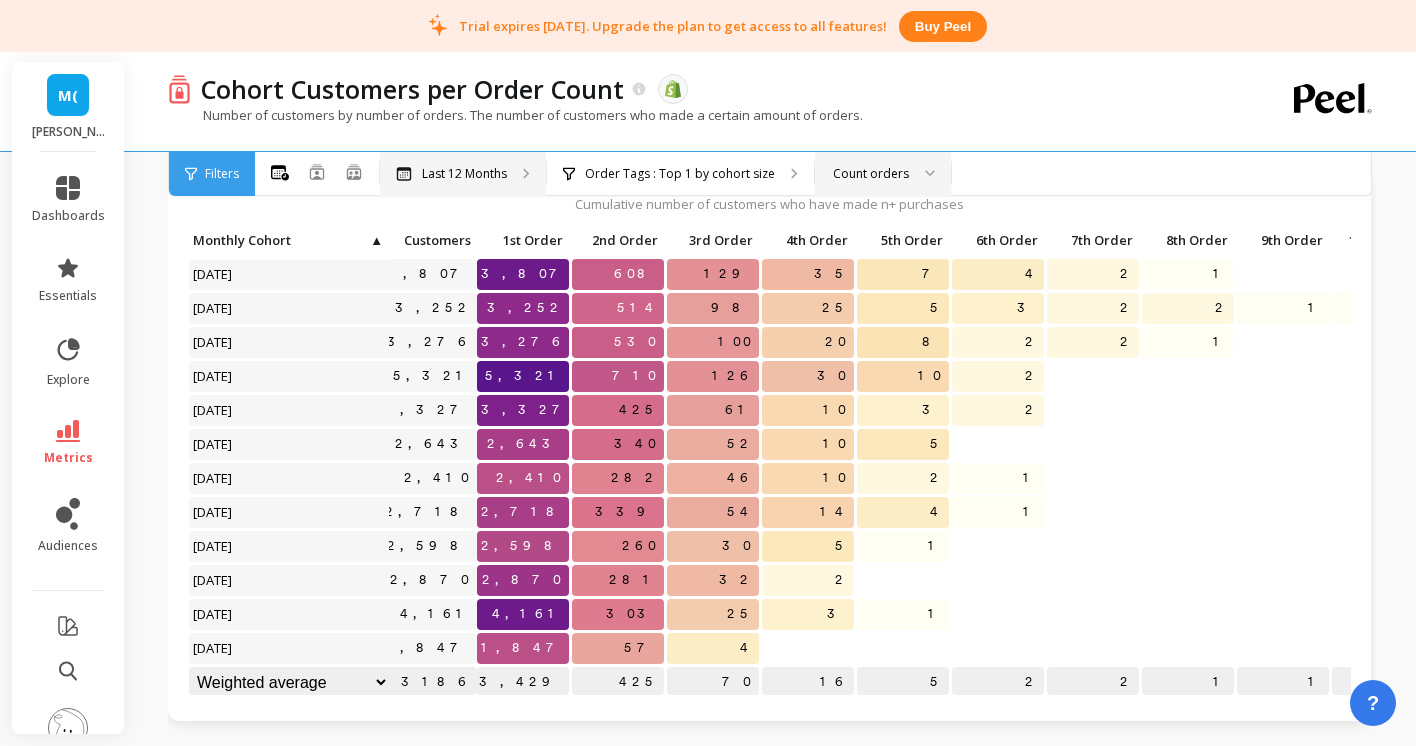 click on "Last 12 Months" at bounding box center (464, 174) 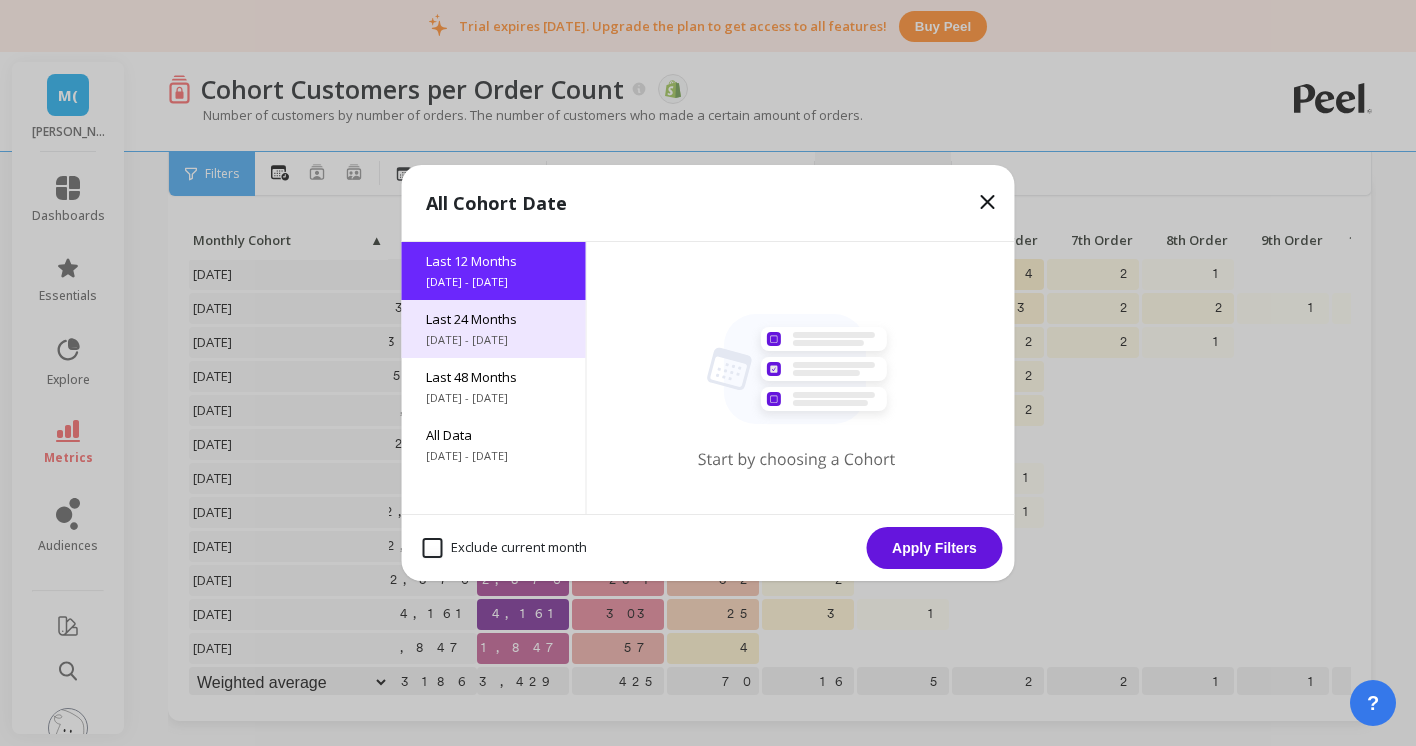 click on "Last 24 Months [DATE] - [DATE]" at bounding box center (494, 329) 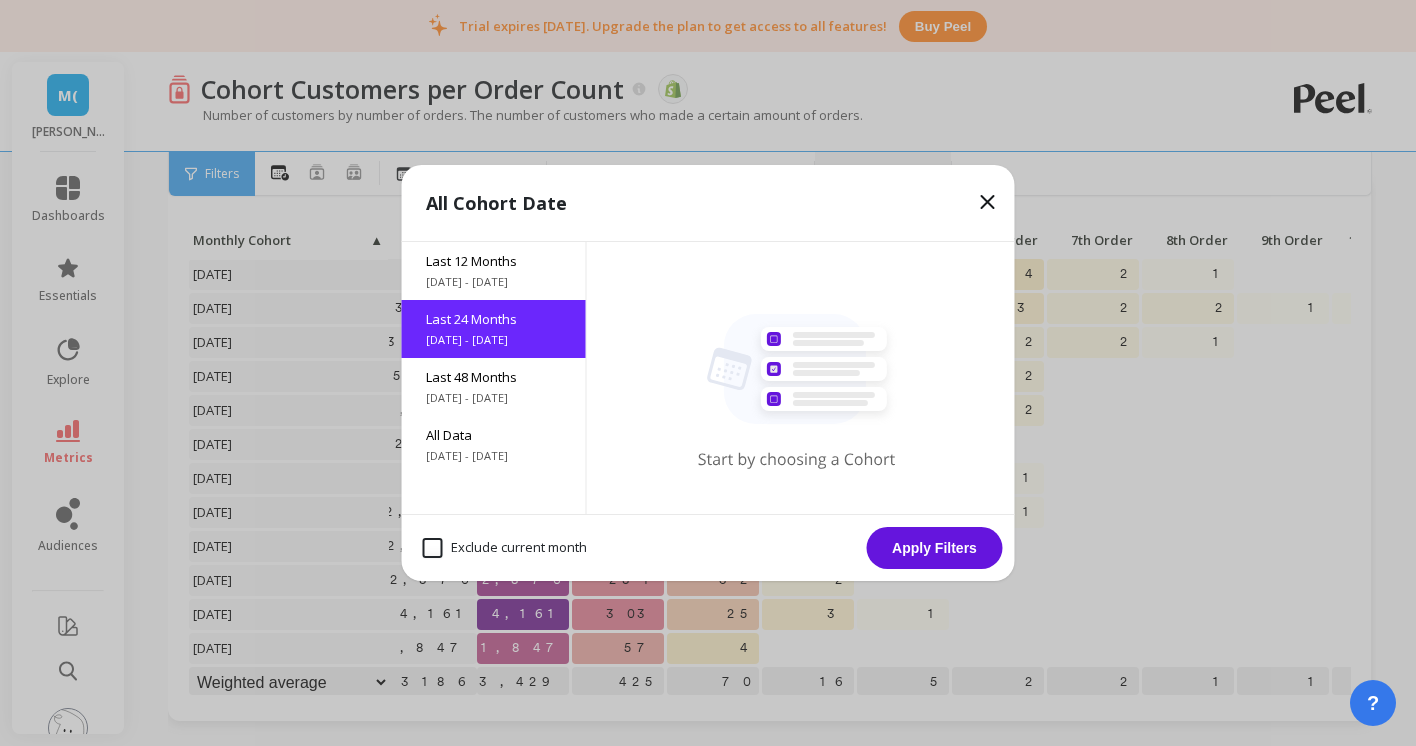 click on "Apply Filters" at bounding box center (935, 548) 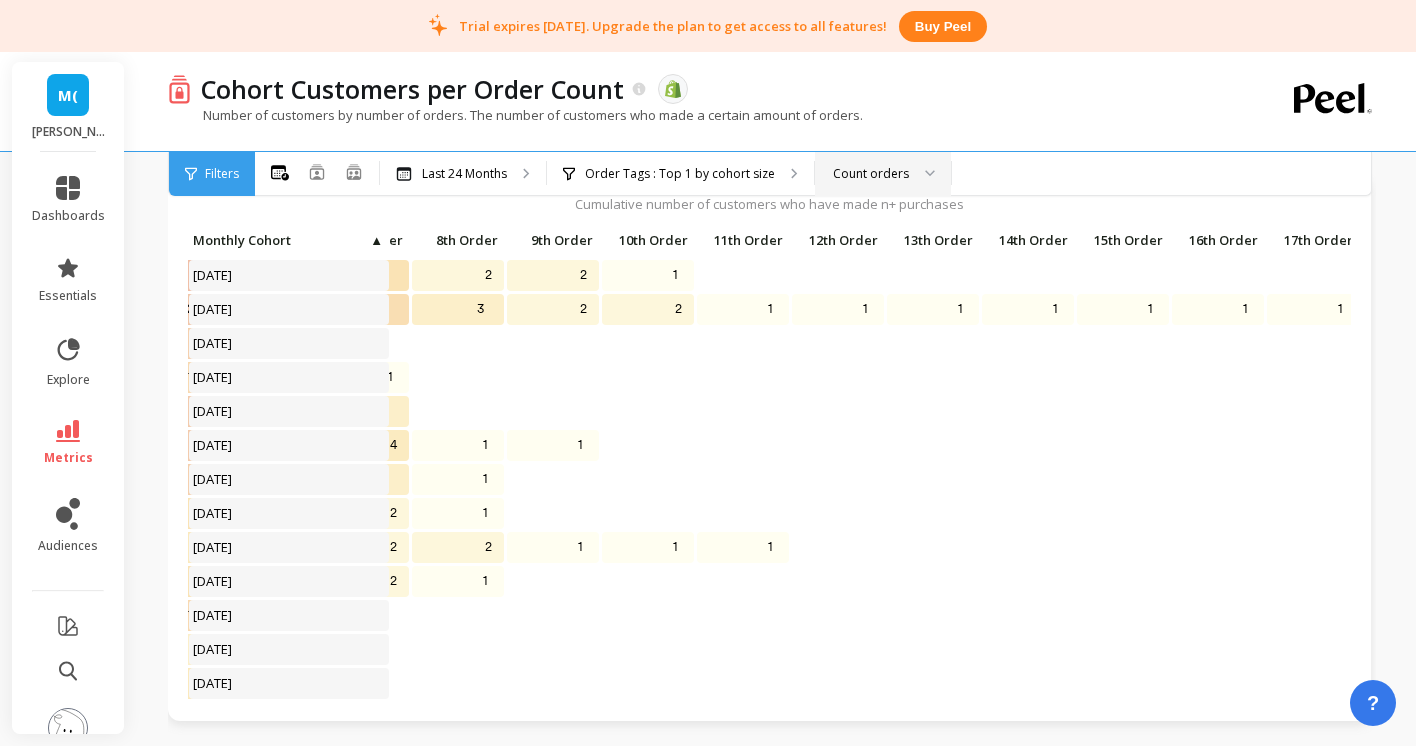 scroll, scrollTop: 0, scrollLeft: 767, axis: horizontal 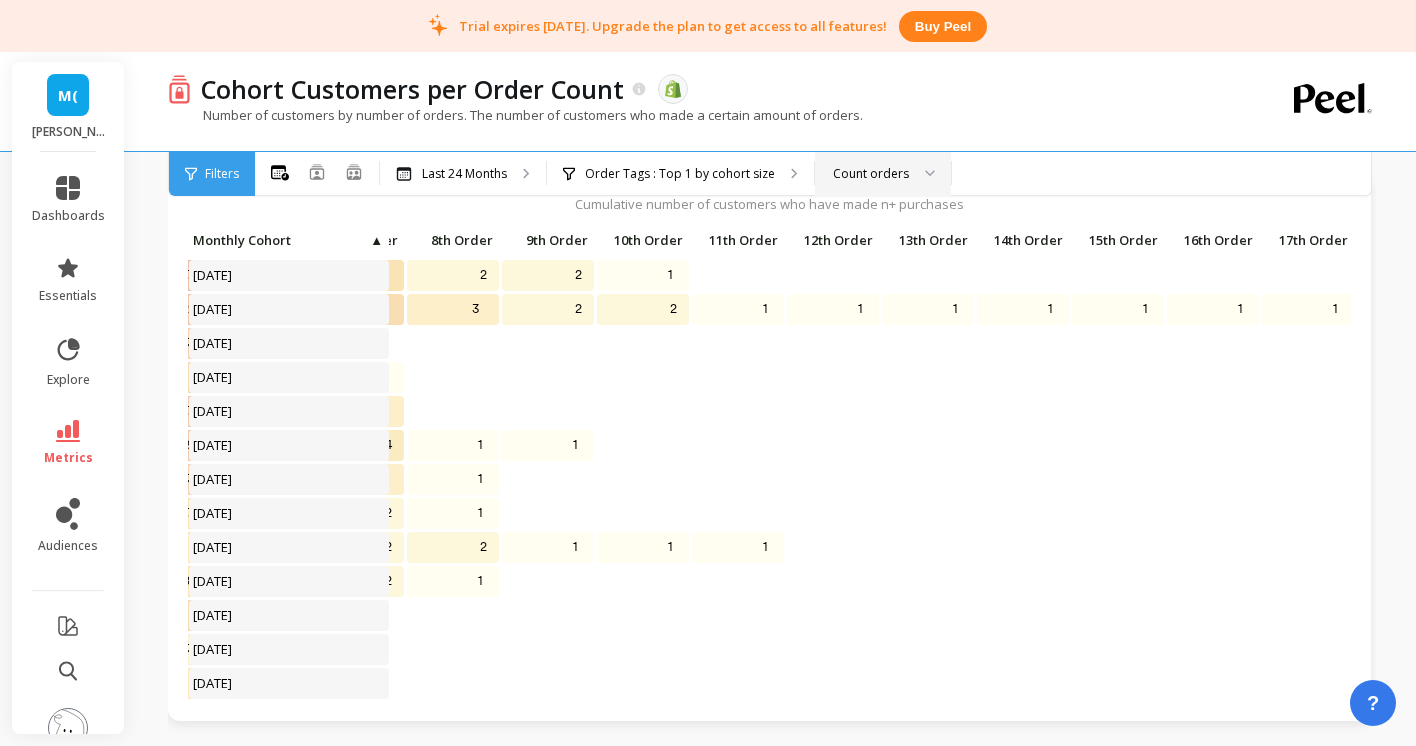 click on "1" at bounding box center [833, 309] 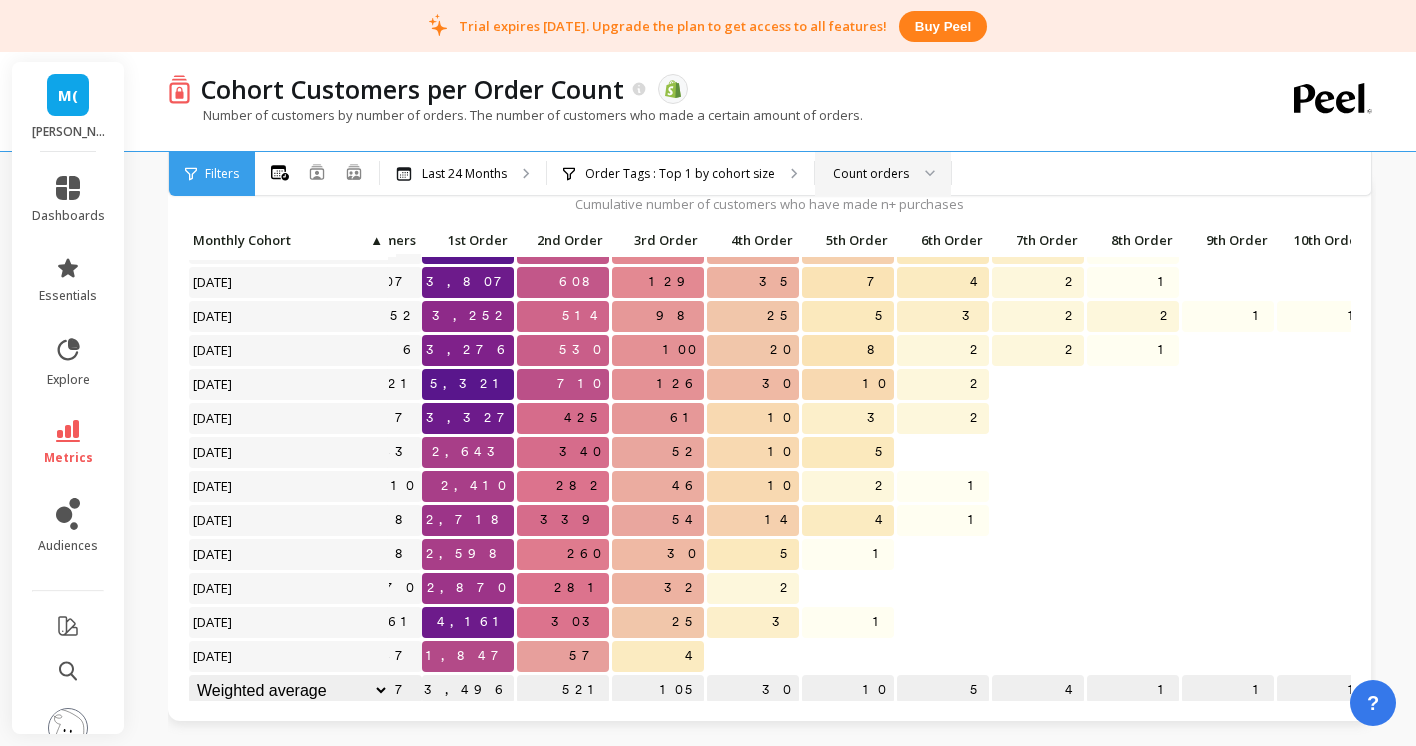 scroll, scrollTop: 239, scrollLeft: 87, axis: both 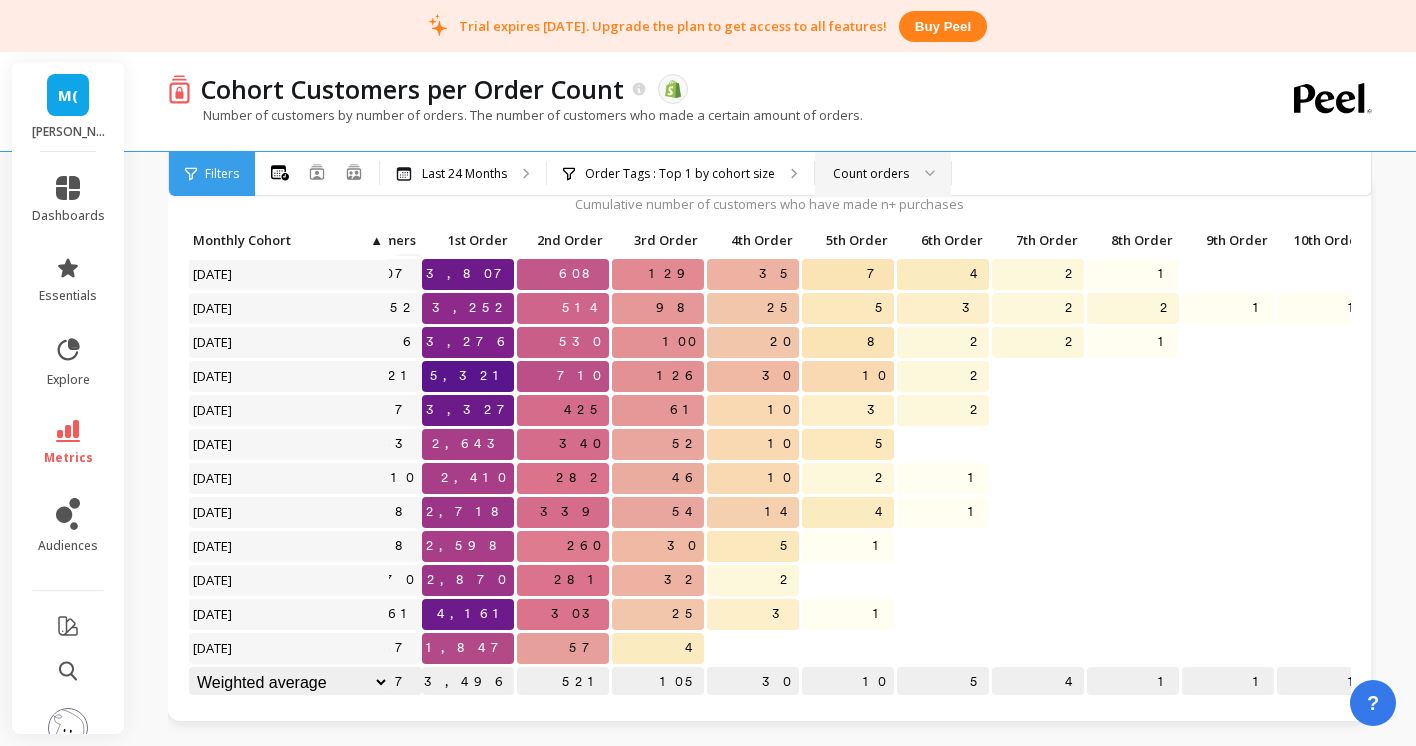 click on "Count orders" at bounding box center (871, 173) 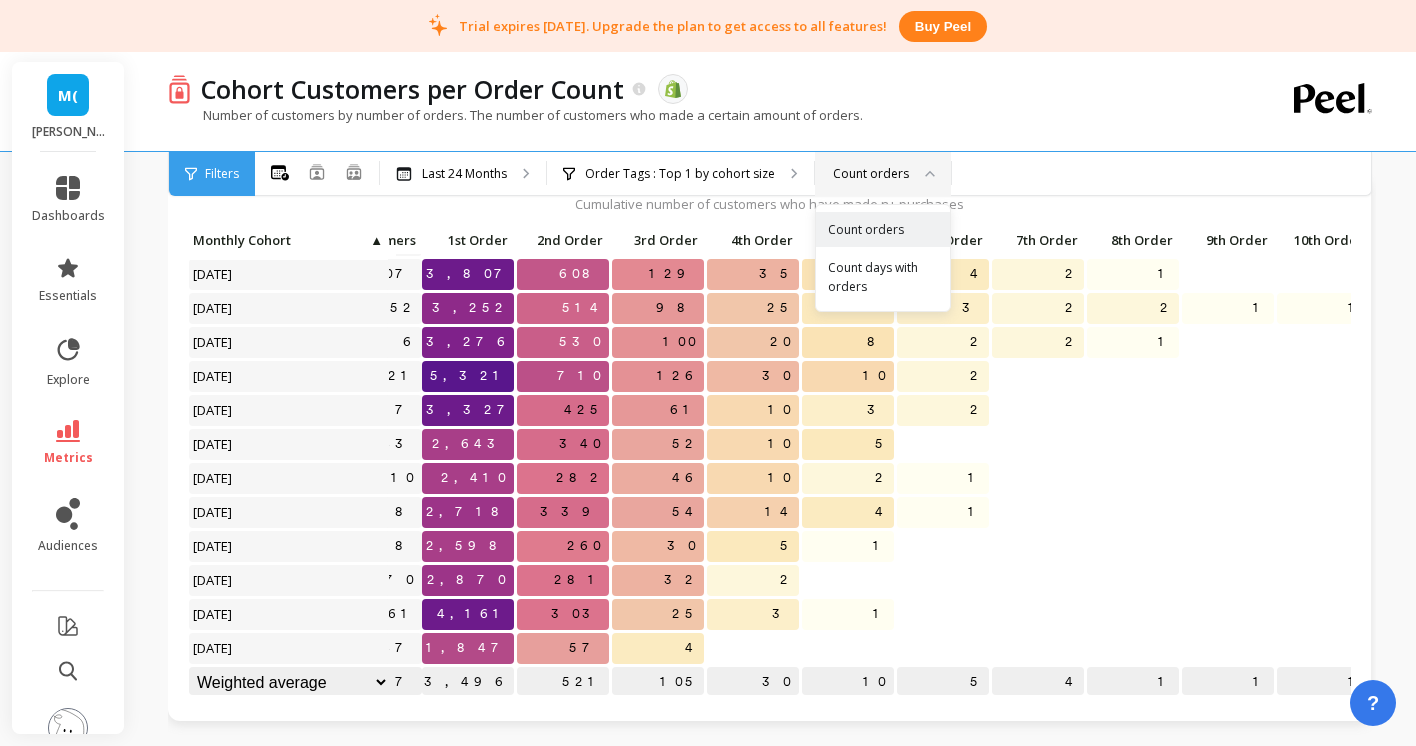 click on "Count orders" at bounding box center (871, 173) 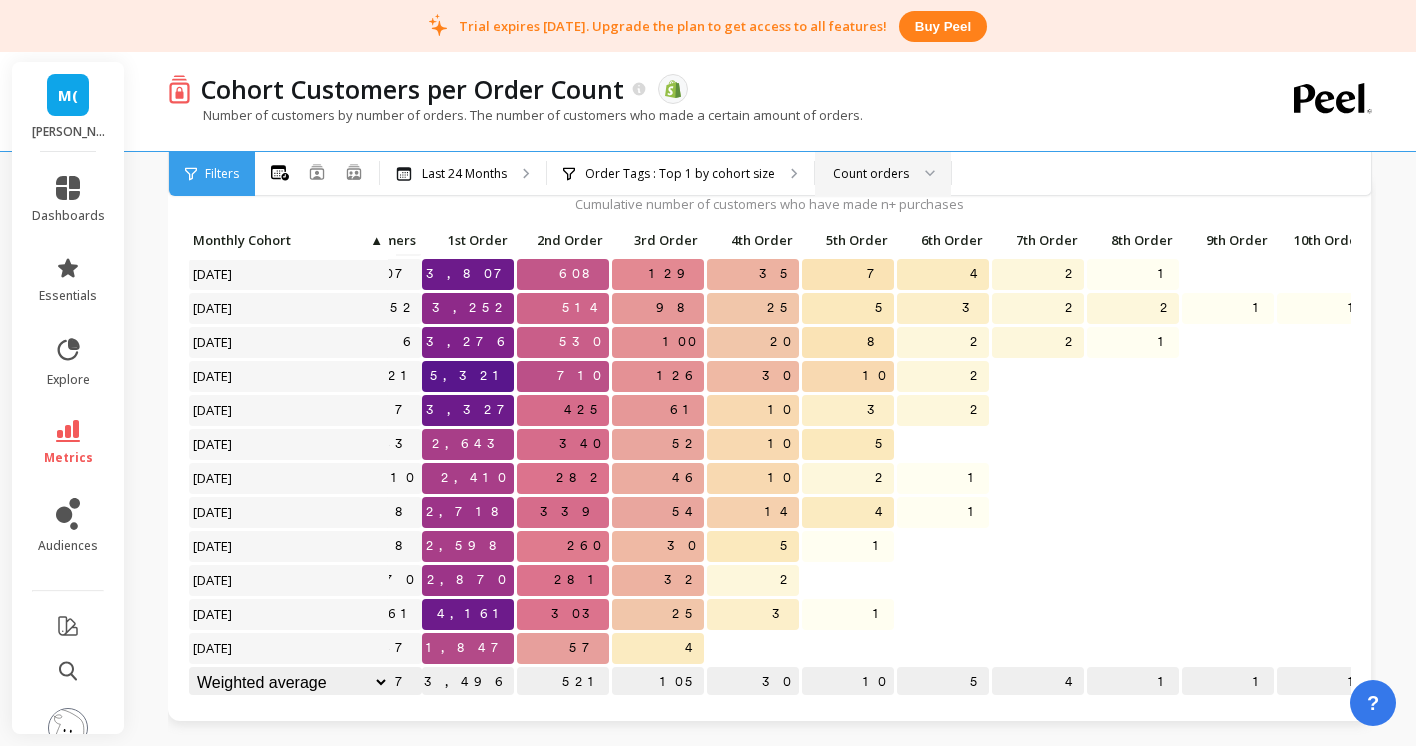 click on "Count orders" at bounding box center [871, 173] 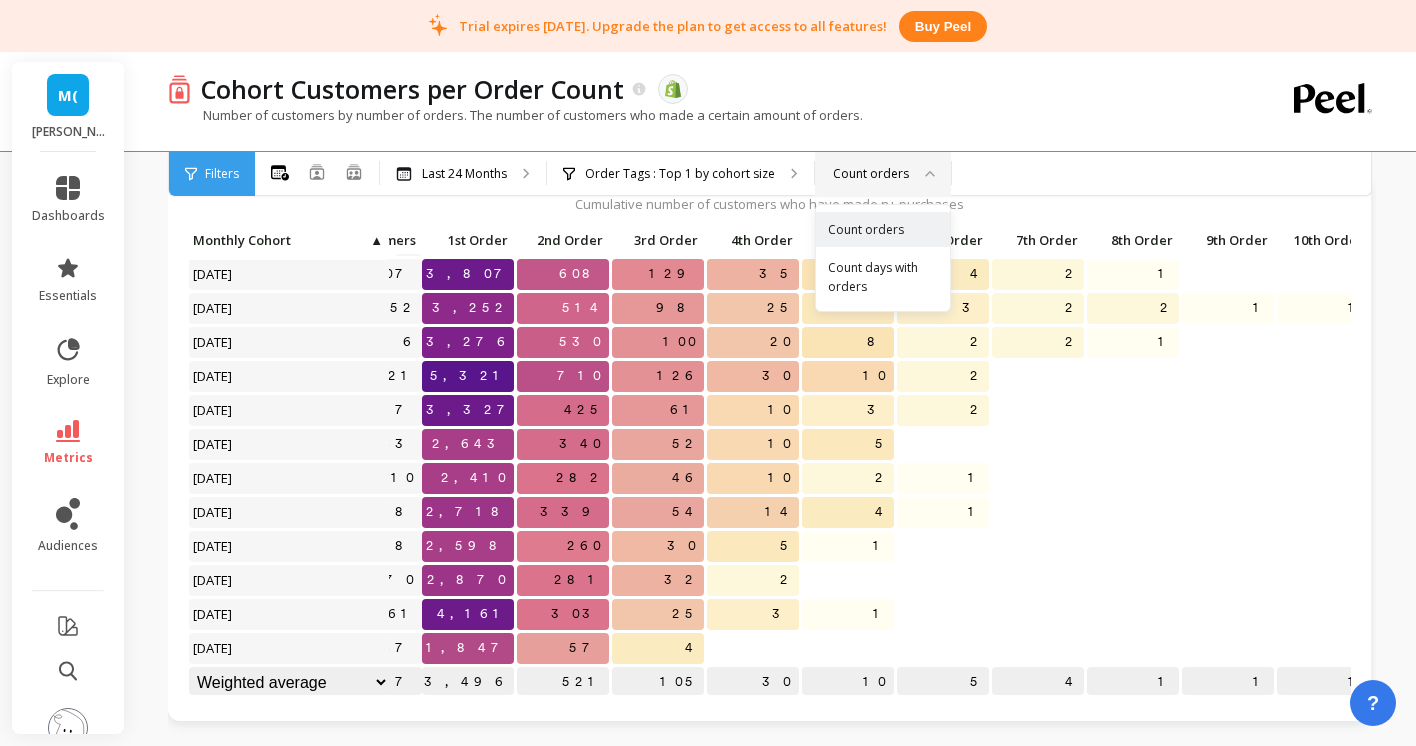 click on "Count orders" at bounding box center (871, 173) 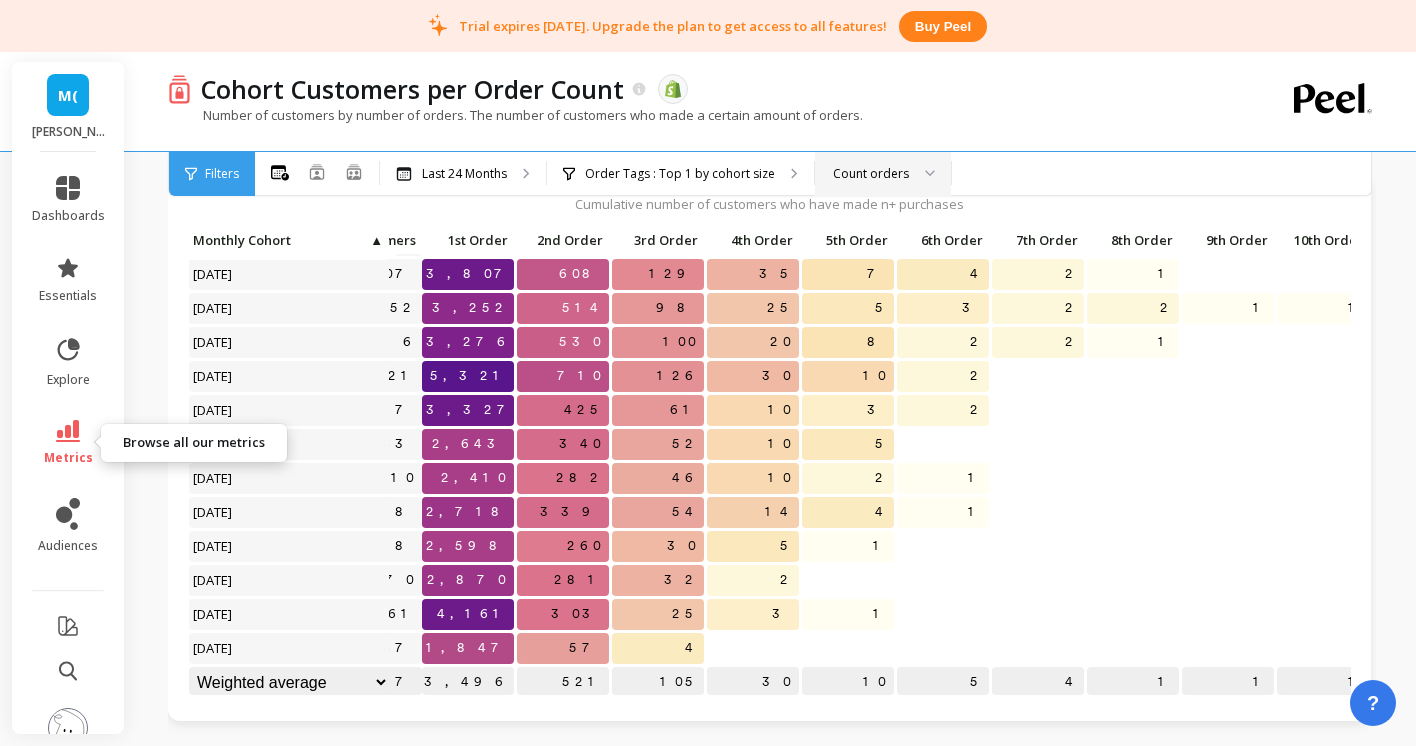 click on "metrics" at bounding box center (68, 443) 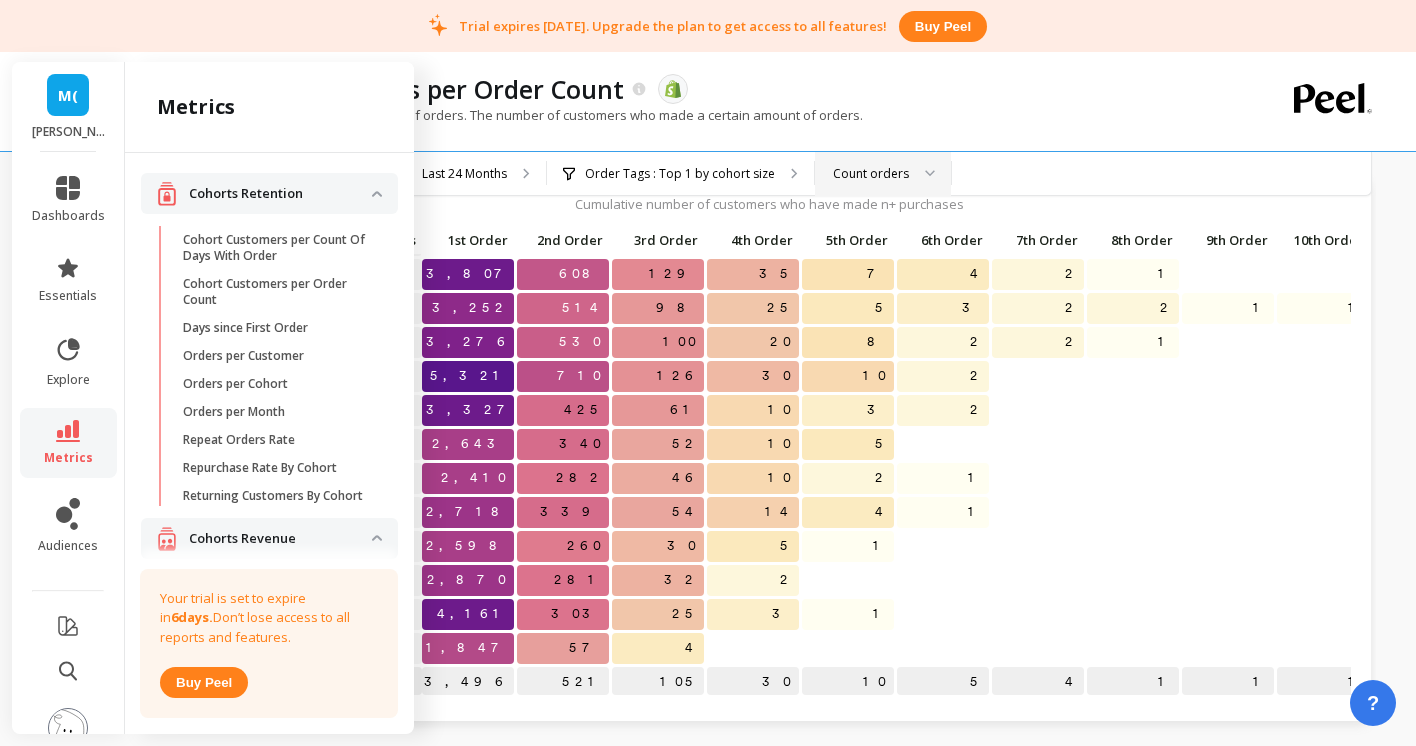 click on "Cohorts Retention" at bounding box center (280, 194) 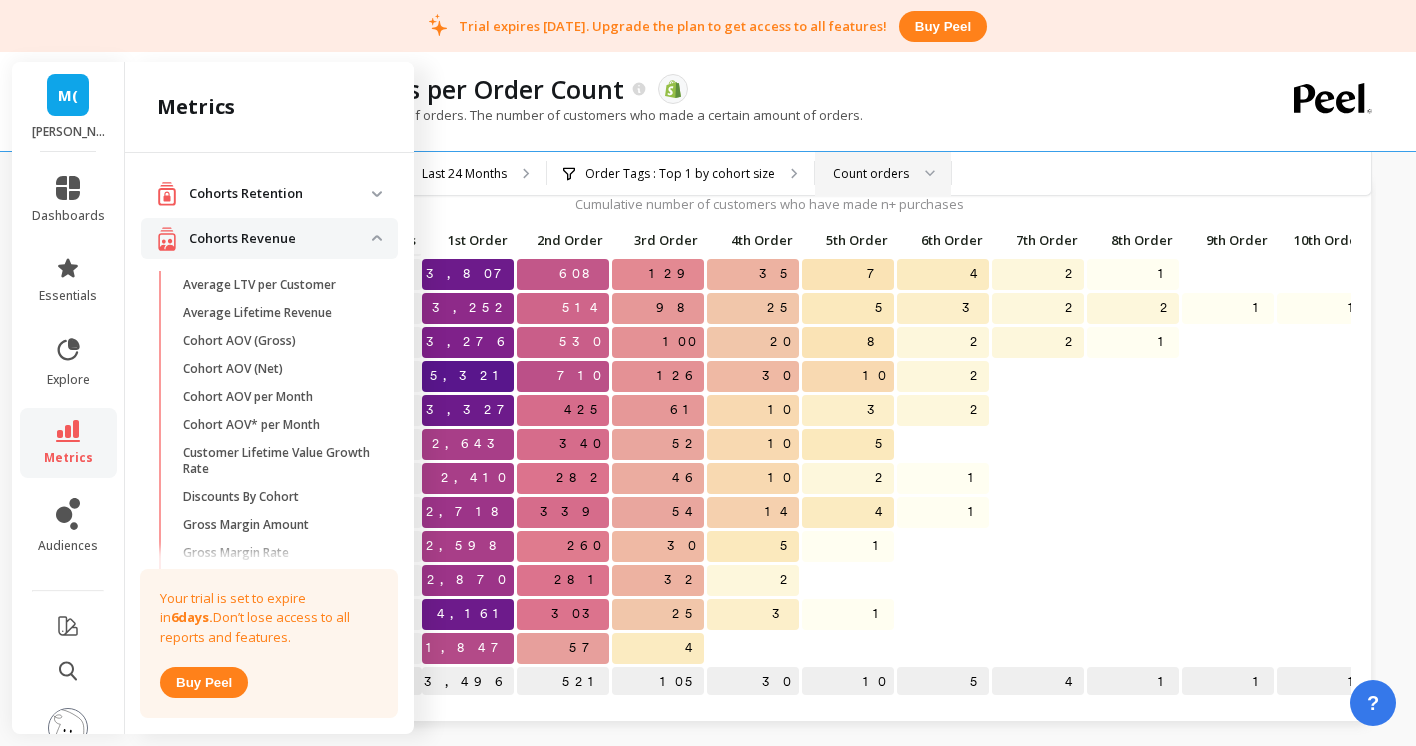 click on "Cohorts Retention" at bounding box center (280, 194) 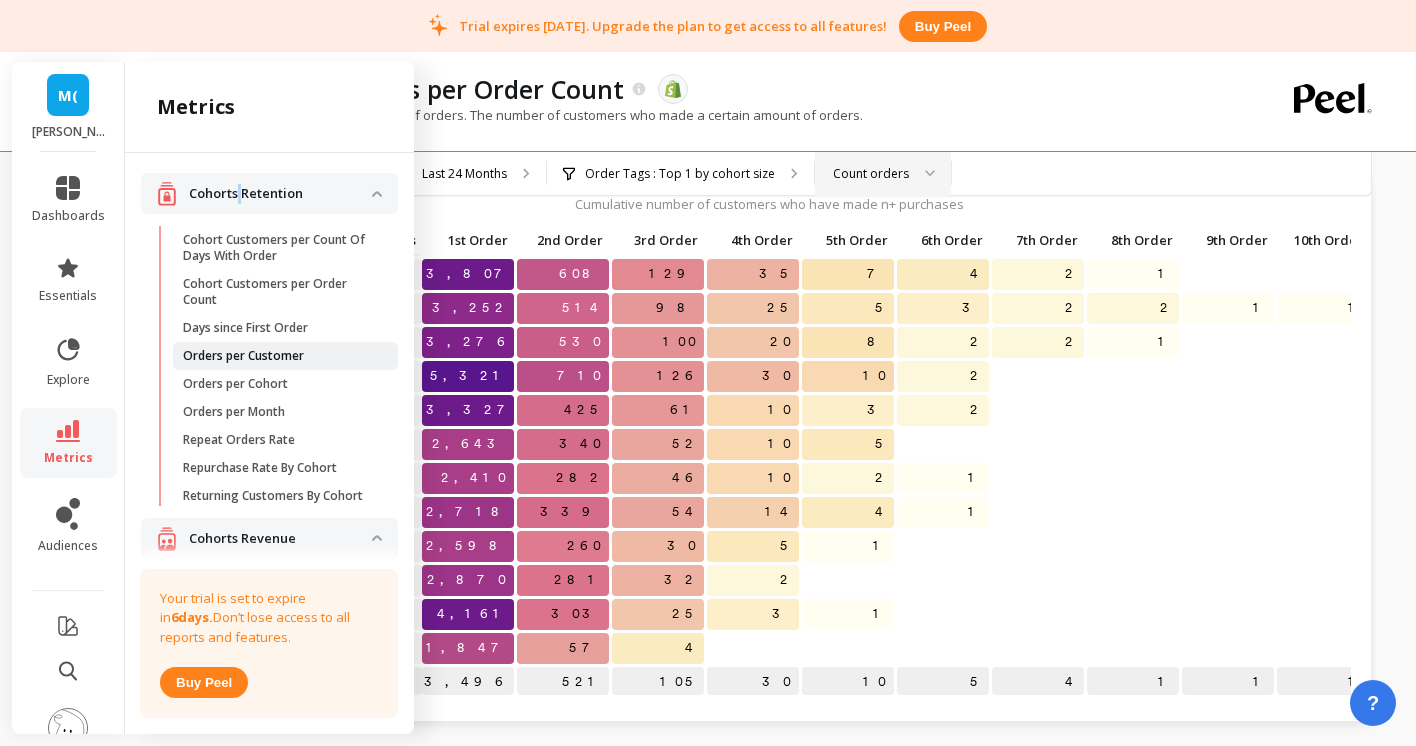 click on "Orders per Customer" at bounding box center (243, 356) 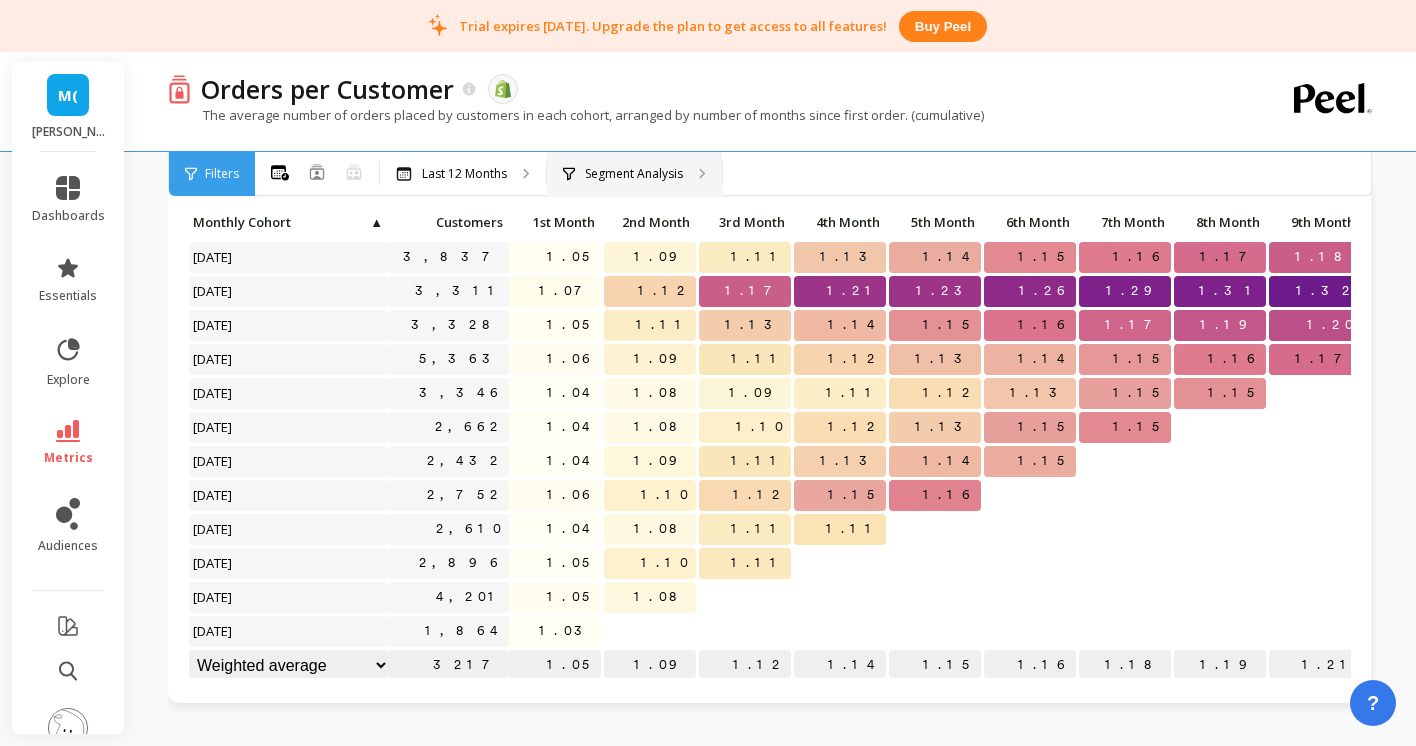 click on "Segment Analysis" at bounding box center (634, 174) 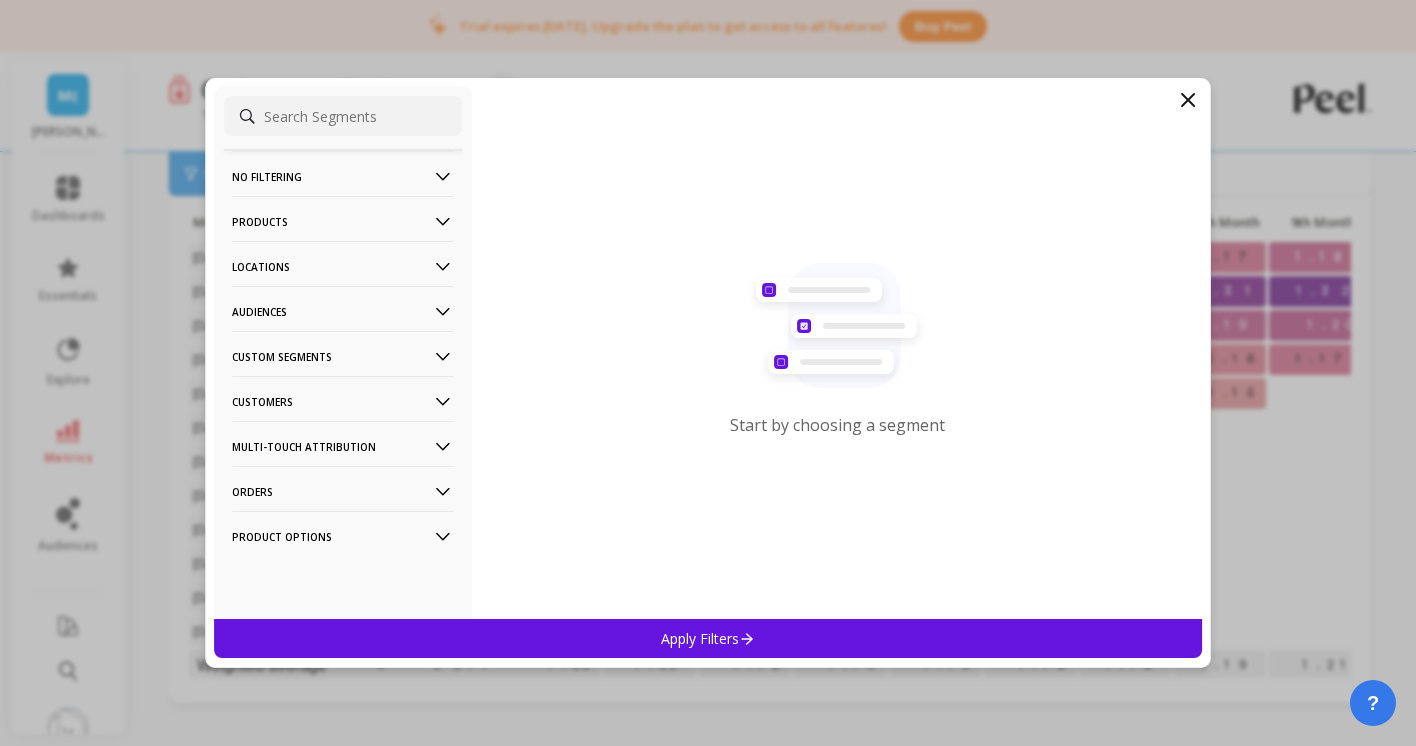 click at bounding box center [343, 116] 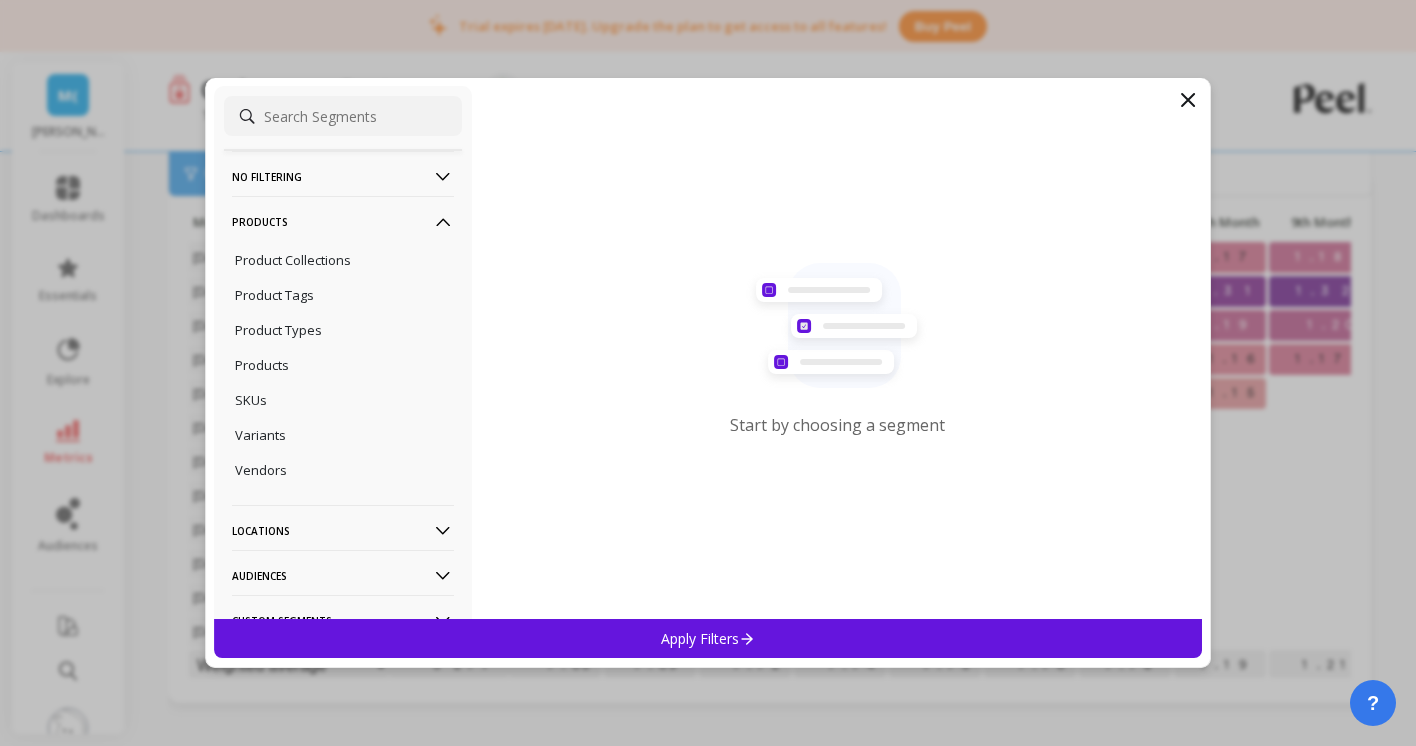 click on "Products" at bounding box center (343, 221) 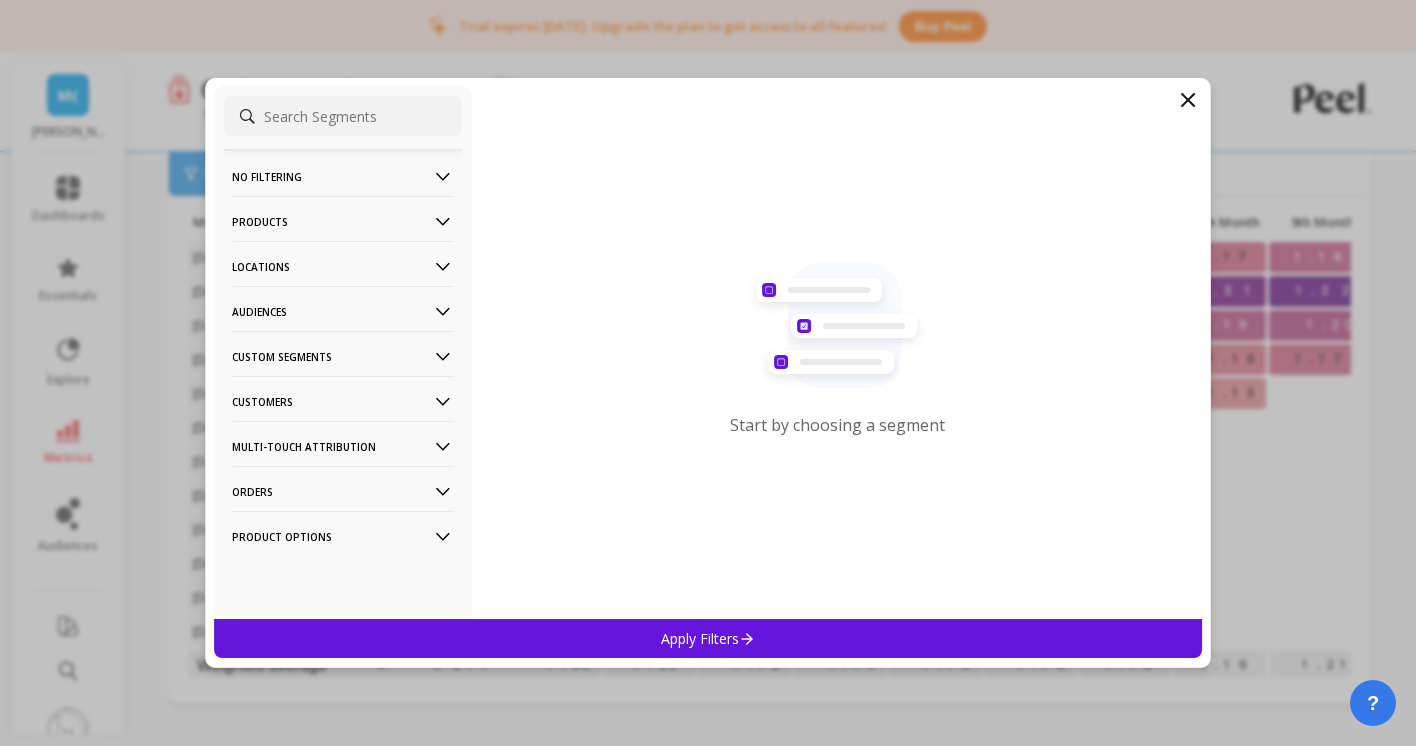 click on "Orders" at bounding box center (343, 491) 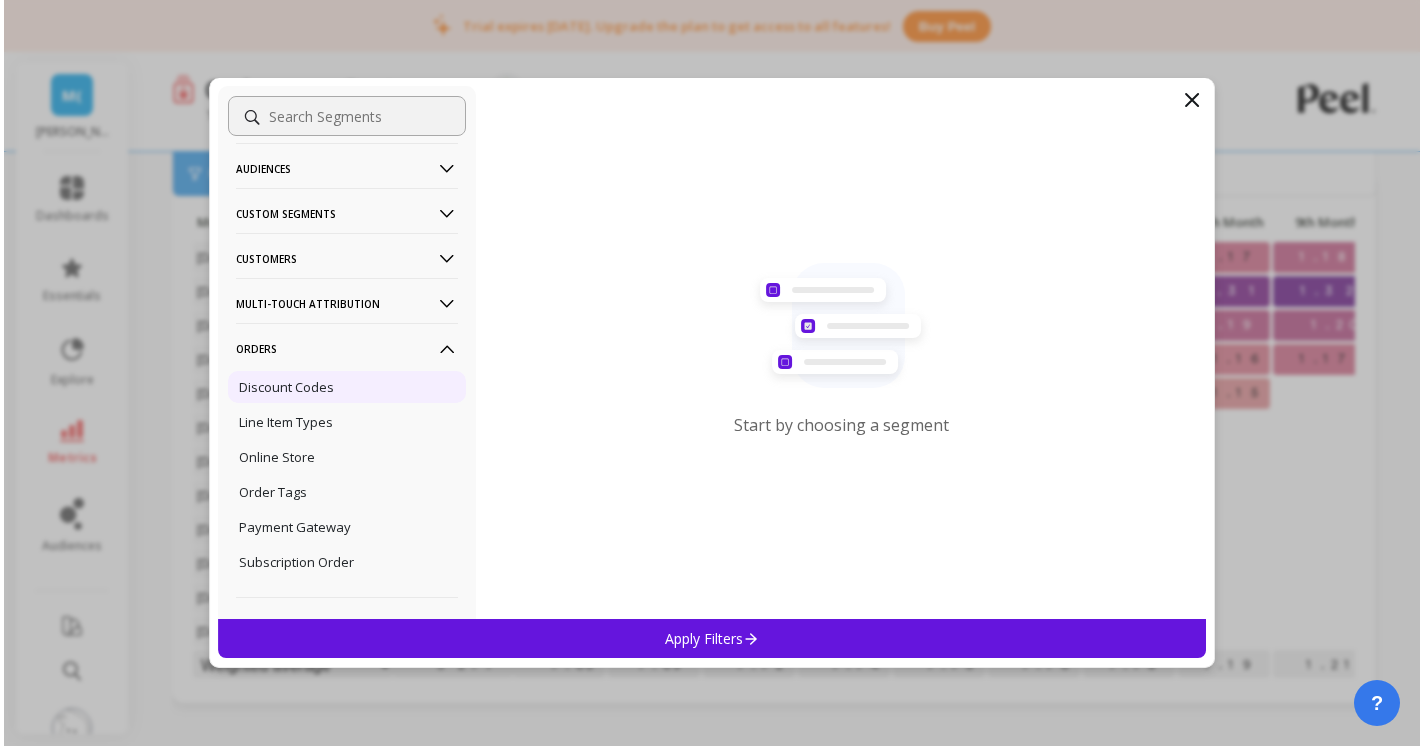 scroll, scrollTop: 161, scrollLeft: 0, axis: vertical 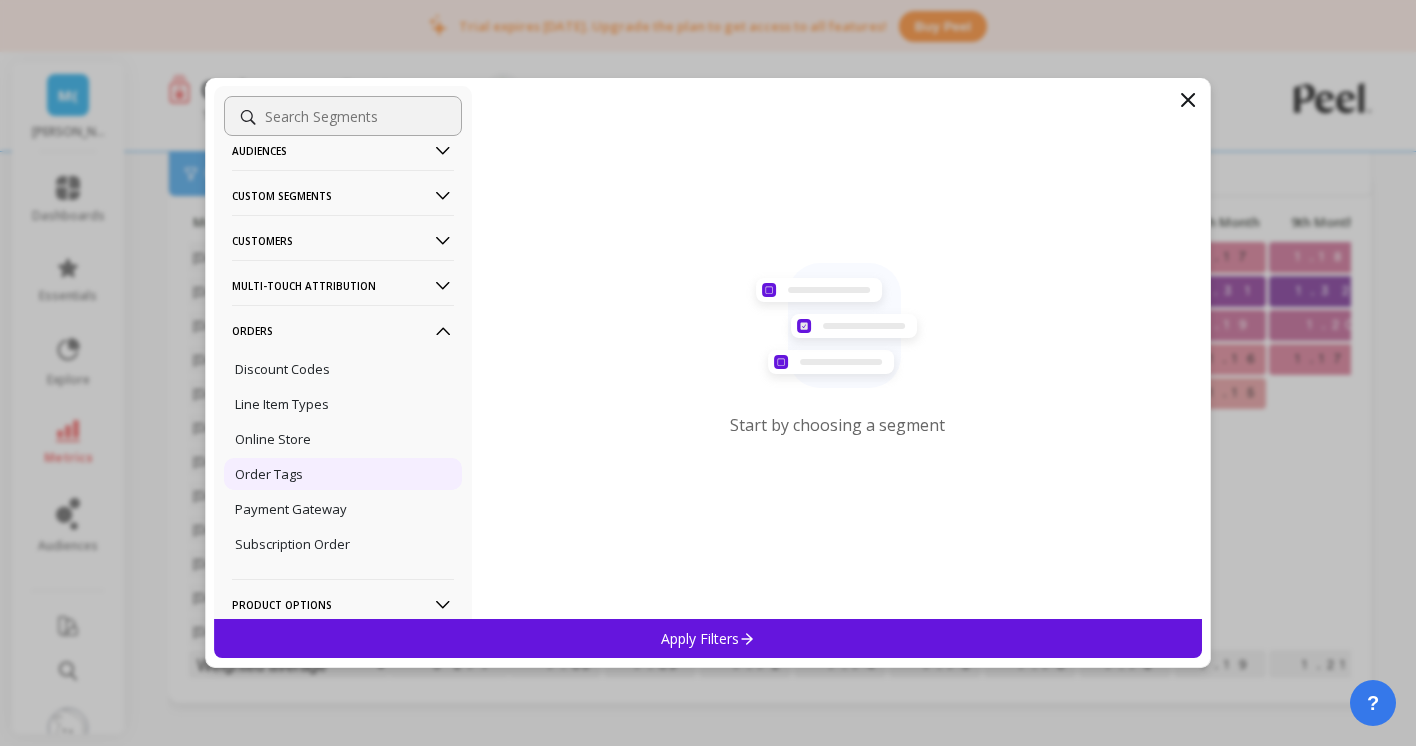 click on "Order Tags" at bounding box center (343, 474) 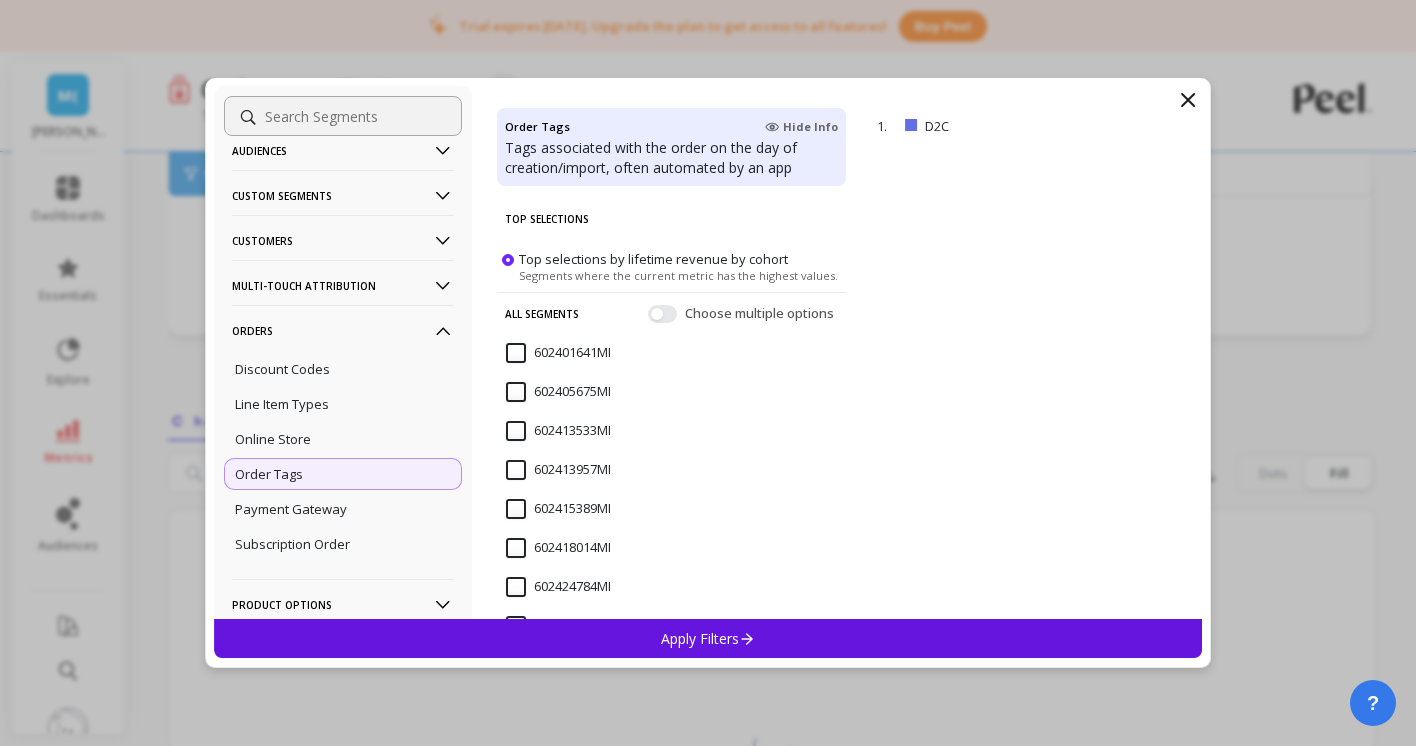 click on "Apply Filters" at bounding box center (708, 638) 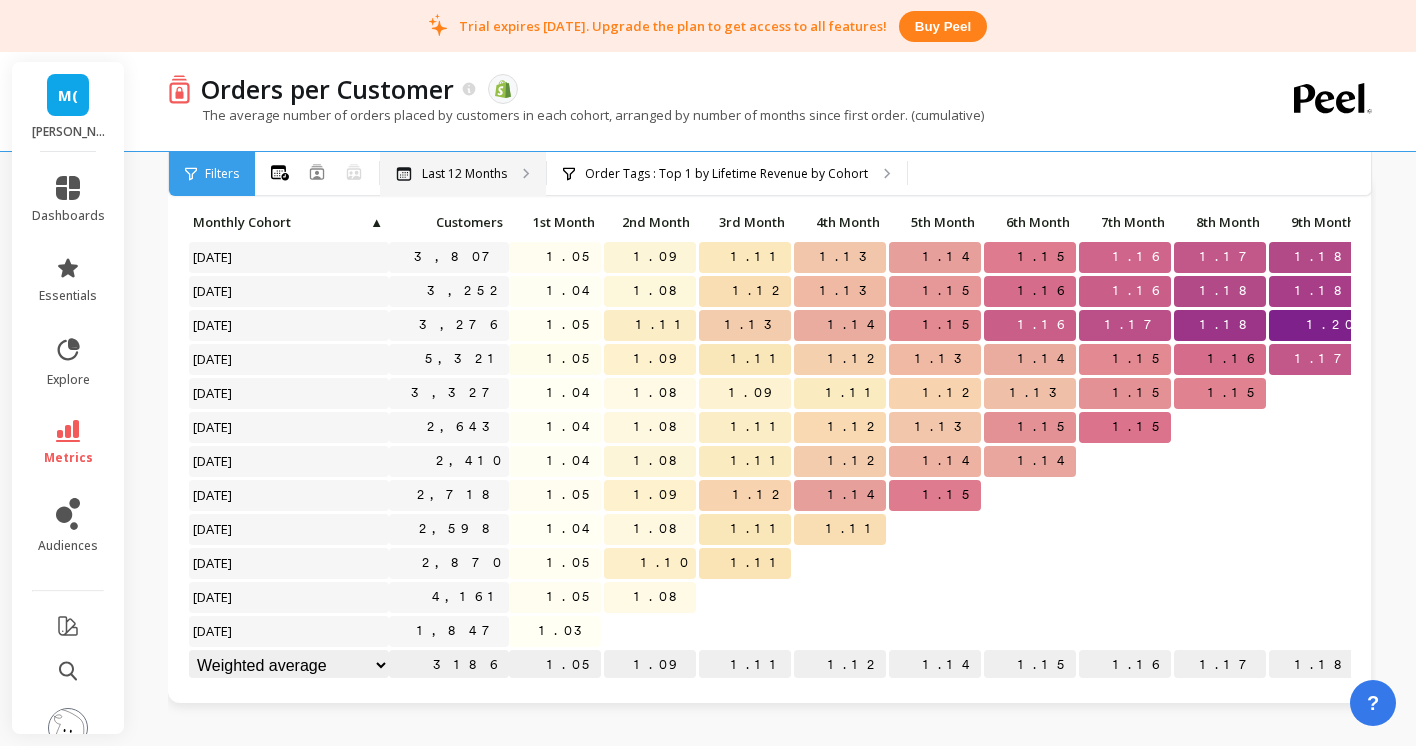 click on "Last 12 Months" at bounding box center (464, 174) 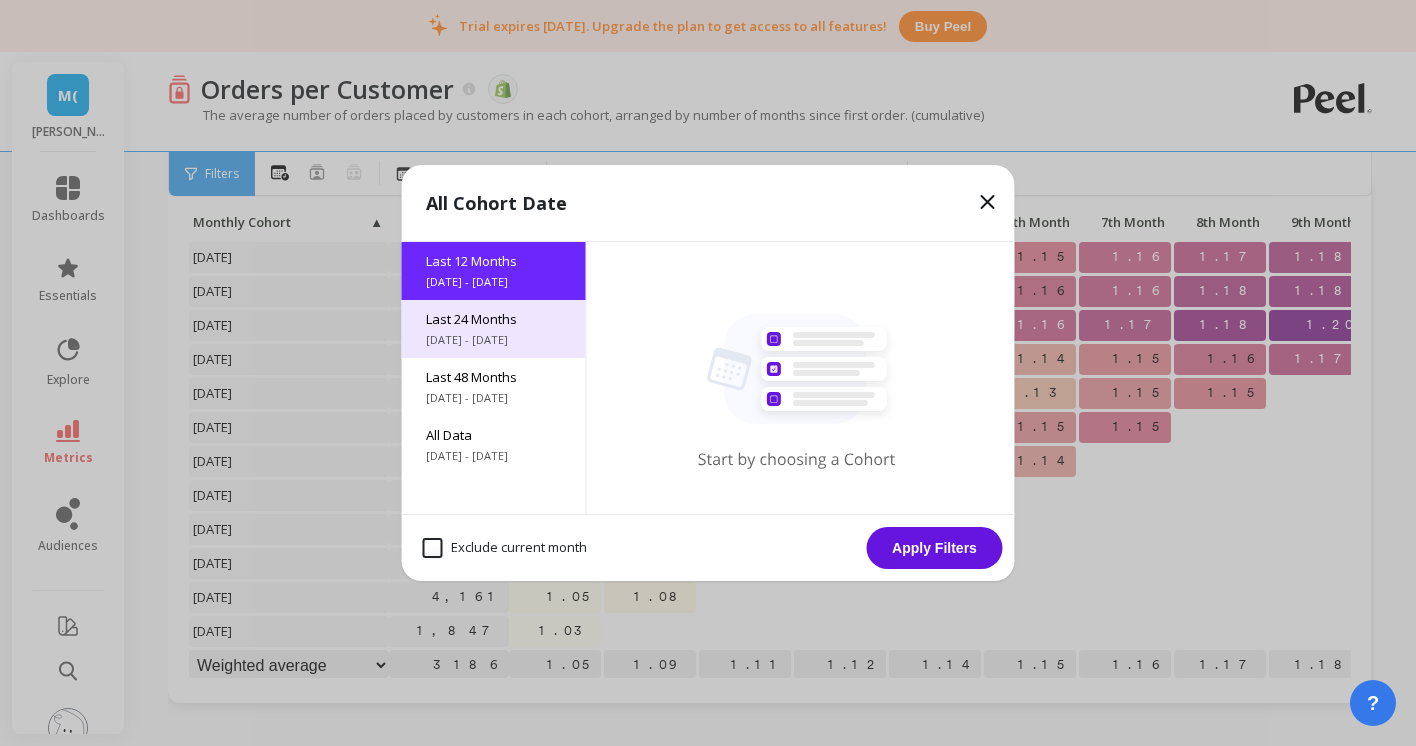 click on "[DATE] - [DATE]" at bounding box center (494, 340) 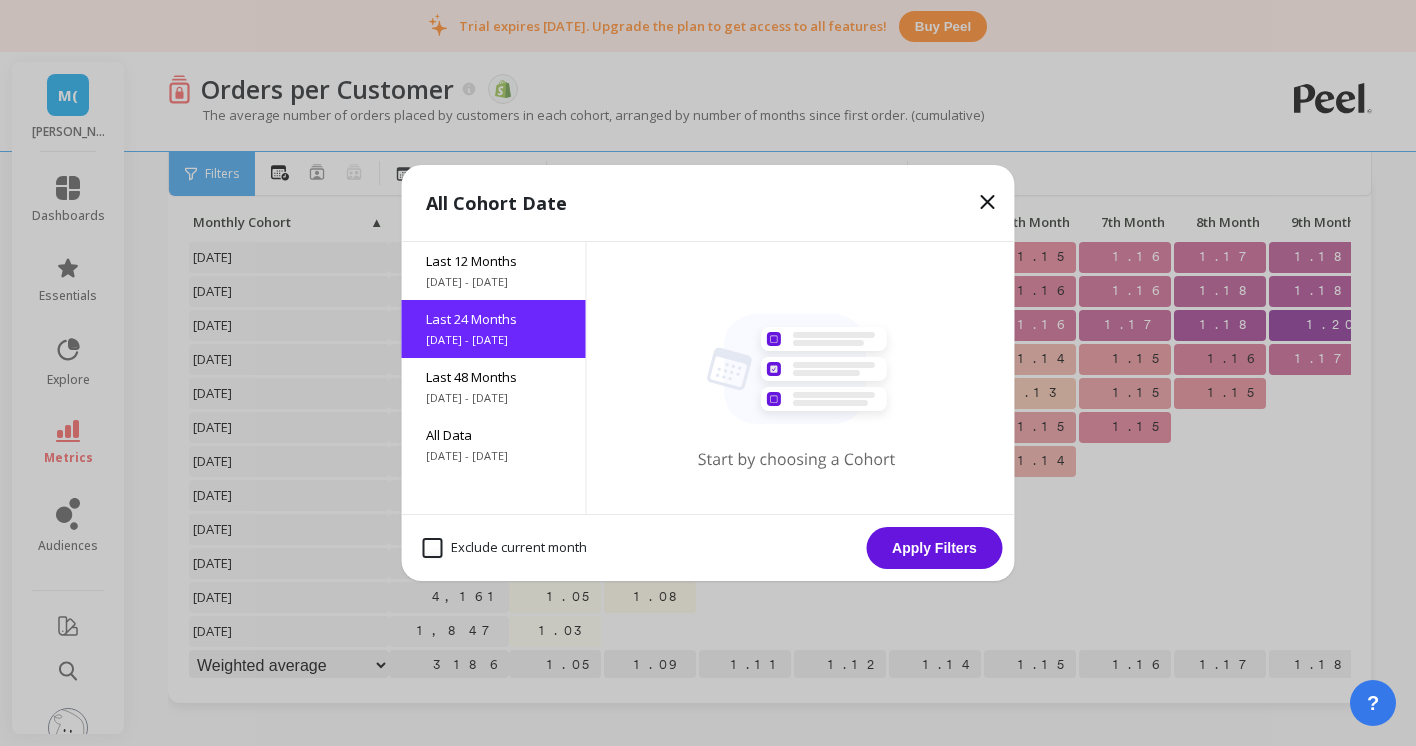 click on "Apply Filters" at bounding box center [935, 548] 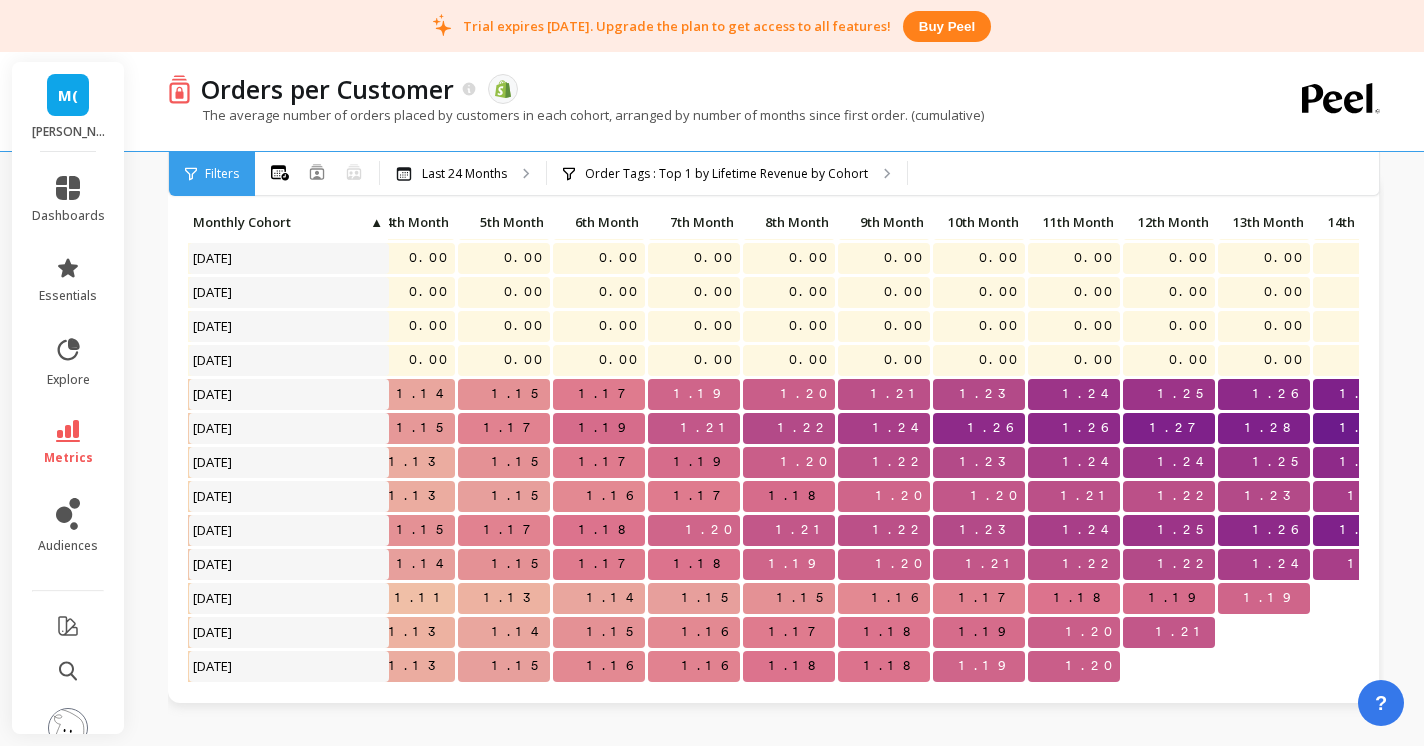 scroll, scrollTop: 0, scrollLeft: 431, axis: horizontal 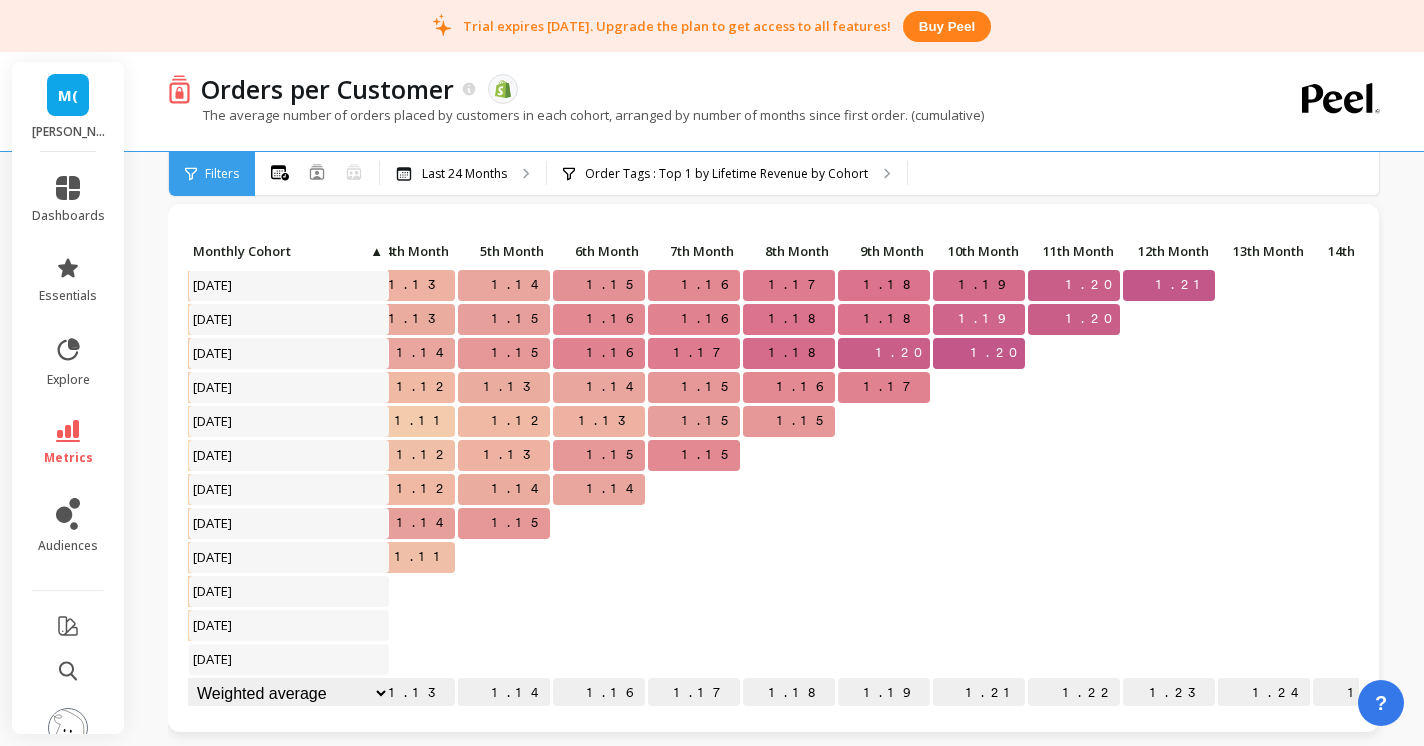 click on "1.23" at bounding box center [1169, 693] 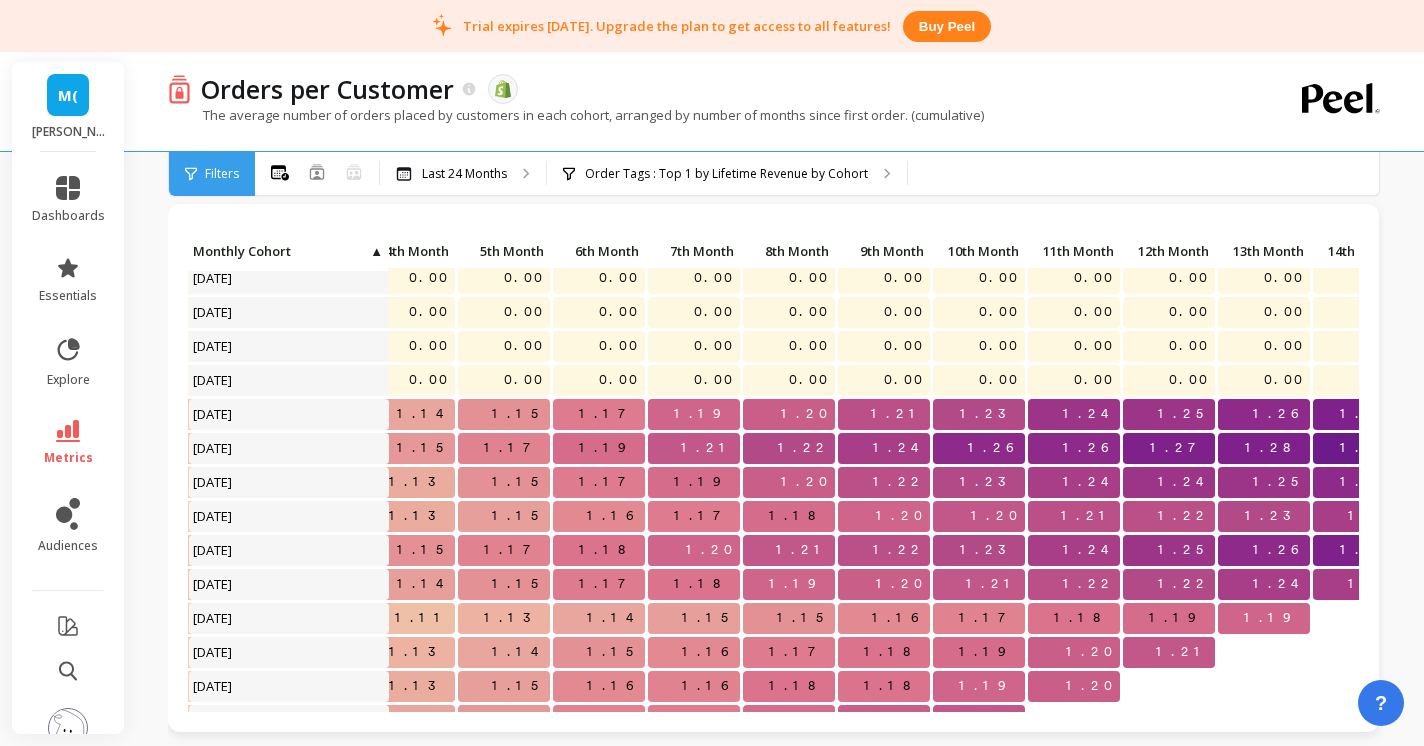 scroll, scrollTop: 0, scrollLeft: 431, axis: horizontal 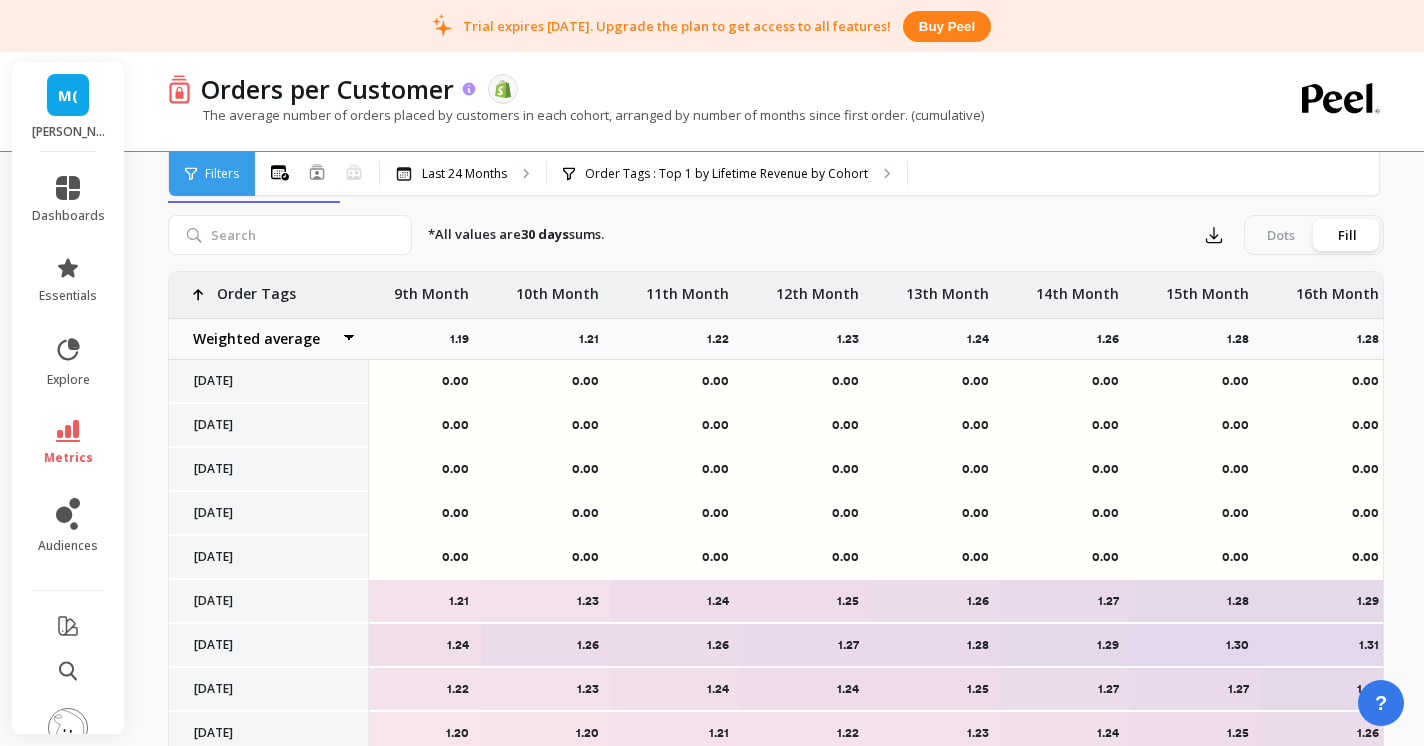 click on "Orders per Customer" at bounding box center [327, 89] 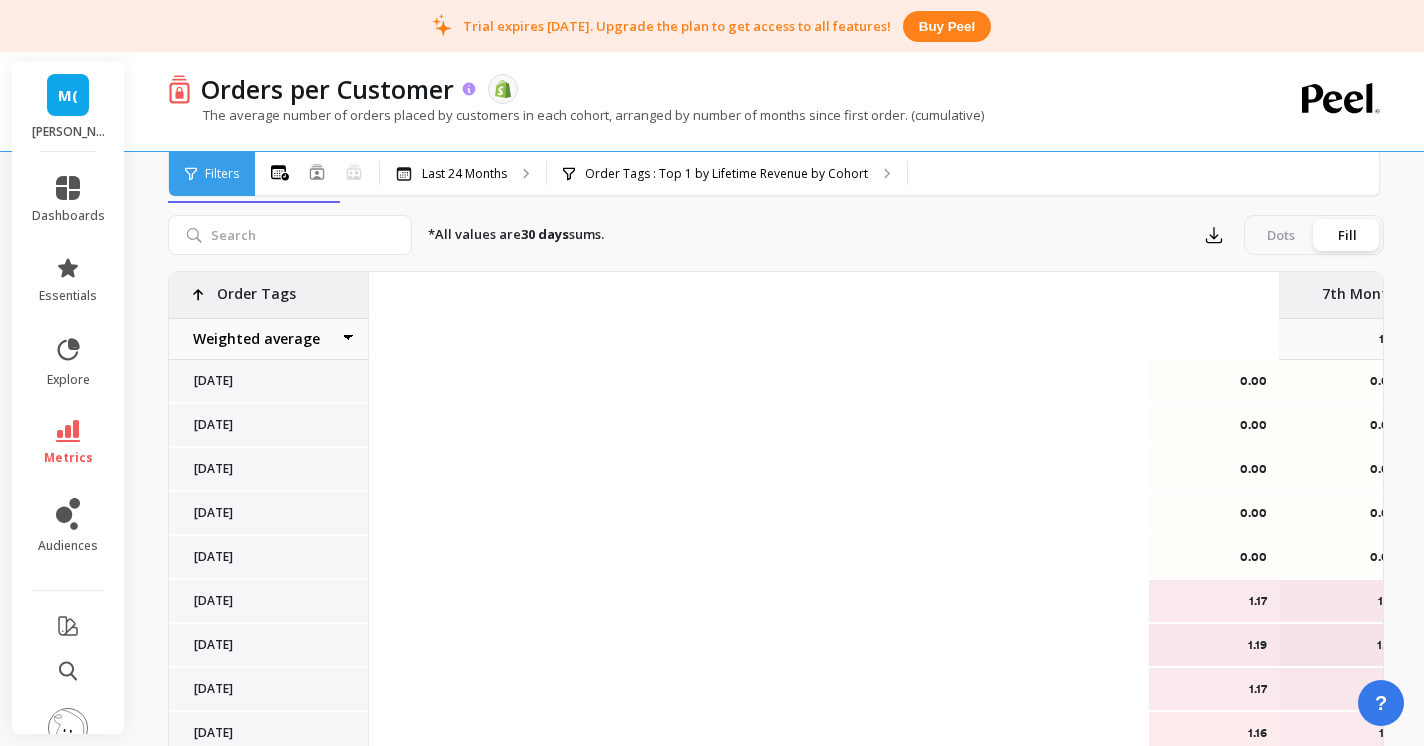 scroll, scrollTop: 0, scrollLeft: 1188, axis: horizontal 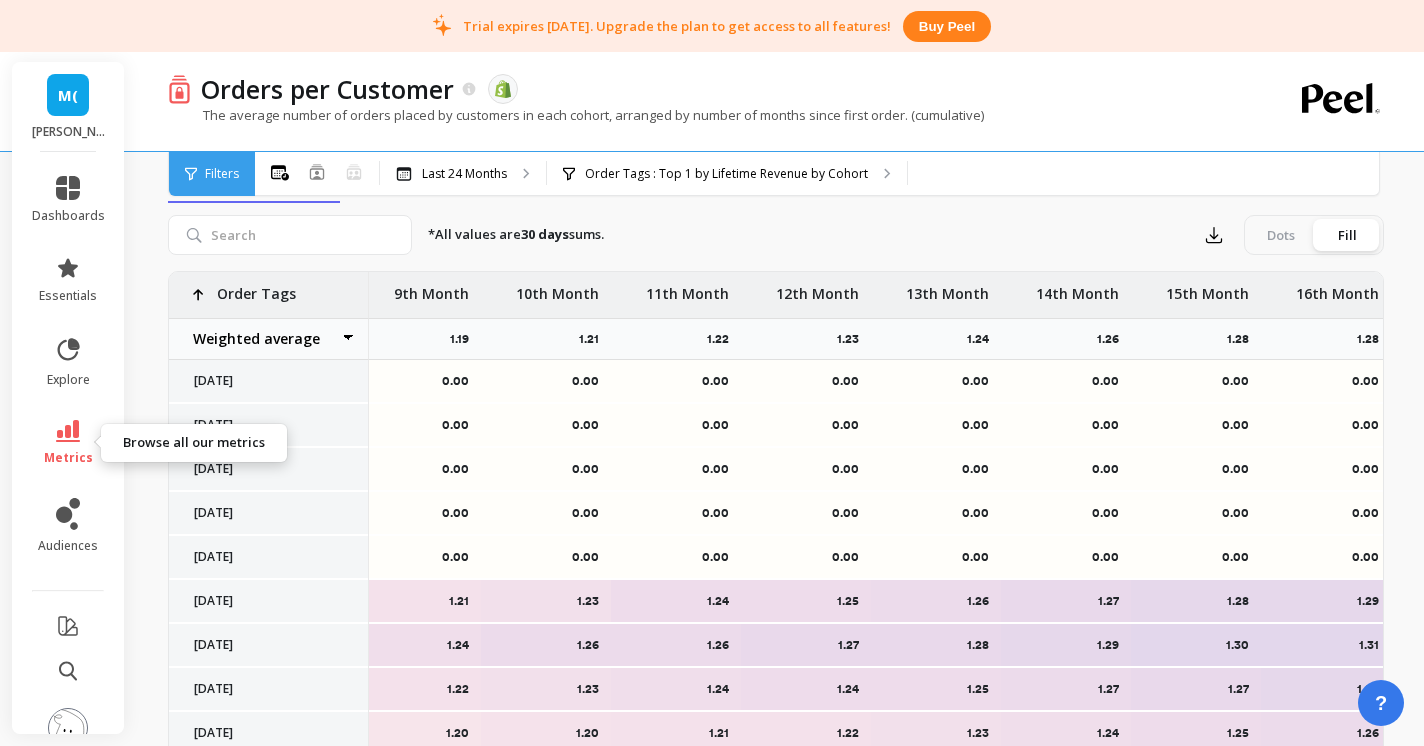 click 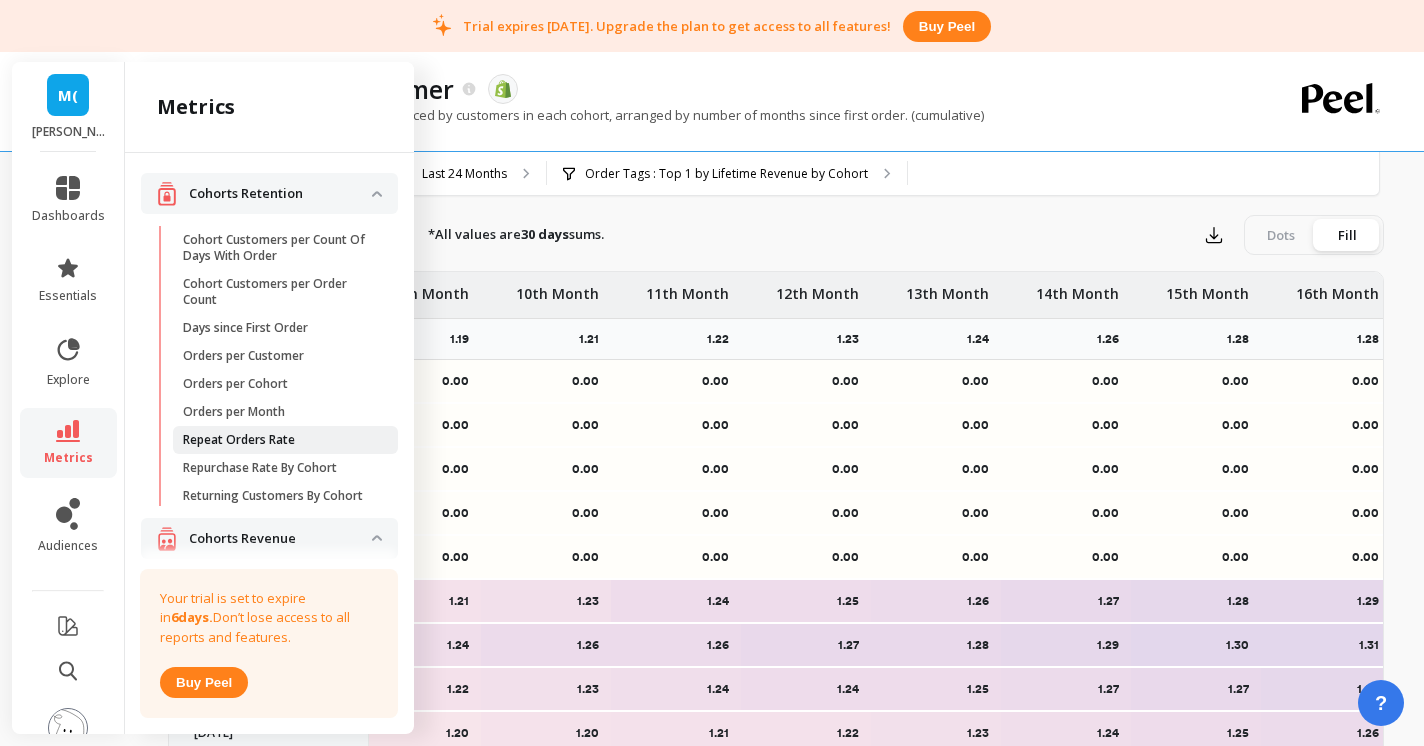click on "Repeat Orders Rate" at bounding box center [278, 440] 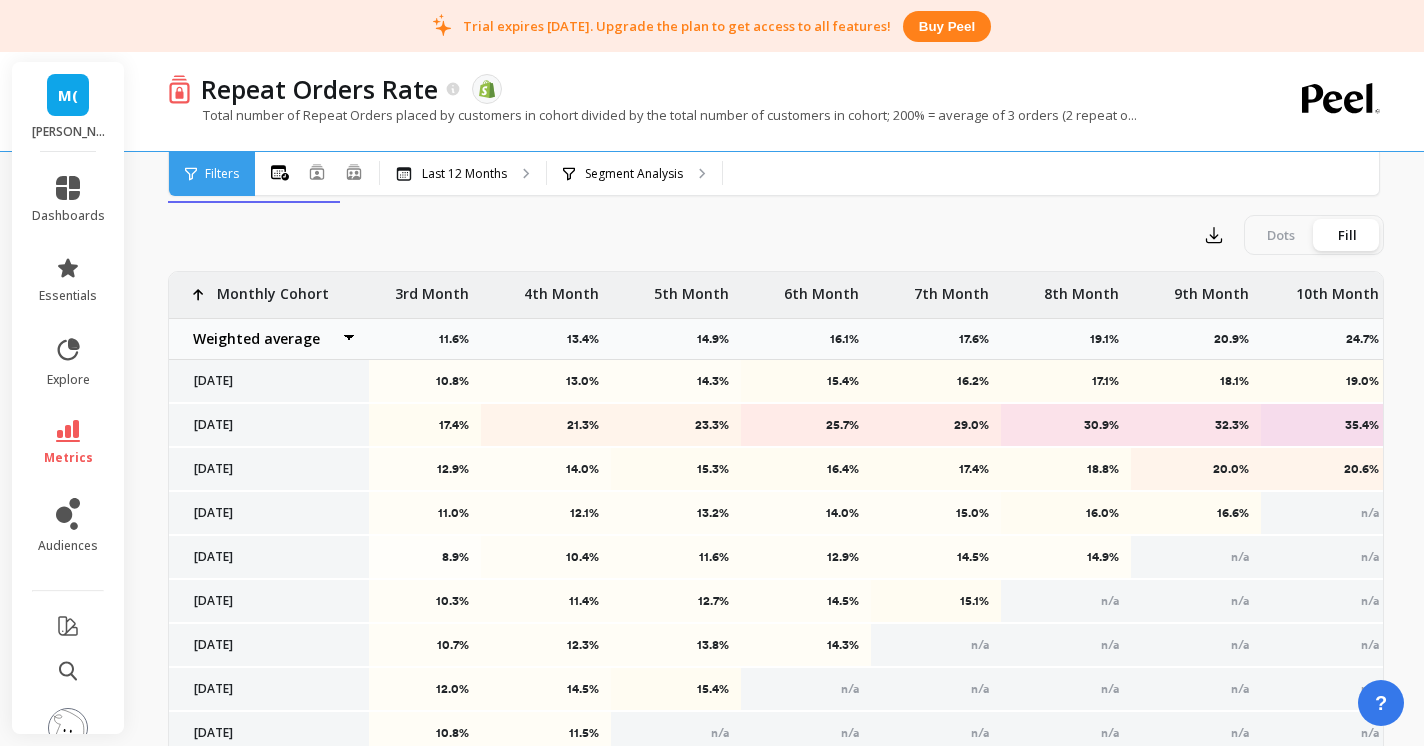 scroll, scrollTop: 0, scrollLeft: 676, axis: horizontal 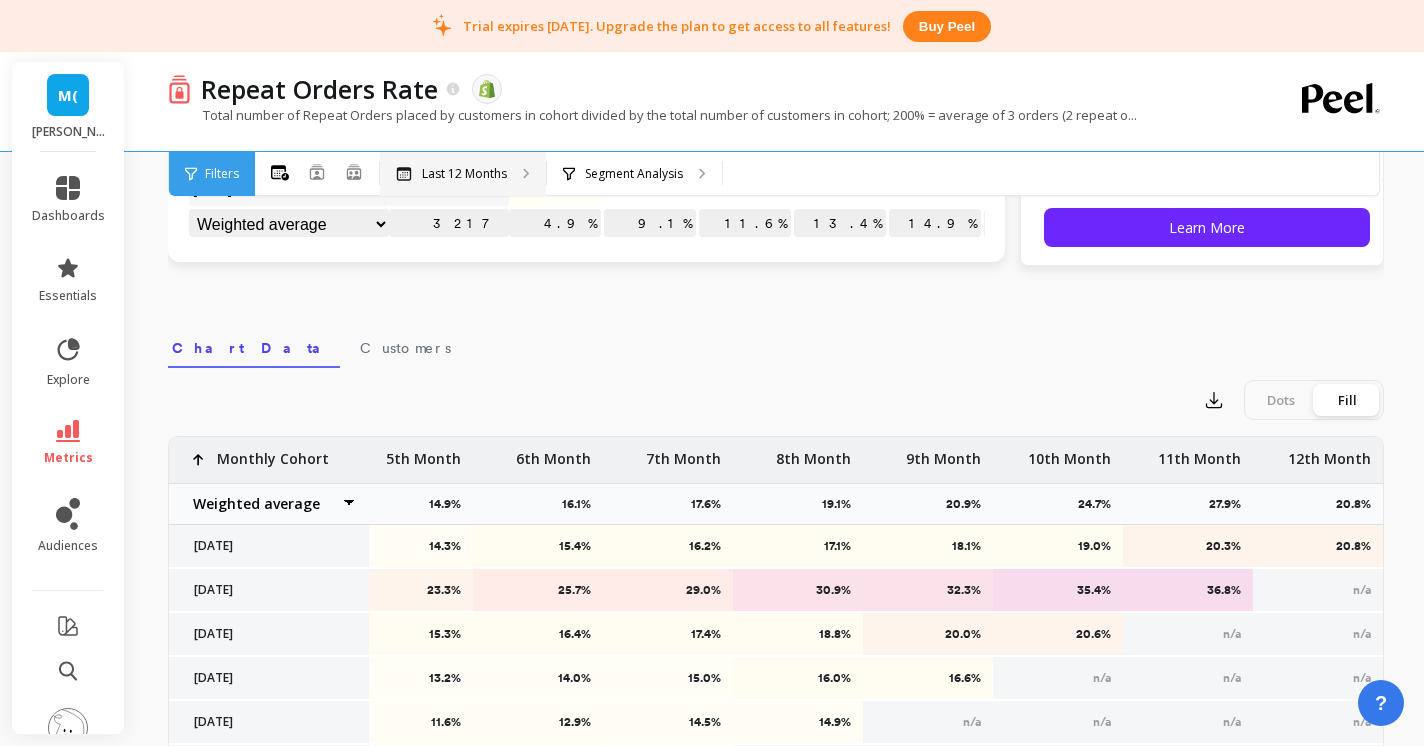 click on "Last 12 Months" at bounding box center (464, 174) 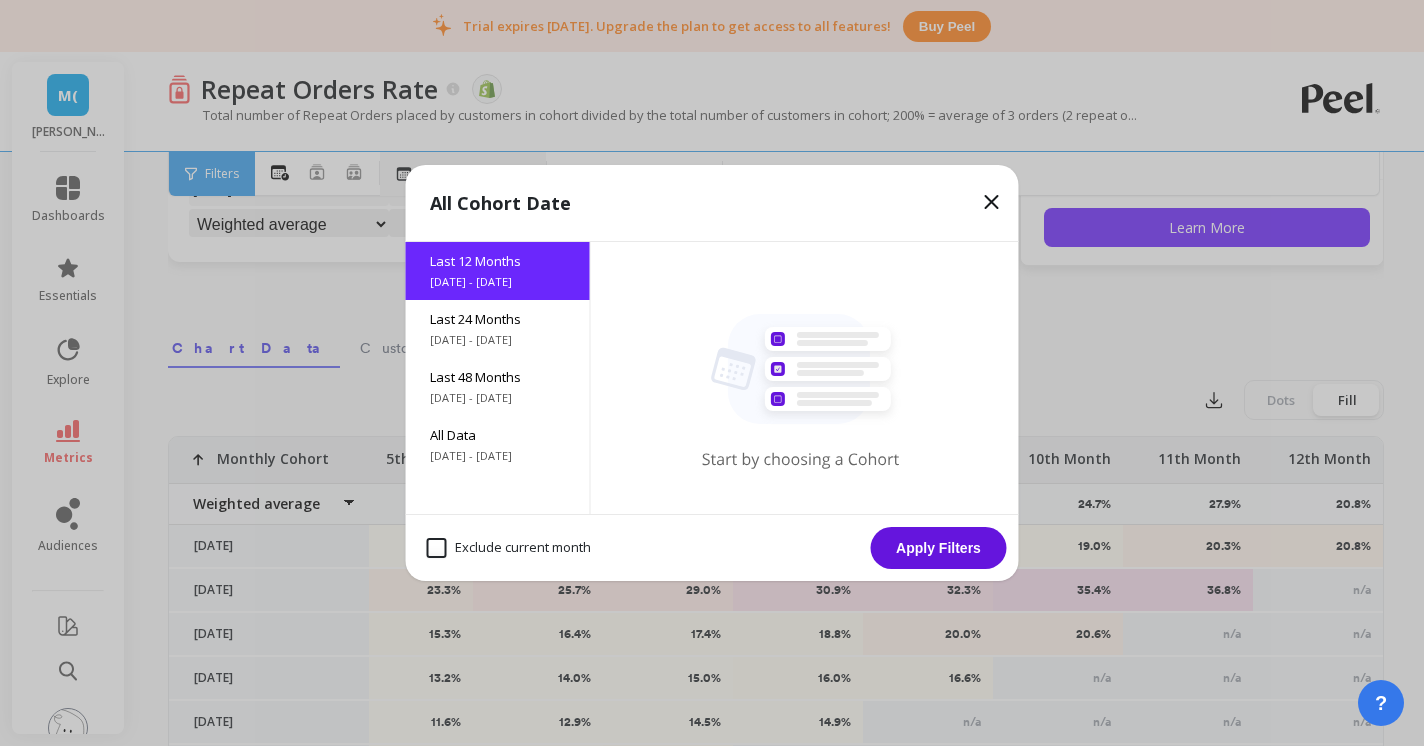 click on "All Cohort Date" at bounding box center [712, 203] 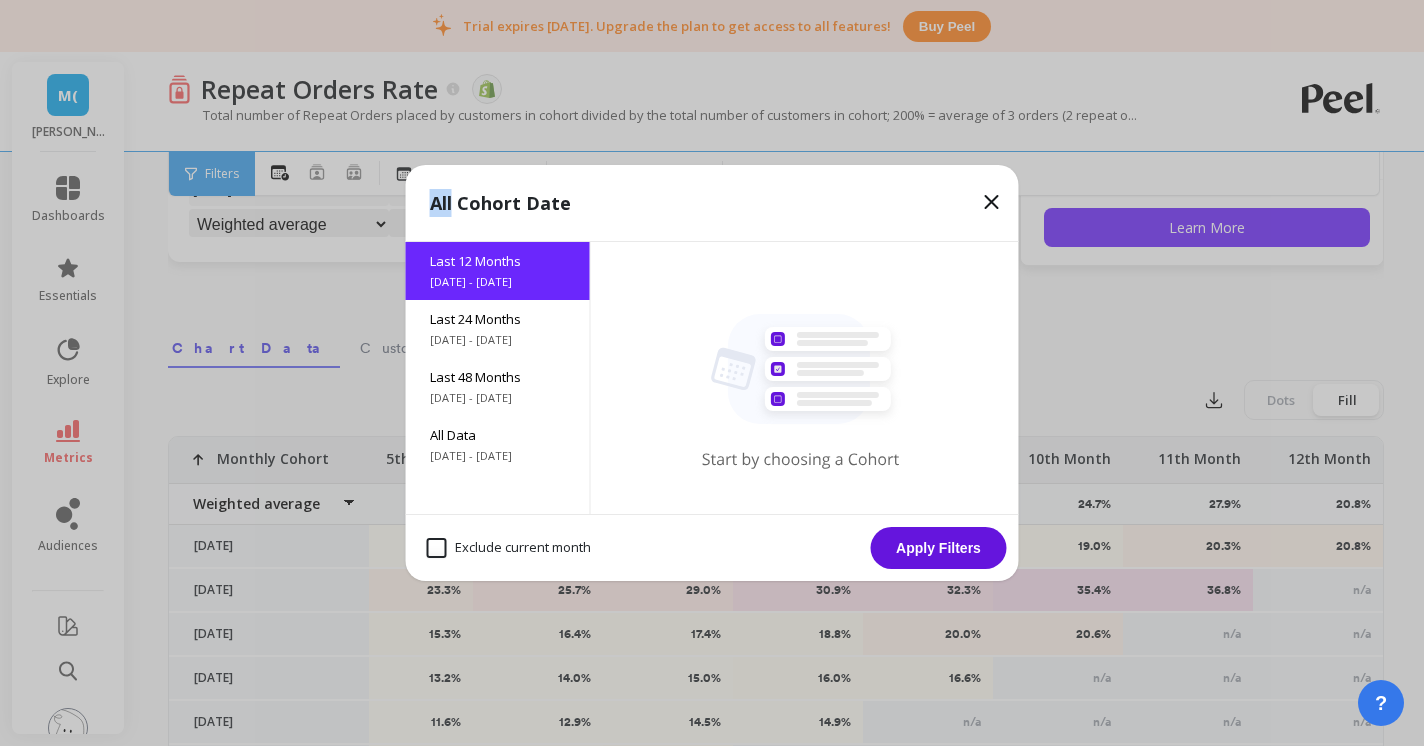 click on "All Cohort Date Last 12 Months [DATE] - [DATE] Last 24 Months [DATE] - [DATE] Last 48 Months [DATE] - [DATE] All Data [DATE] - [DATE]
Exclude current month Apply Filters" at bounding box center (712, 373) 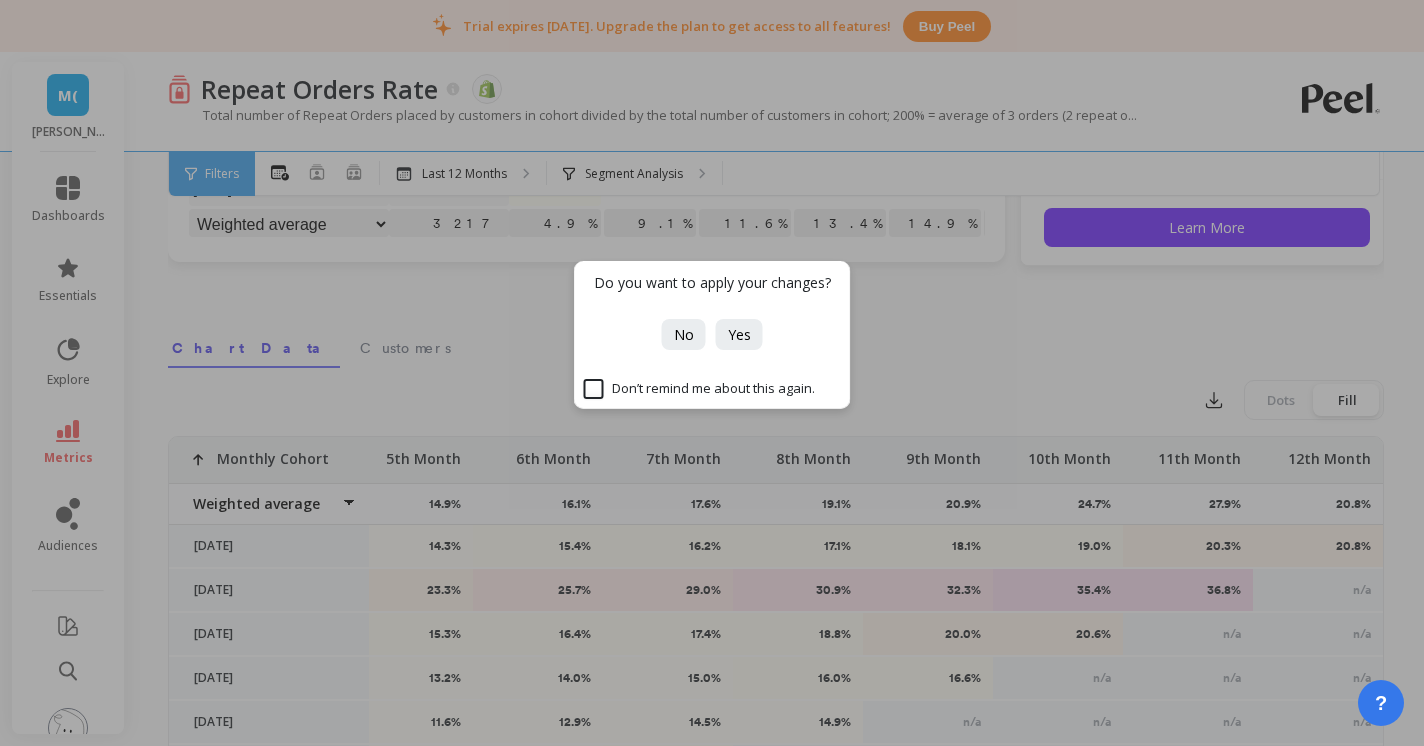click on "Do you want to apply your changes?   No   Yes Don’t remind me about this again." at bounding box center [712, 373] 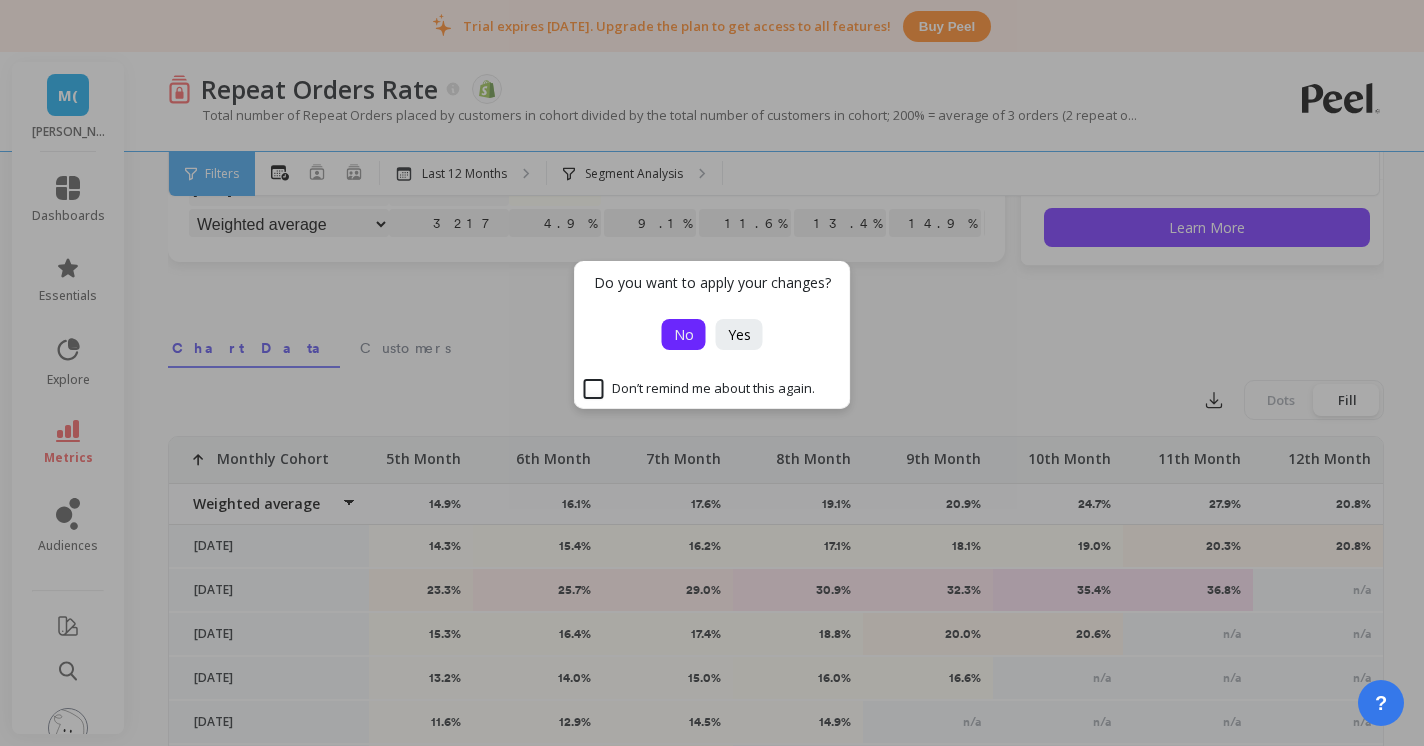 click on "No" at bounding box center [684, 334] 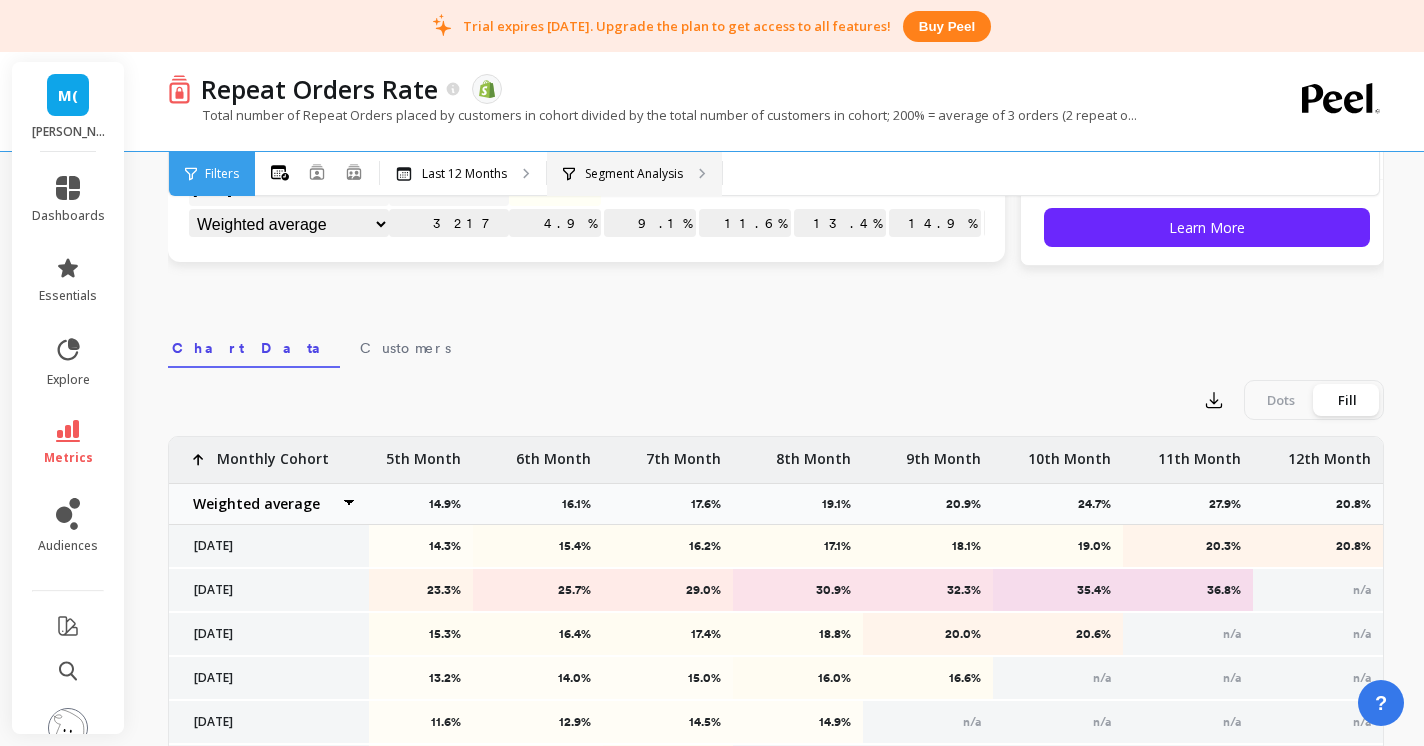 click on "Segment Analysis" at bounding box center [634, 174] 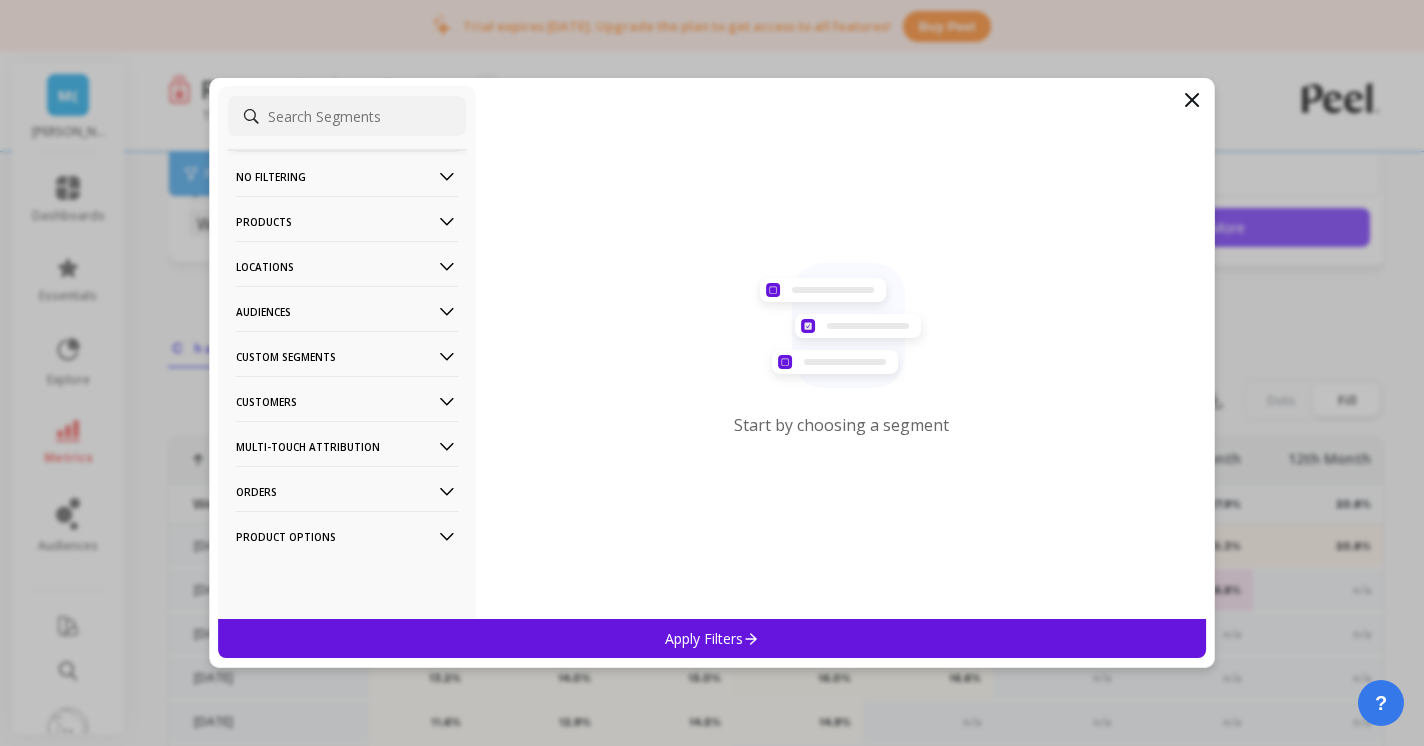 click on "No filtering" at bounding box center [347, 176] 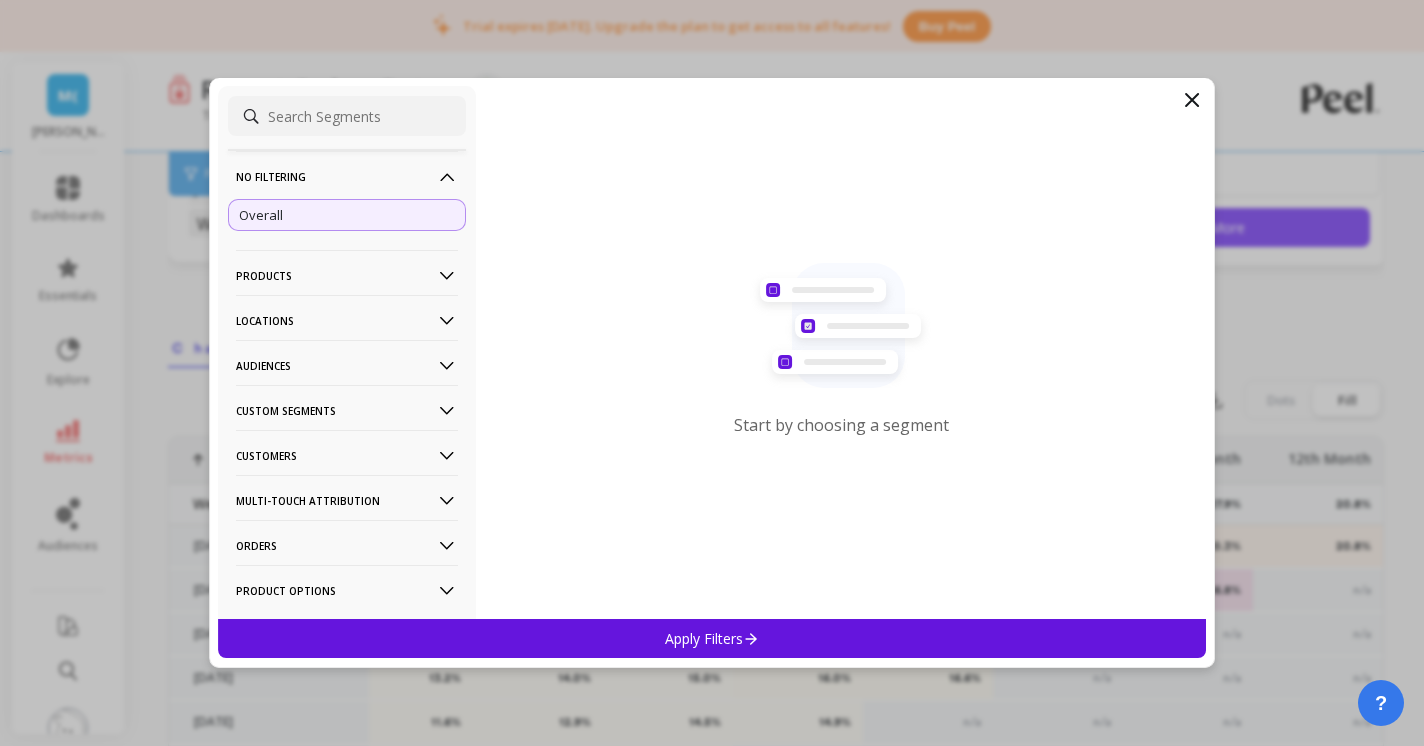 click on "Orders" at bounding box center (347, 545) 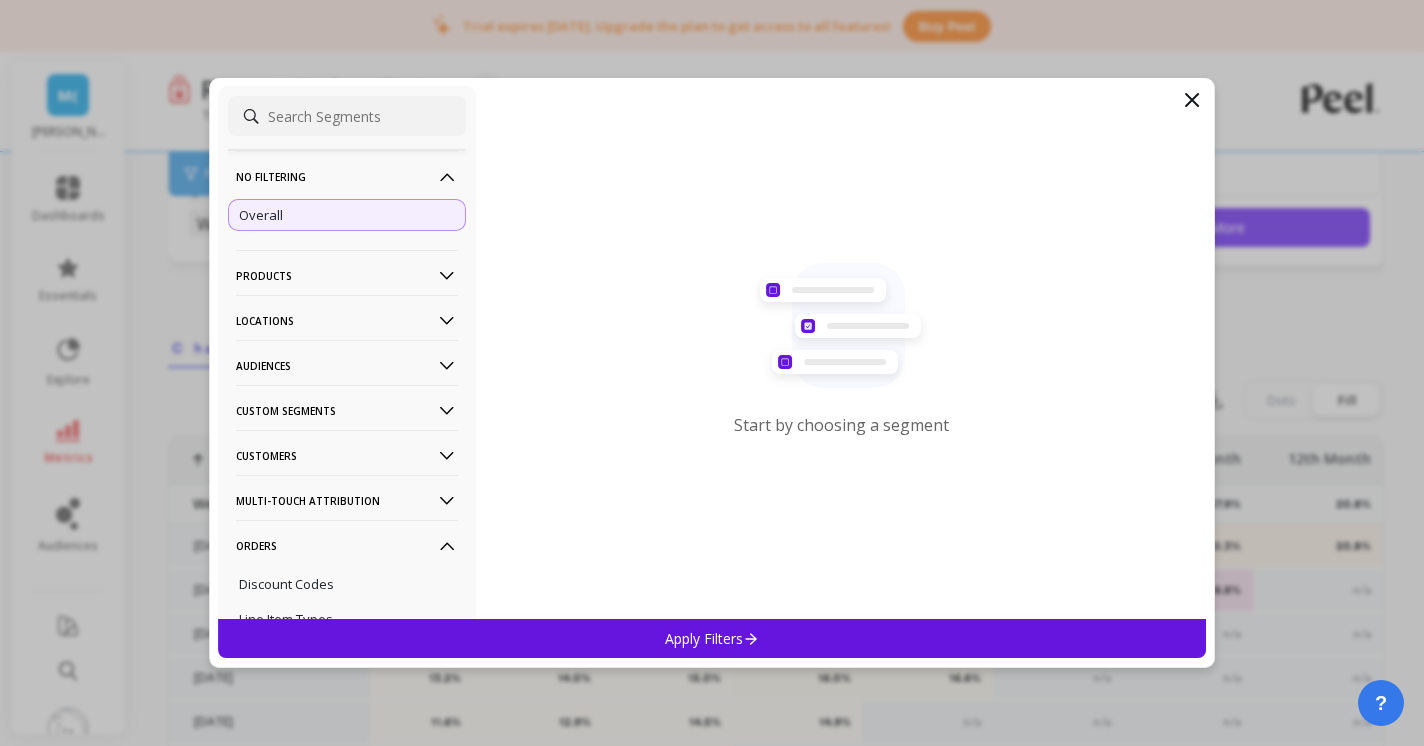 scroll, scrollTop: 277, scrollLeft: 0, axis: vertical 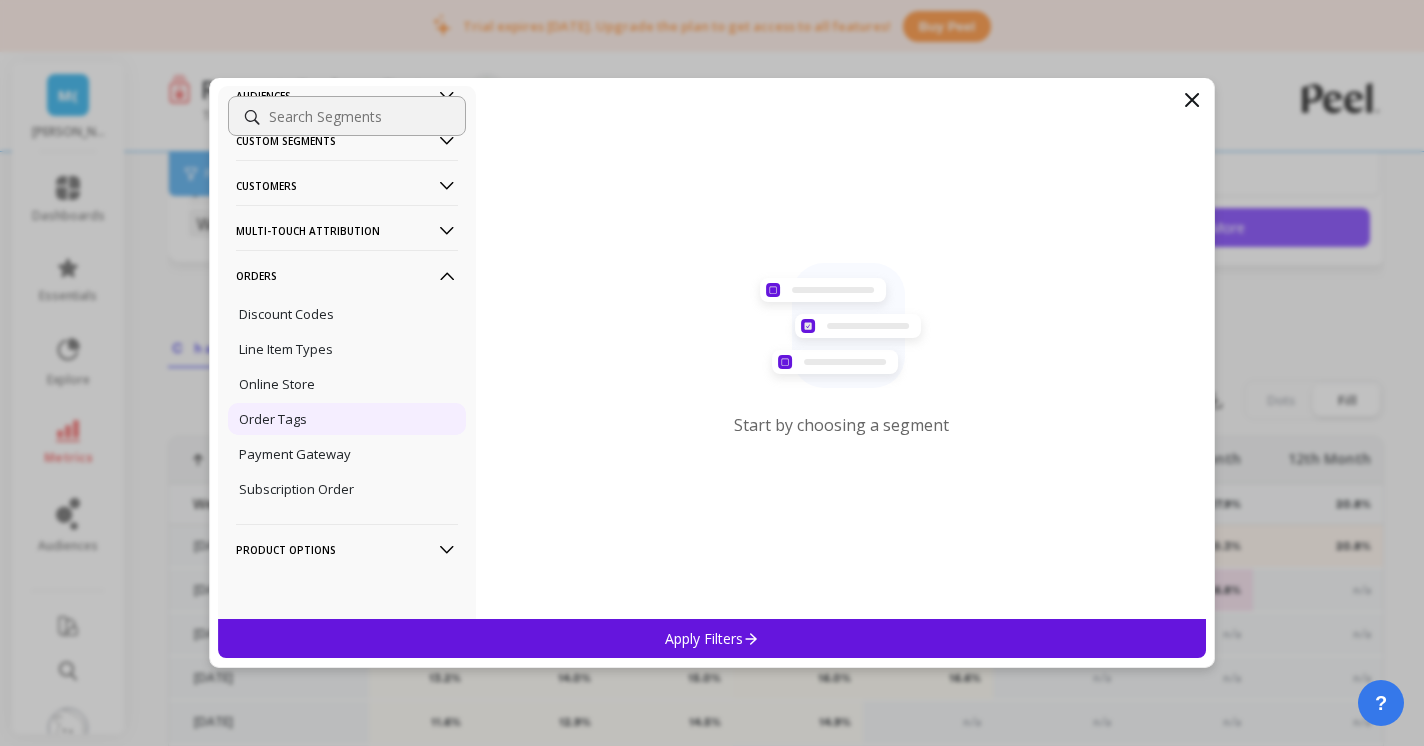 click on "Order Tags" at bounding box center [347, 419] 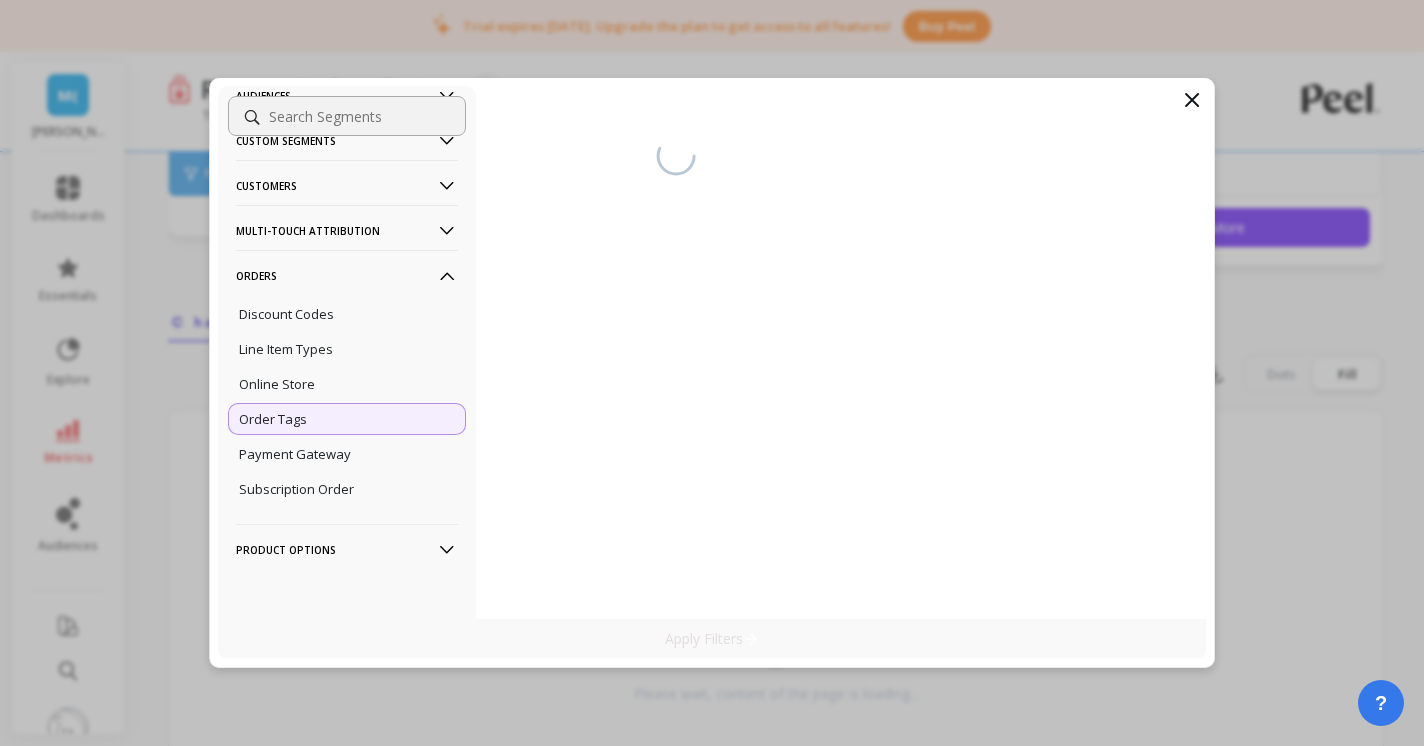 scroll, scrollTop: 524, scrollLeft: 0, axis: vertical 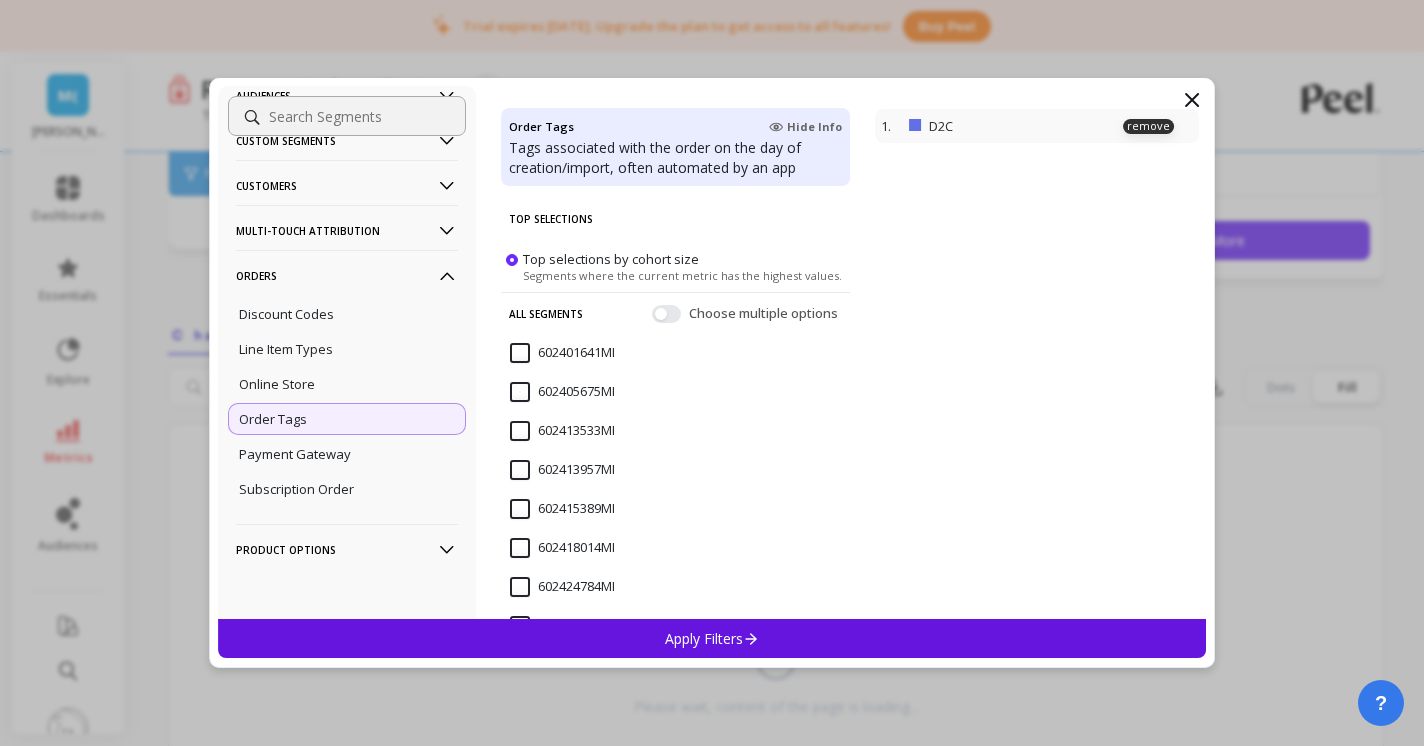 click on "1. D2C remove" at bounding box center [1036, 126] 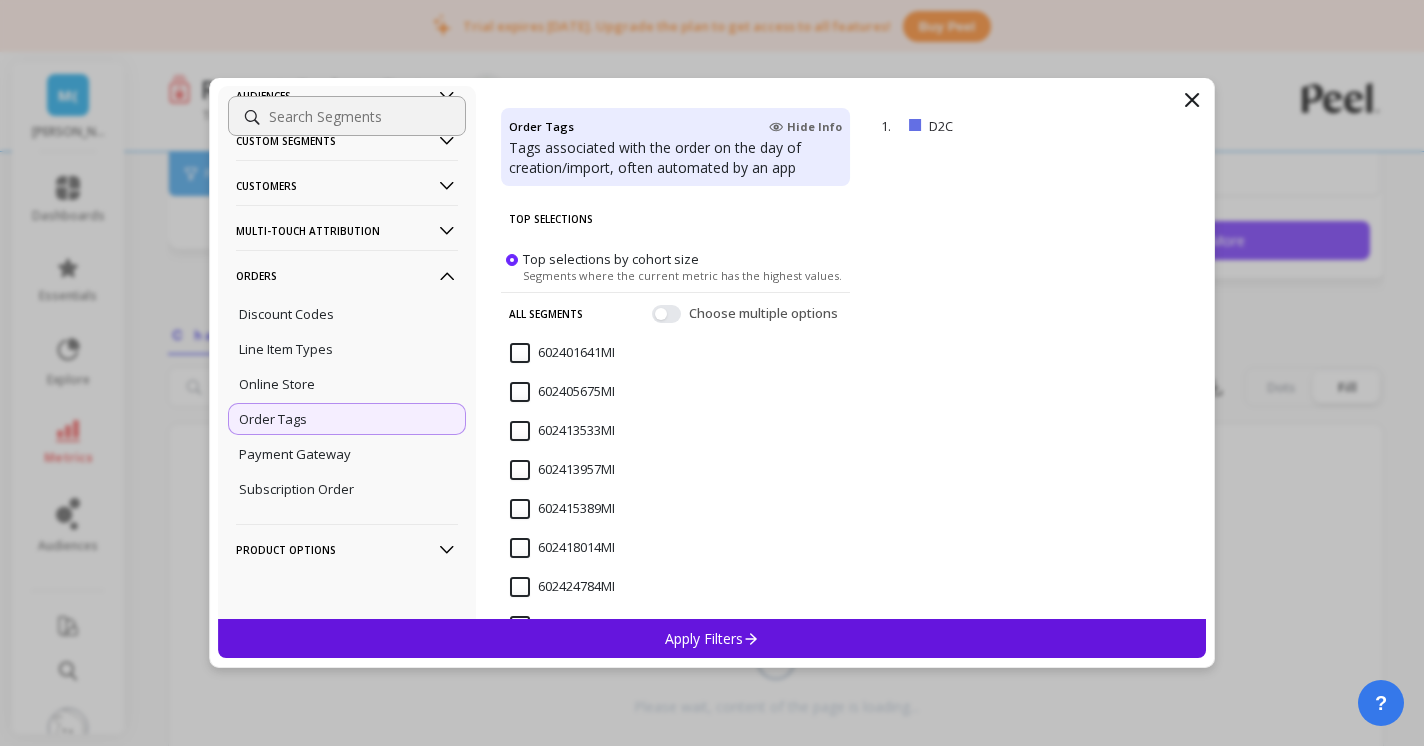 click on "Apply Filters" at bounding box center (712, 638) 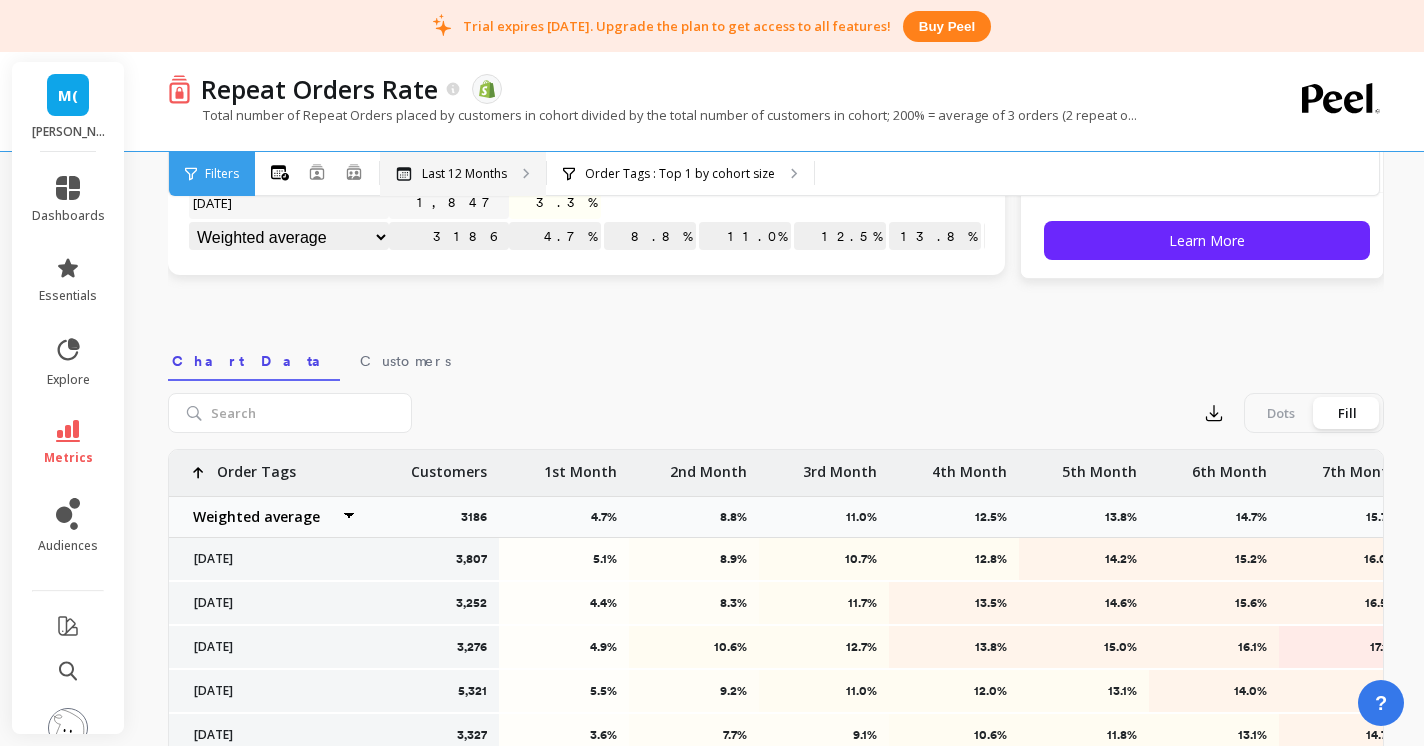 click on "Last 12 Months" at bounding box center (463, 174) 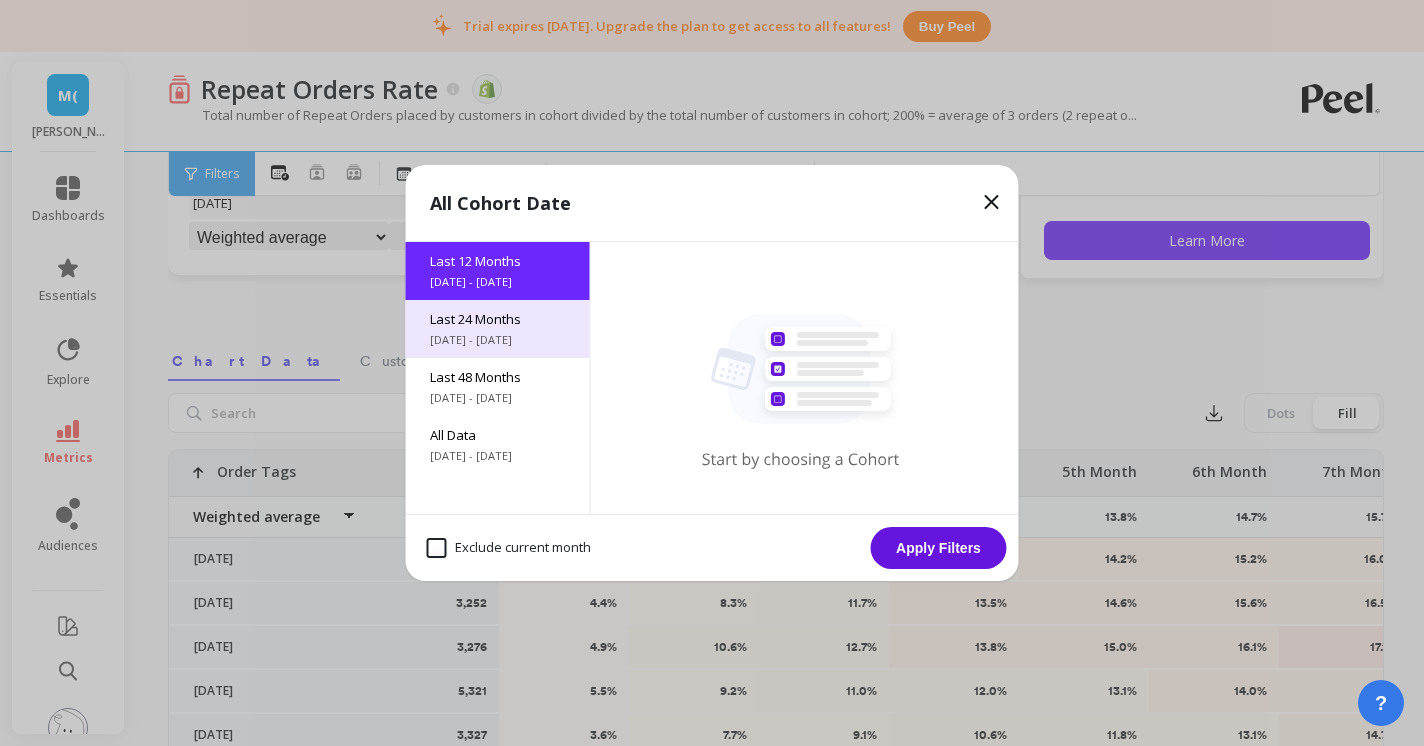 click on "[DATE] - [DATE]" at bounding box center (498, 340) 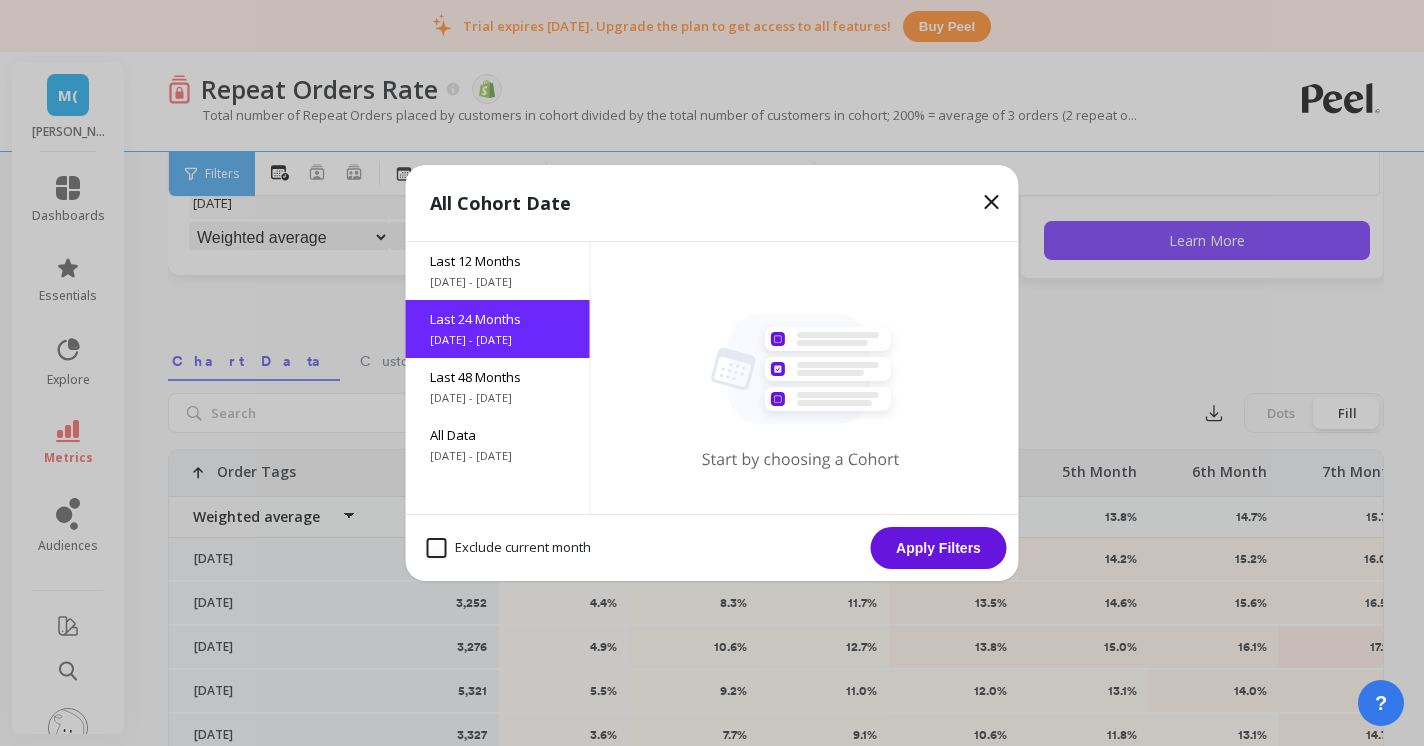 click on "Apply Filters" at bounding box center (939, 548) 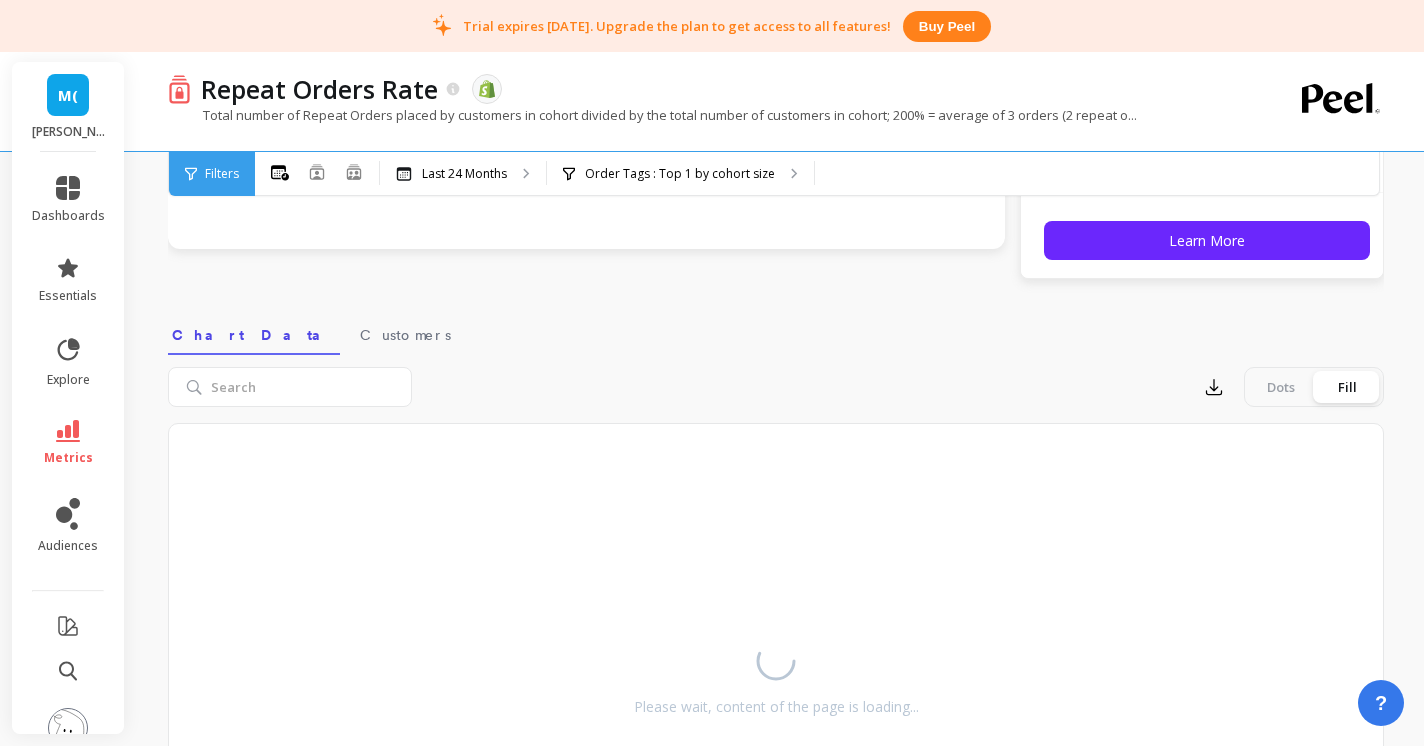 scroll, scrollTop: 511, scrollLeft: 0, axis: vertical 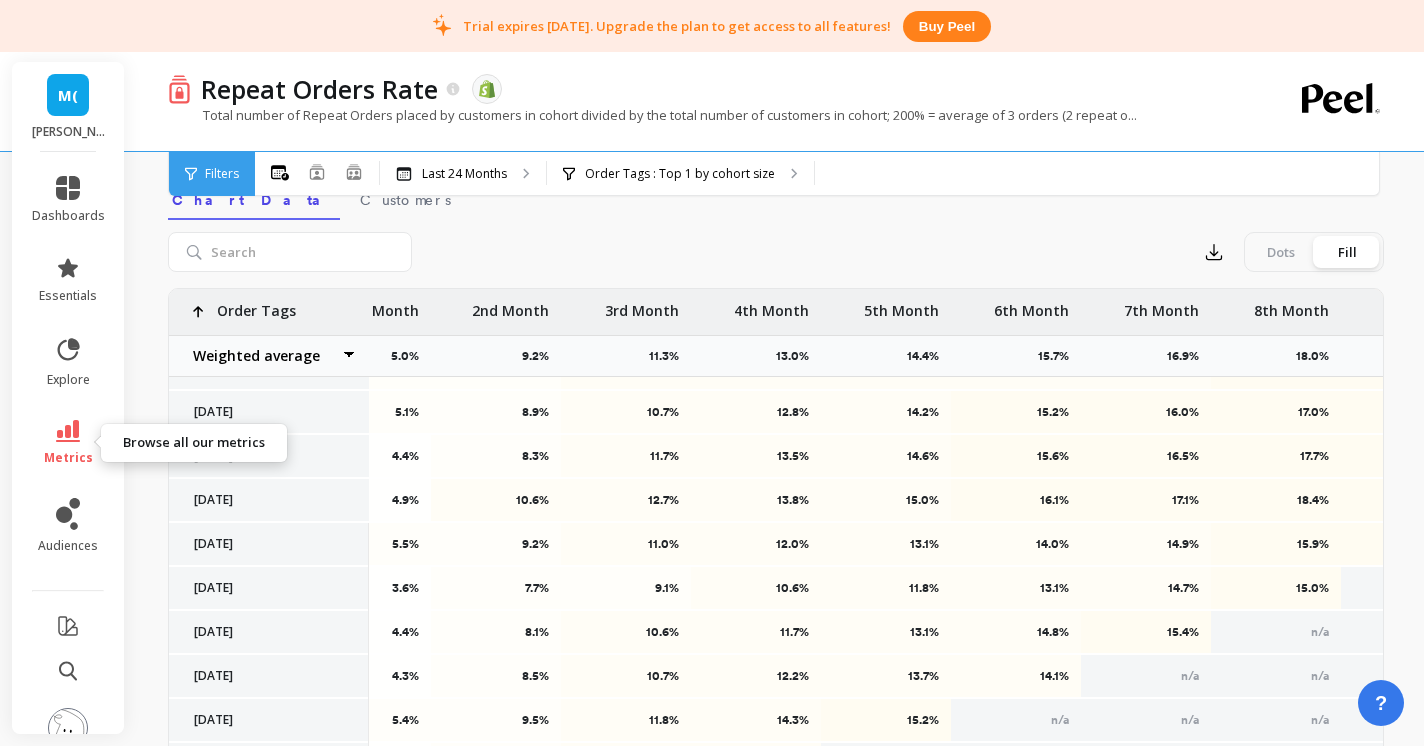 click on "metrics" at bounding box center (68, 443) 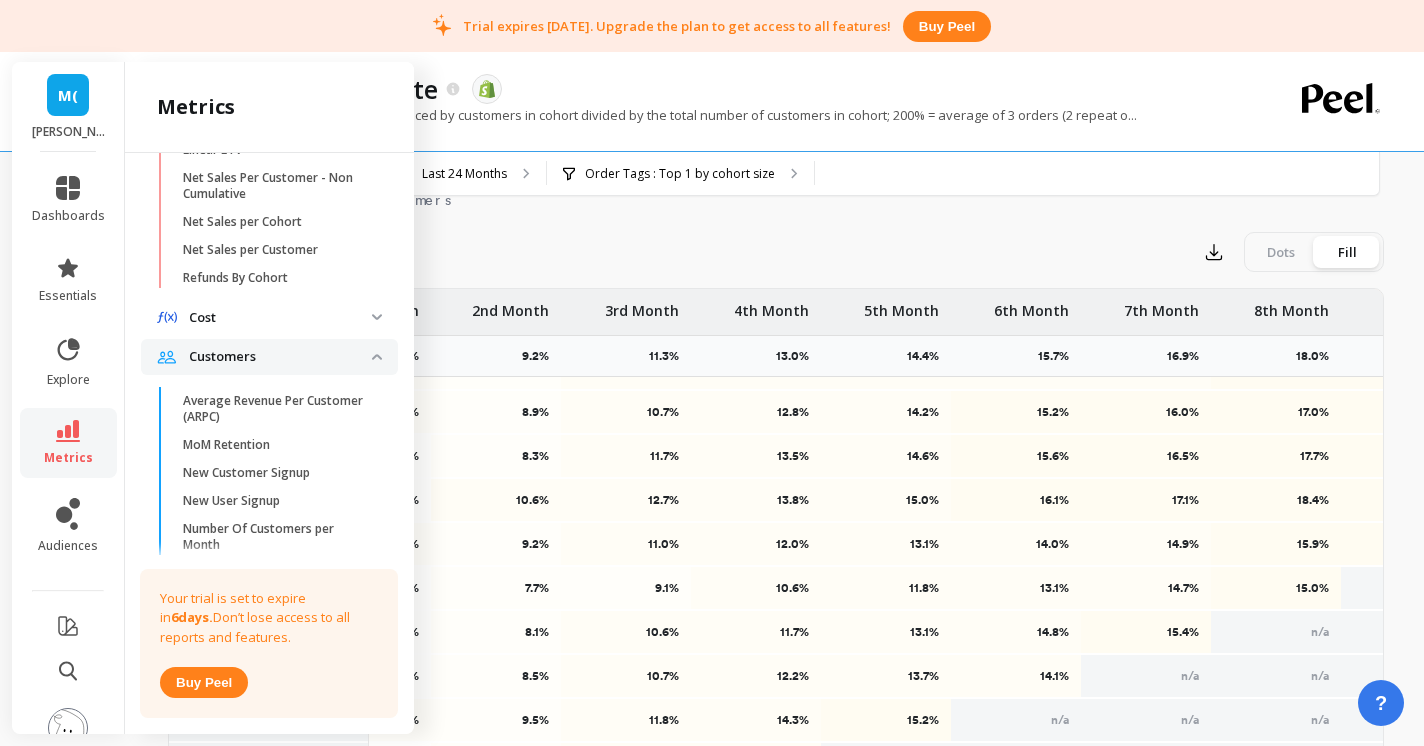 scroll, scrollTop: 948, scrollLeft: 0, axis: vertical 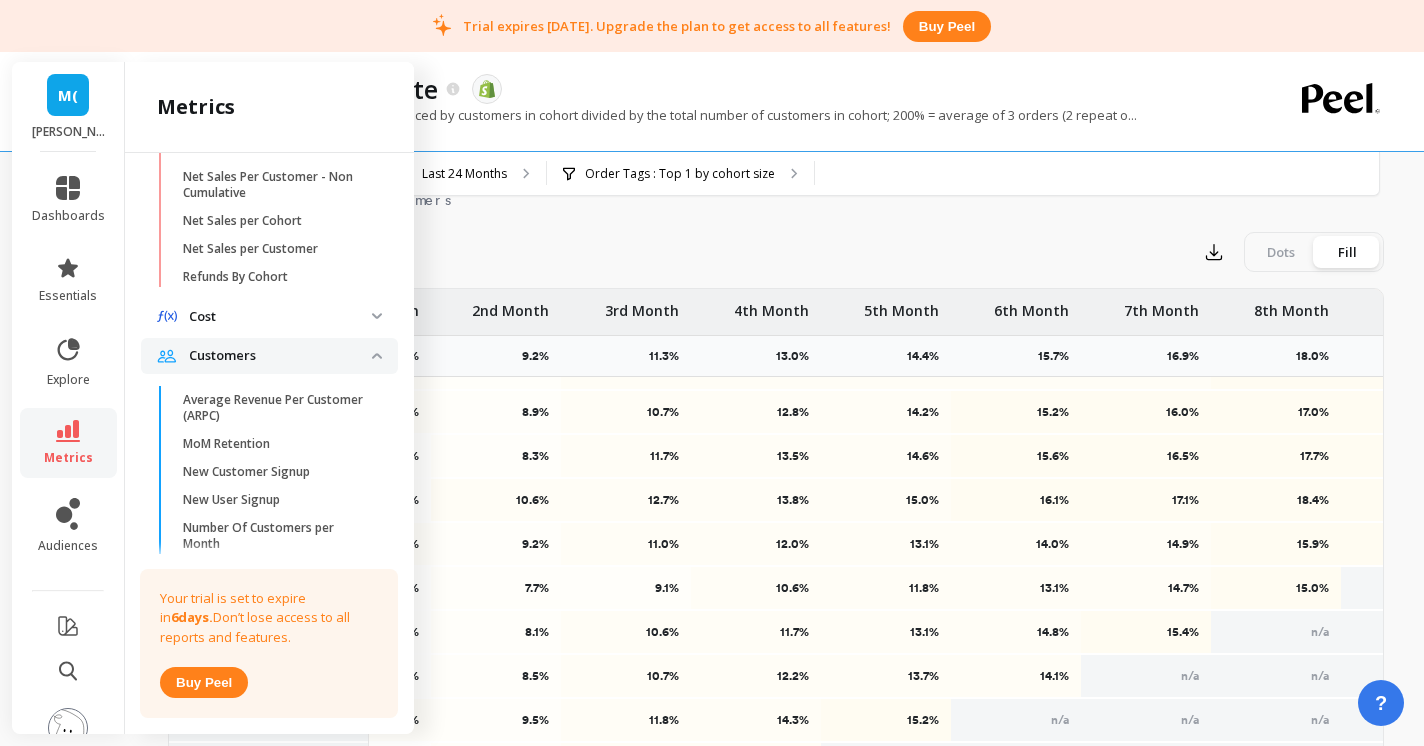 click on "Cost" at bounding box center (280, 317) 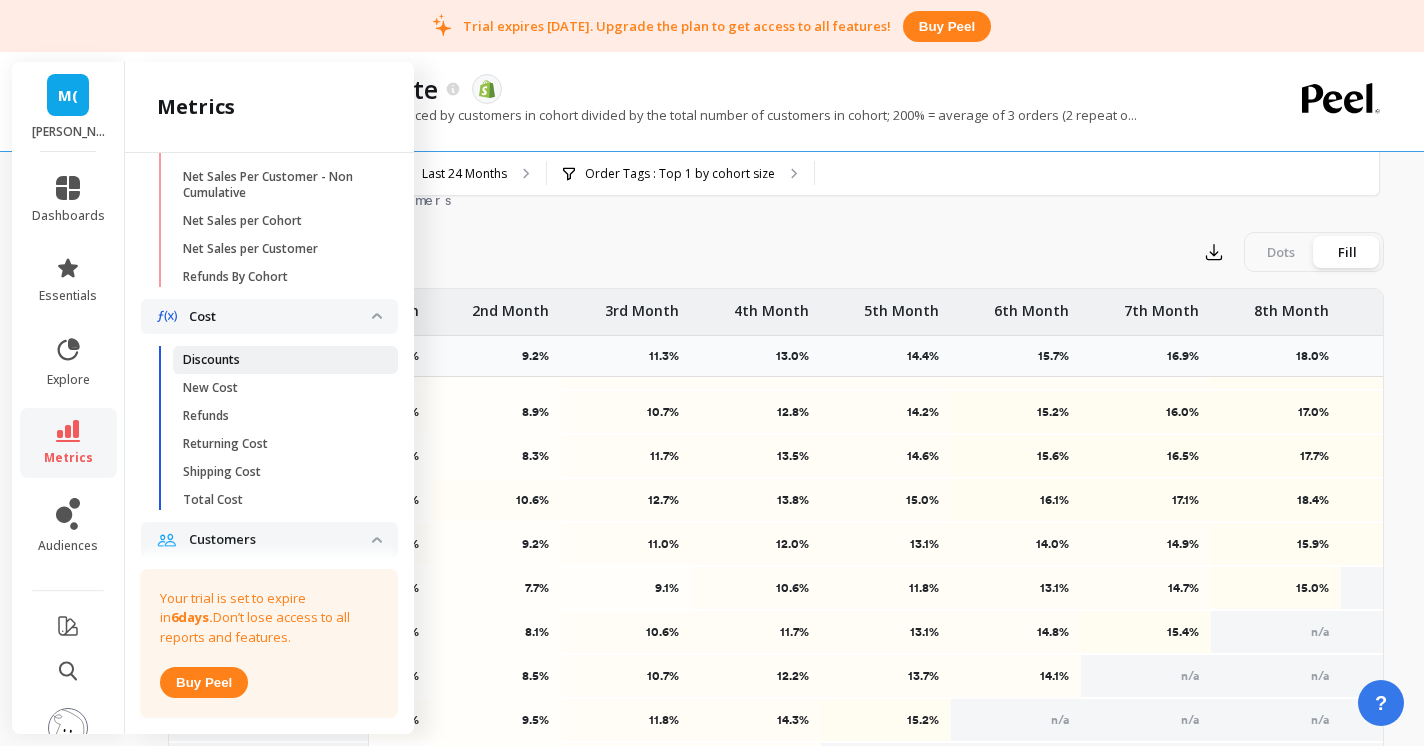 click on "Discounts" at bounding box center (278, 360) 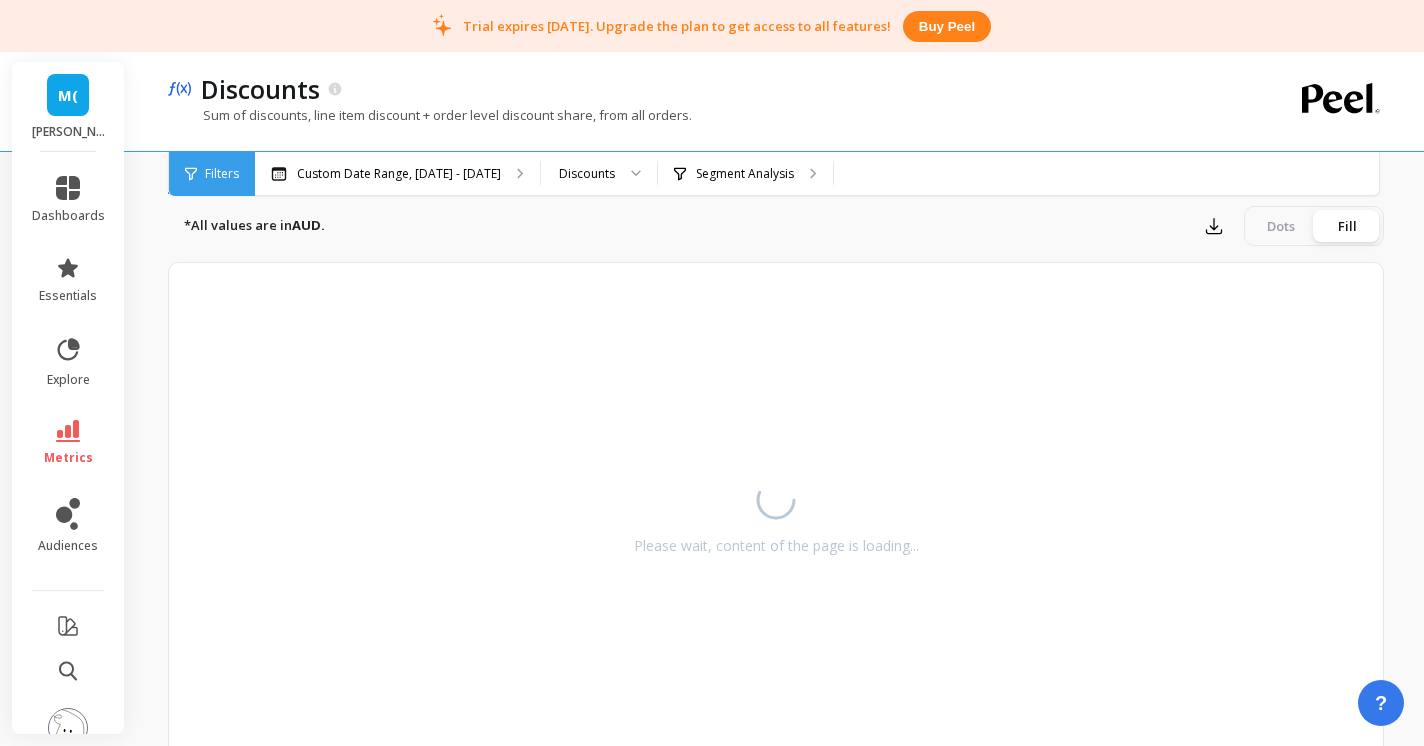 scroll, scrollTop: 0, scrollLeft: 0, axis: both 